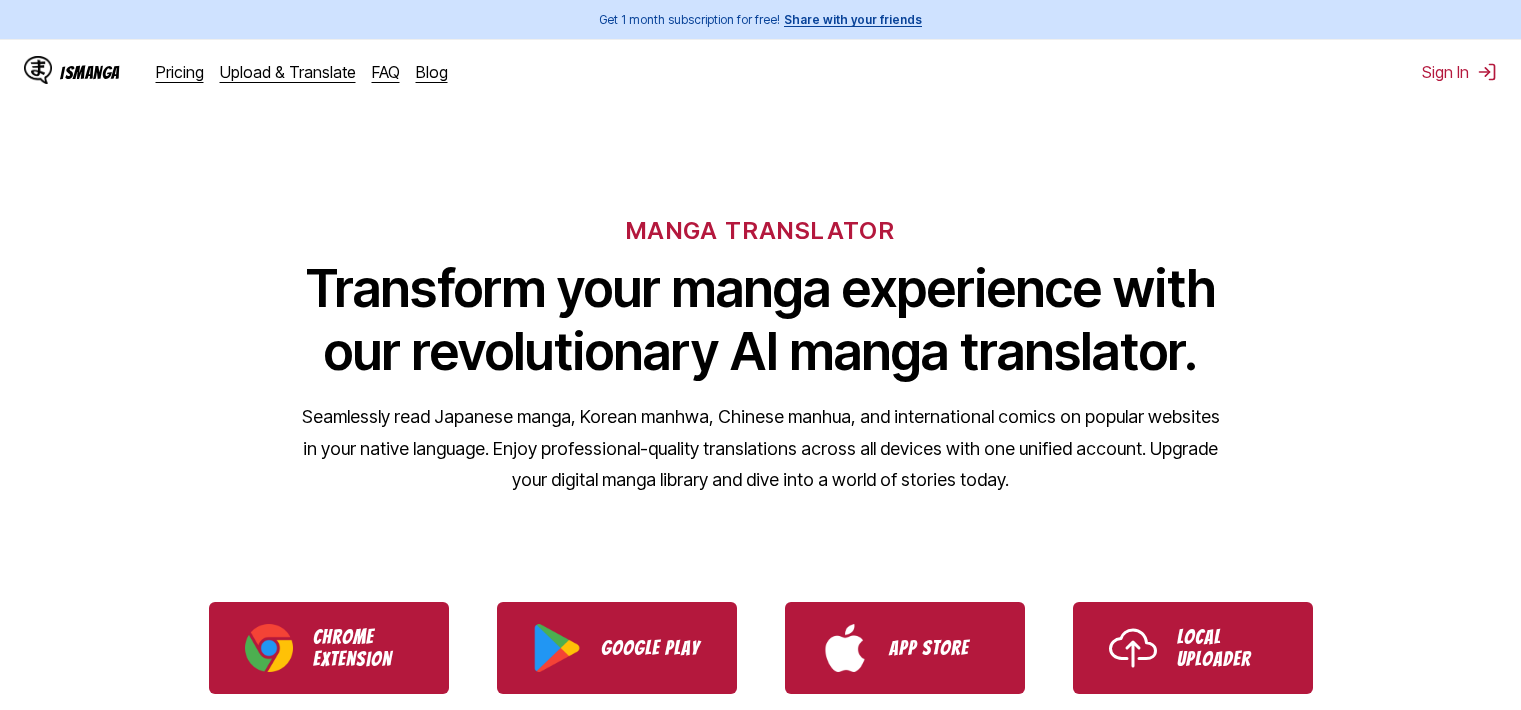 scroll, scrollTop: 0, scrollLeft: 0, axis: both 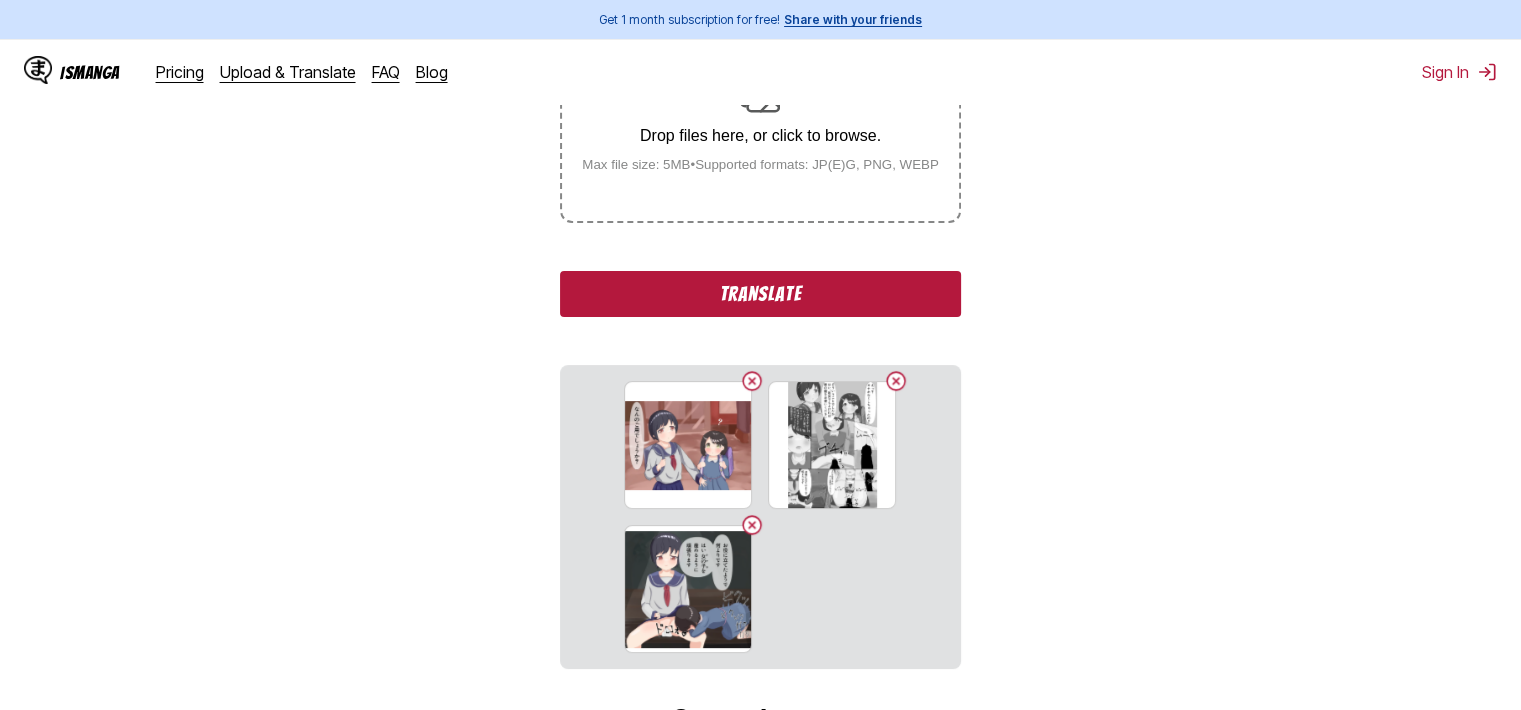 click on "Translate" at bounding box center [760, 294] 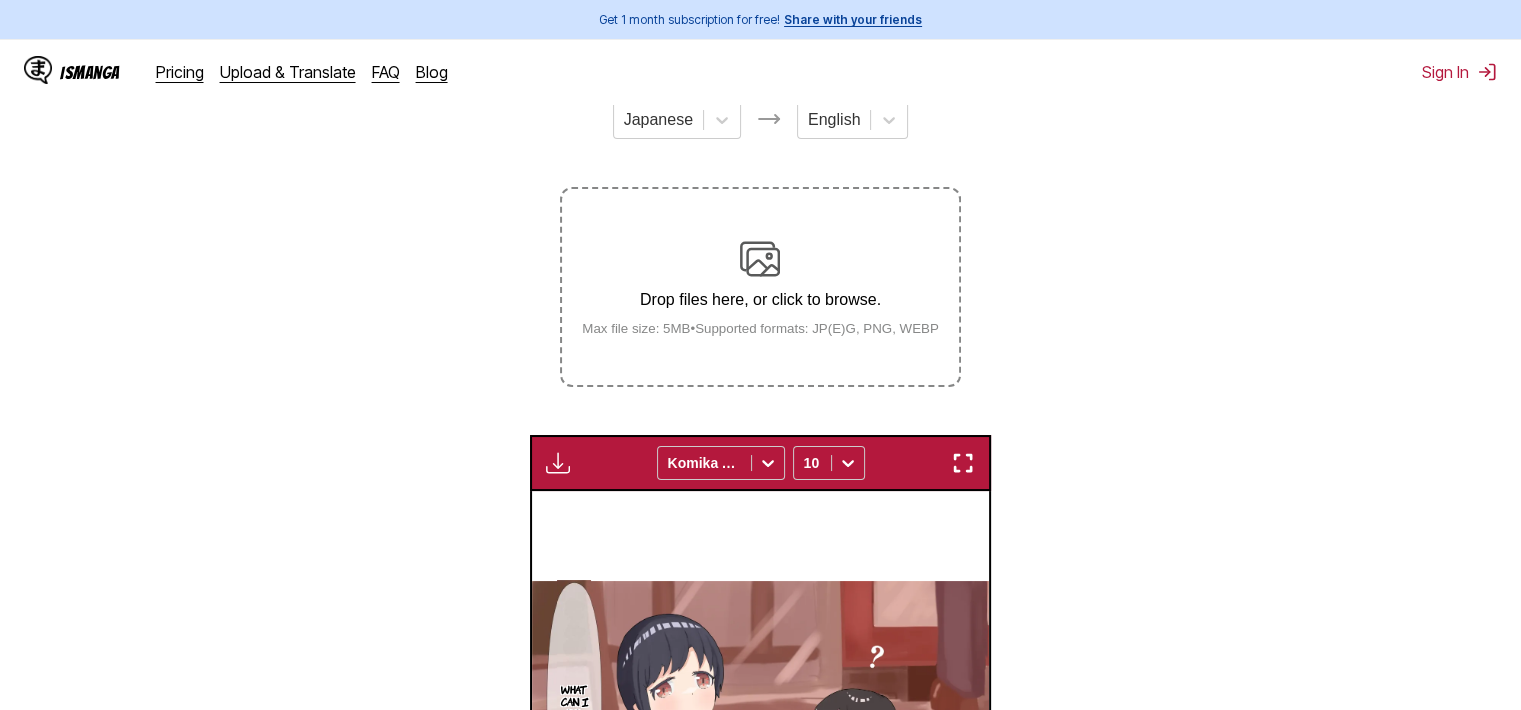scroll, scrollTop: 206, scrollLeft: 0, axis: vertical 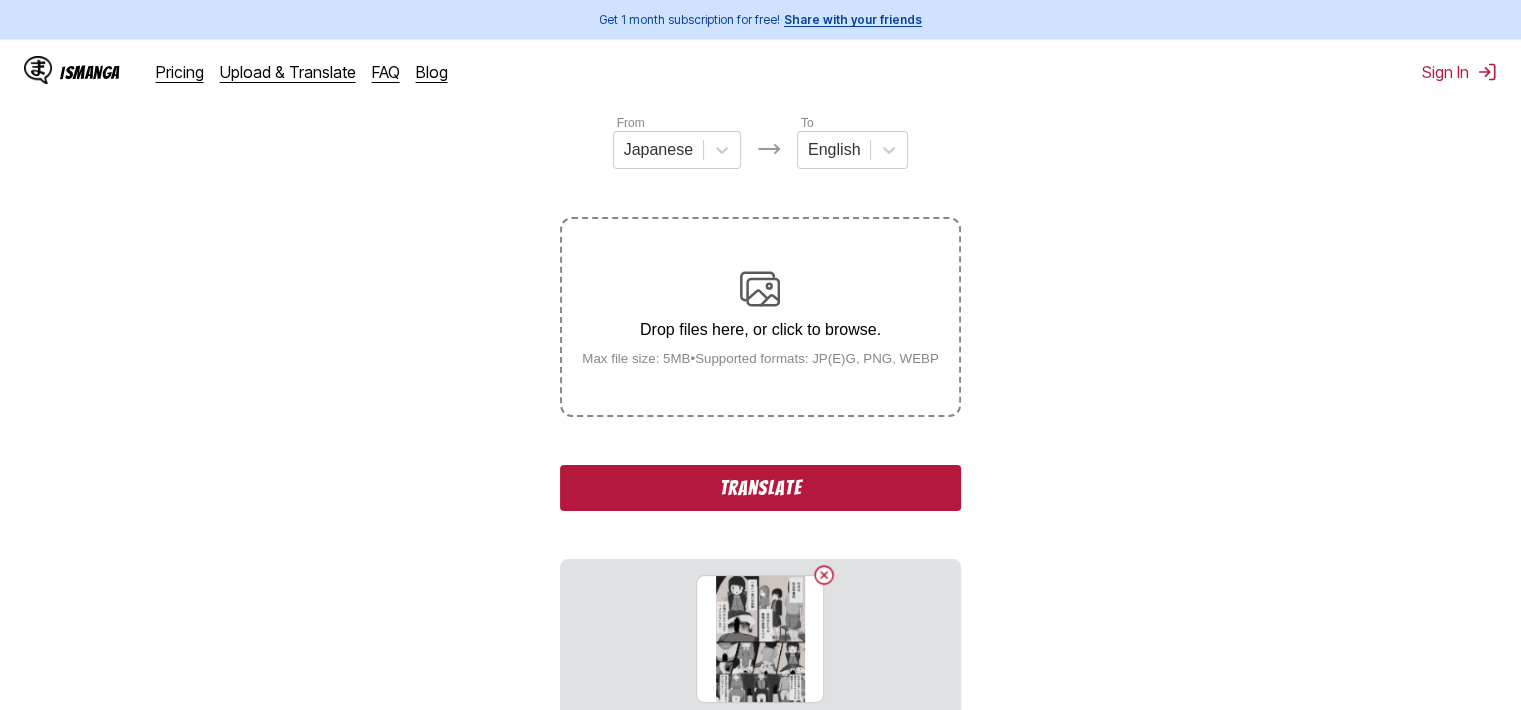 click on "Translate" at bounding box center (760, 488) 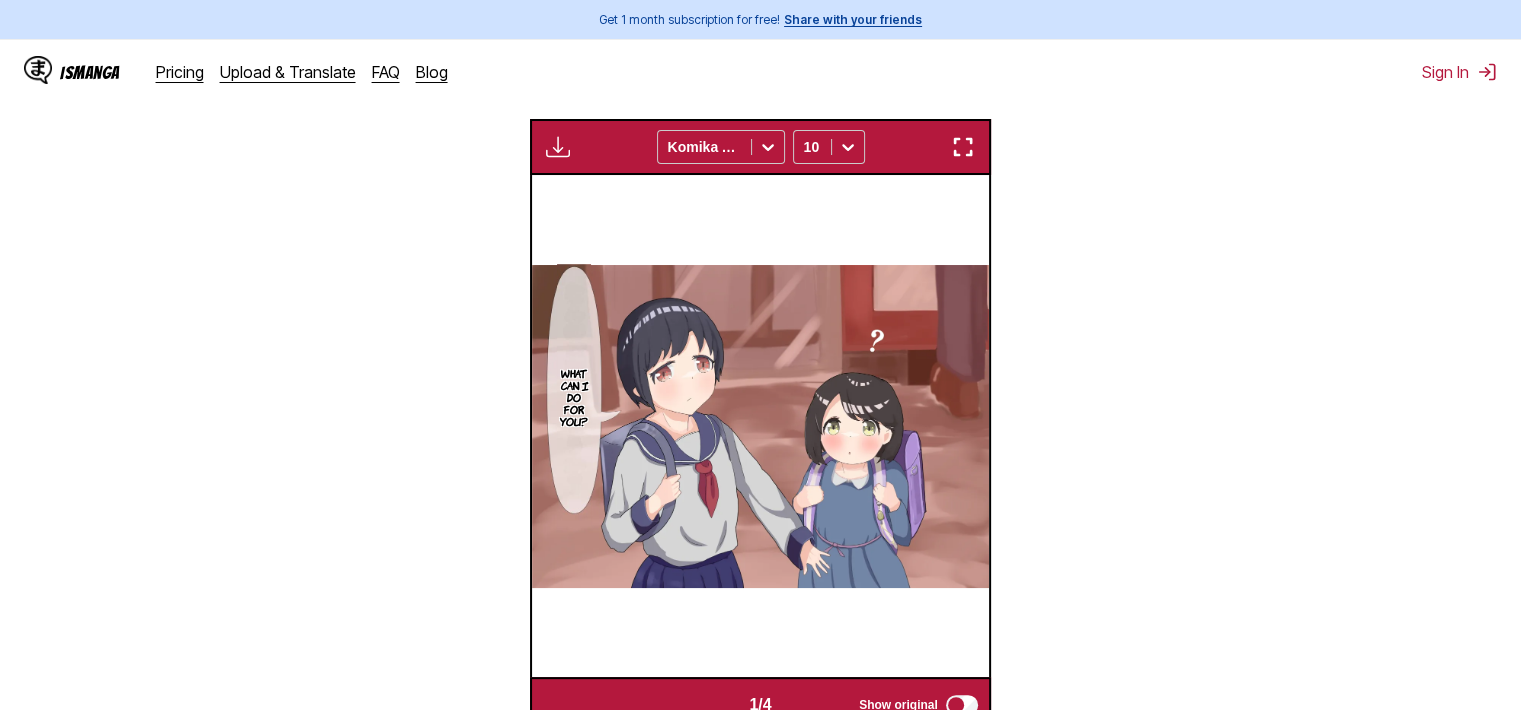 scroll, scrollTop: 606, scrollLeft: 0, axis: vertical 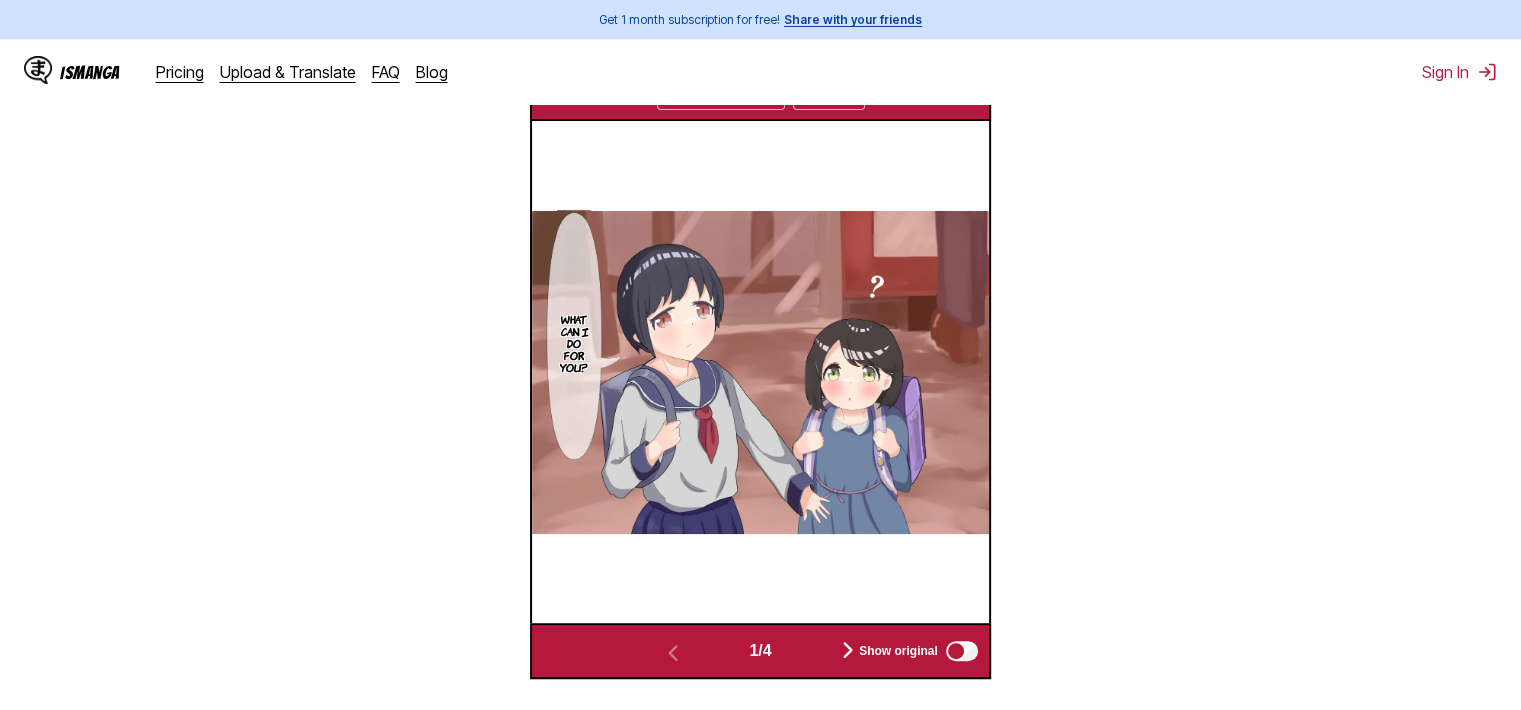 click at bounding box center (848, 650) 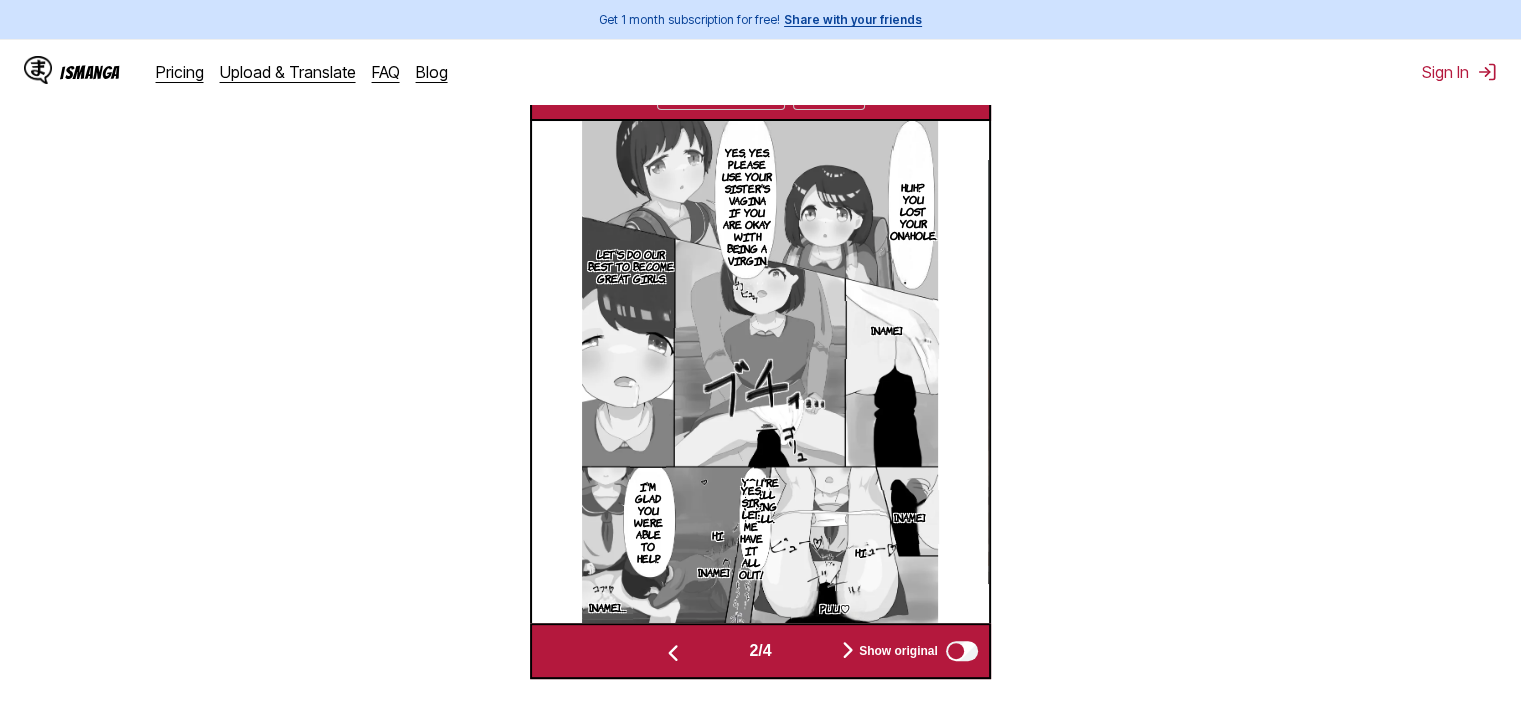 click at bounding box center [848, 650] 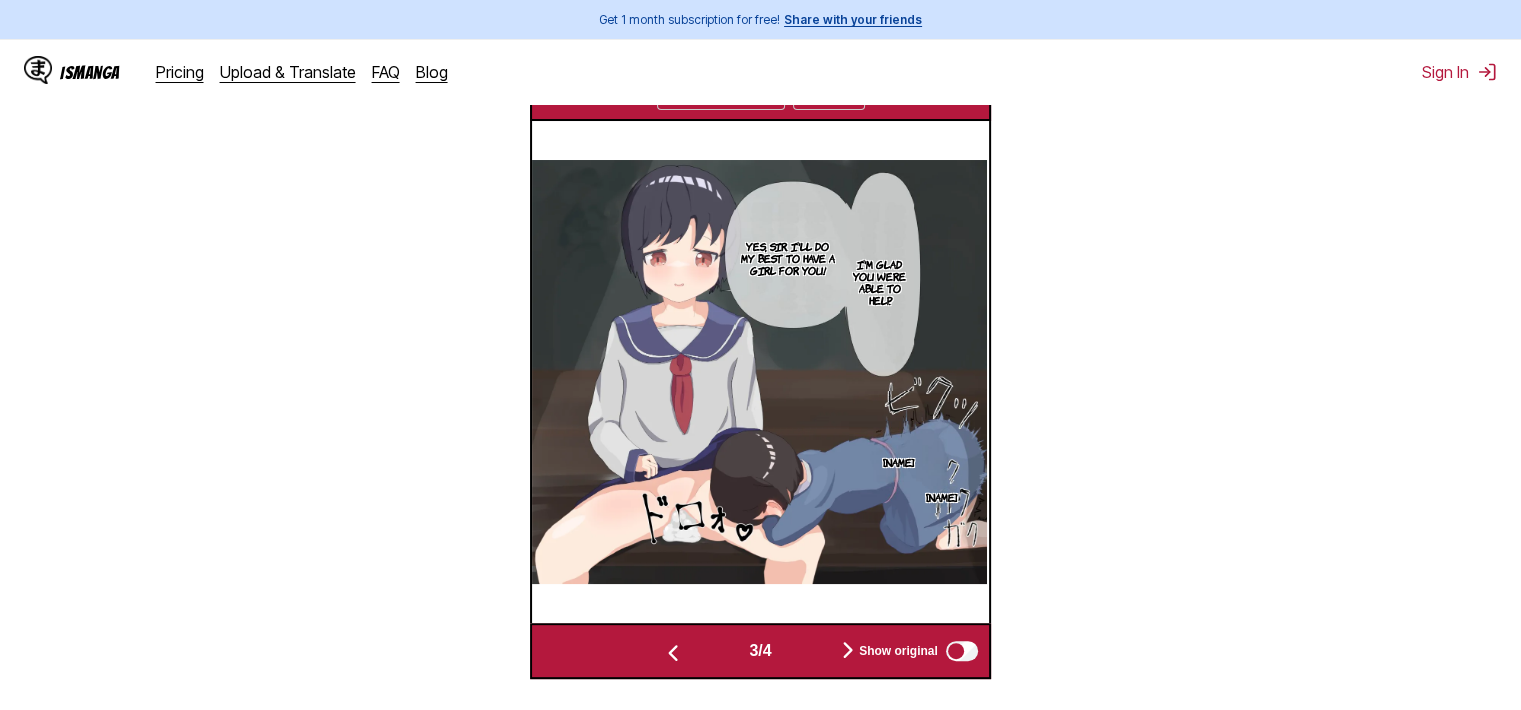 click at bounding box center (848, 650) 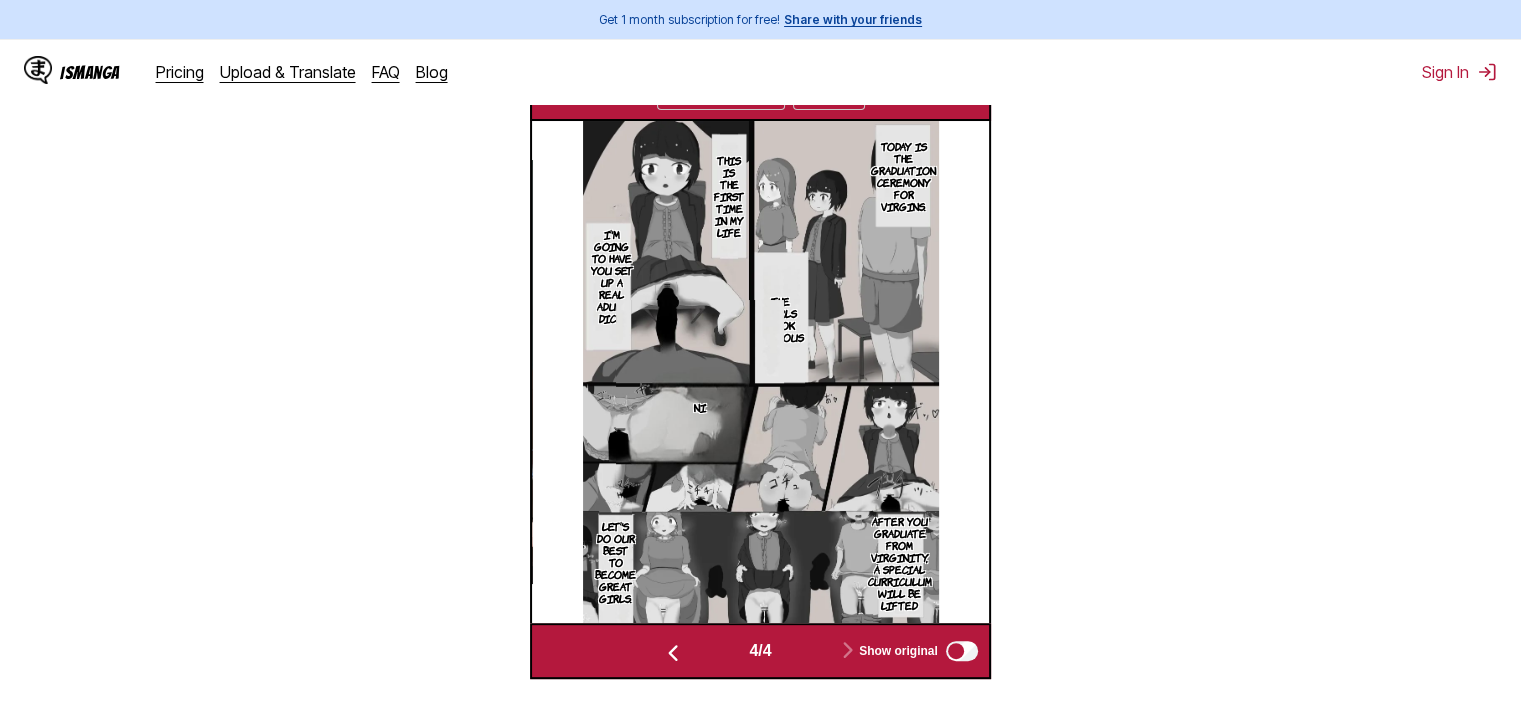 click at bounding box center (673, 653) 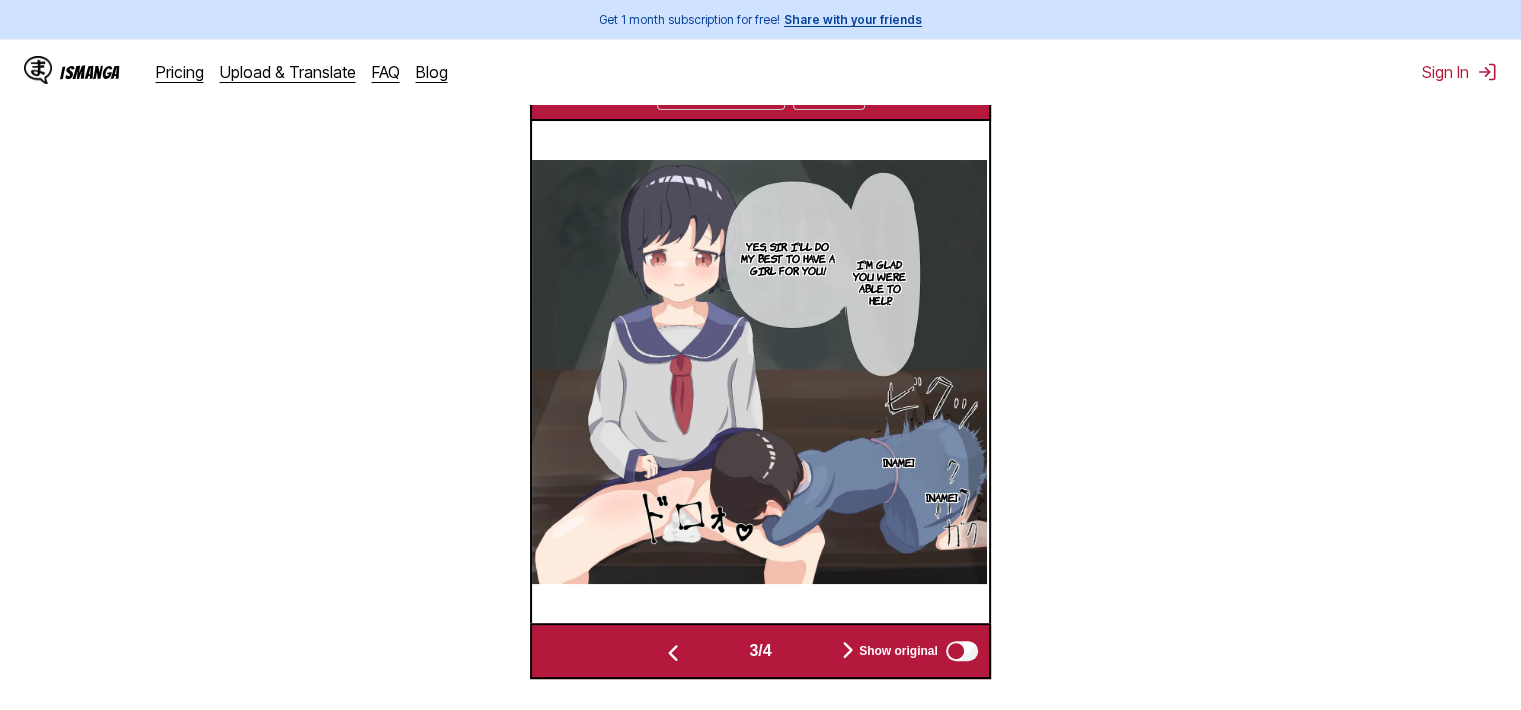 click at bounding box center (673, 653) 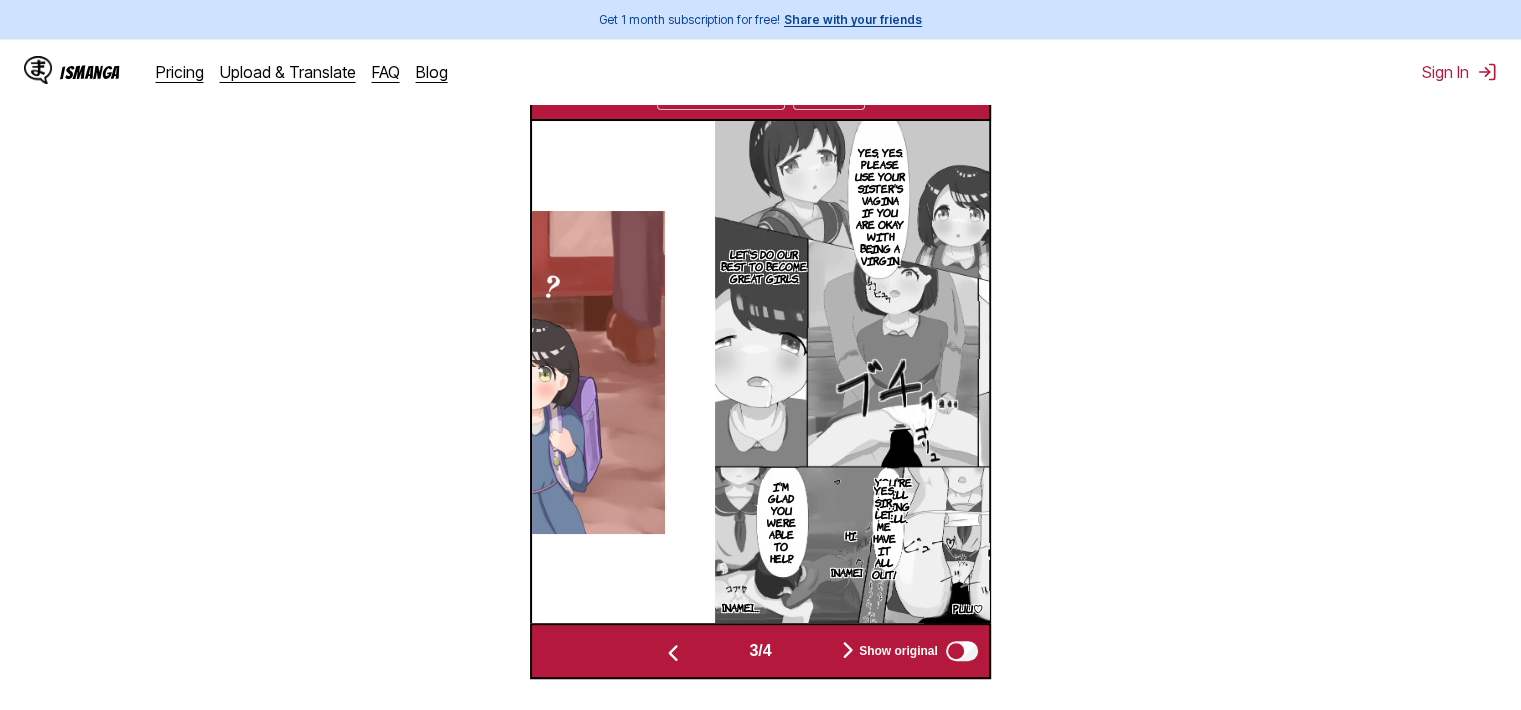click at bounding box center (673, 653) 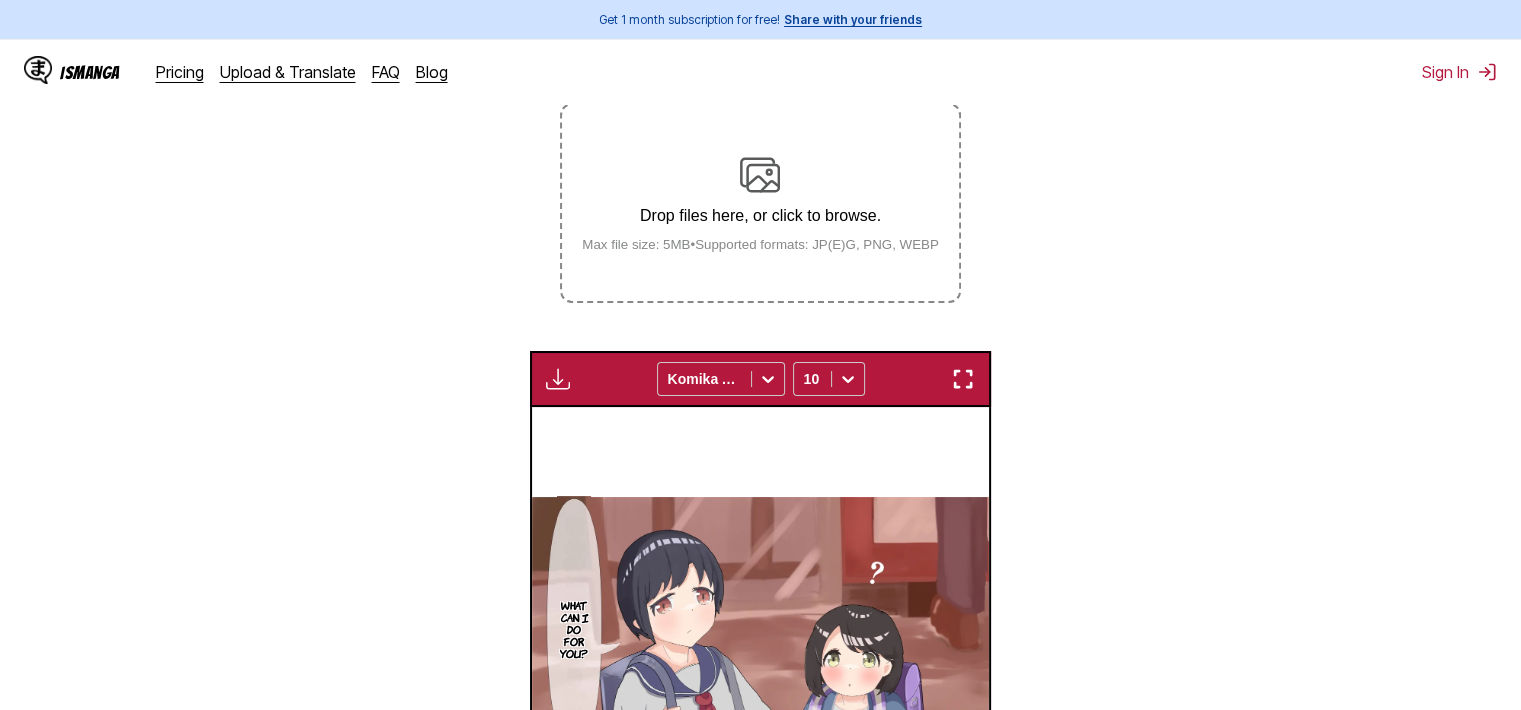 scroll, scrollTop: 206, scrollLeft: 0, axis: vertical 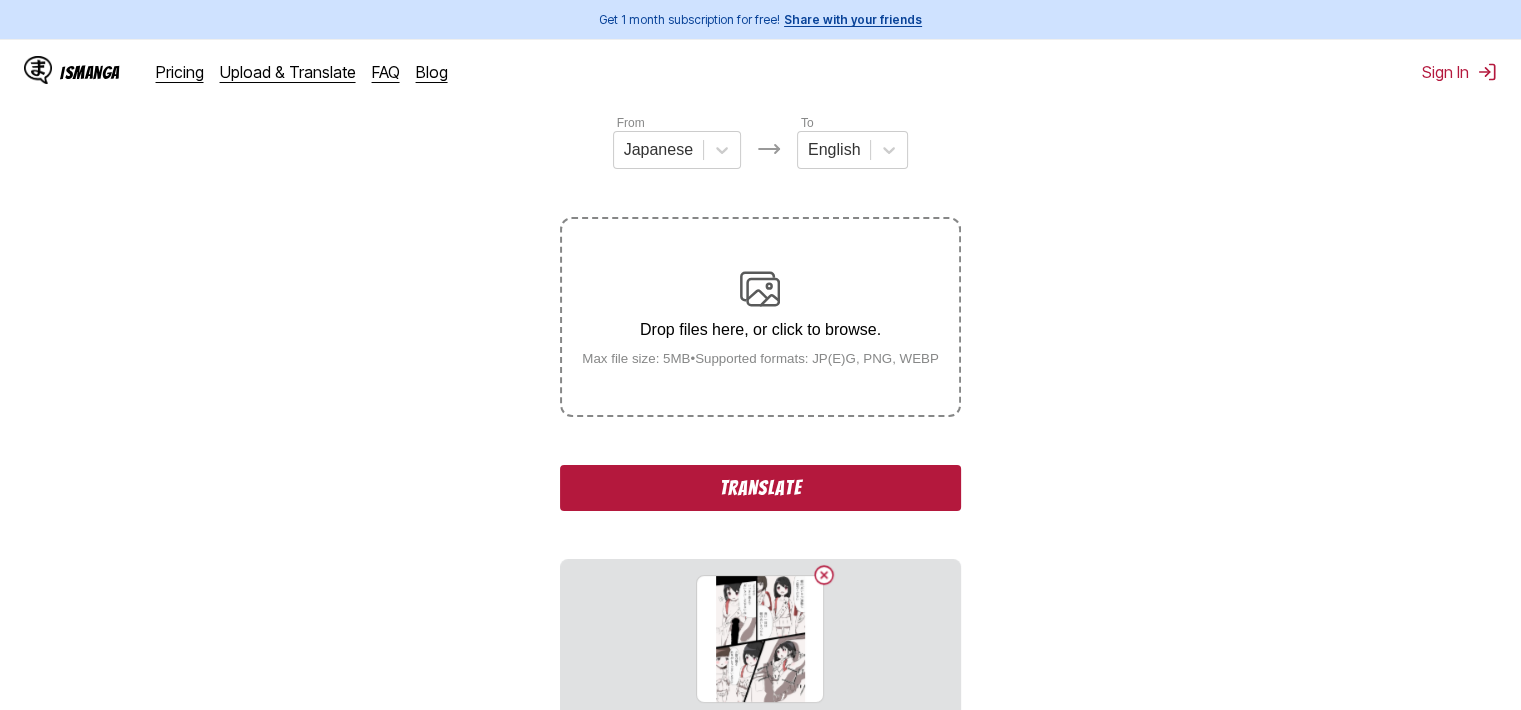 click on "Translate" at bounding box center [760, 488] 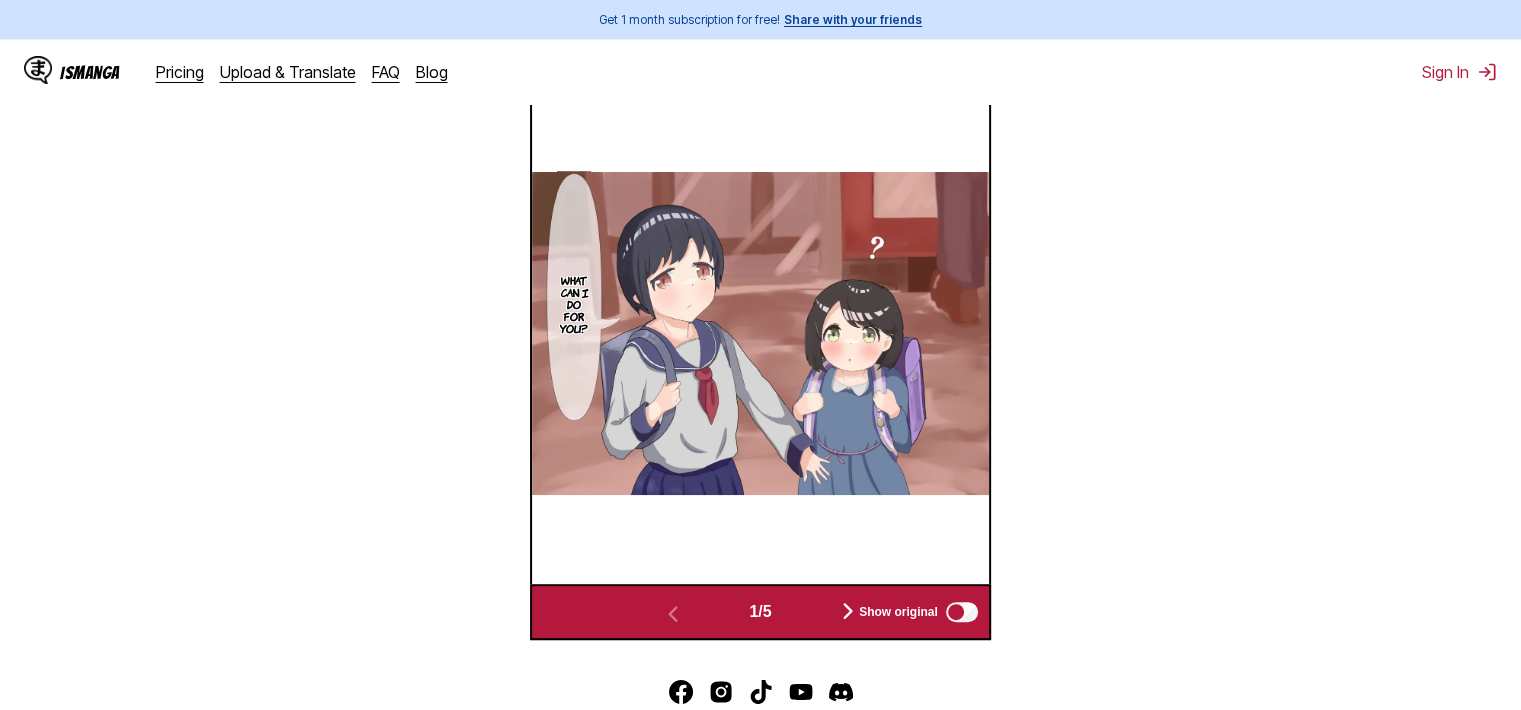 scroll, scrollTop: 764, scrollLeft: 0, axis: vertical 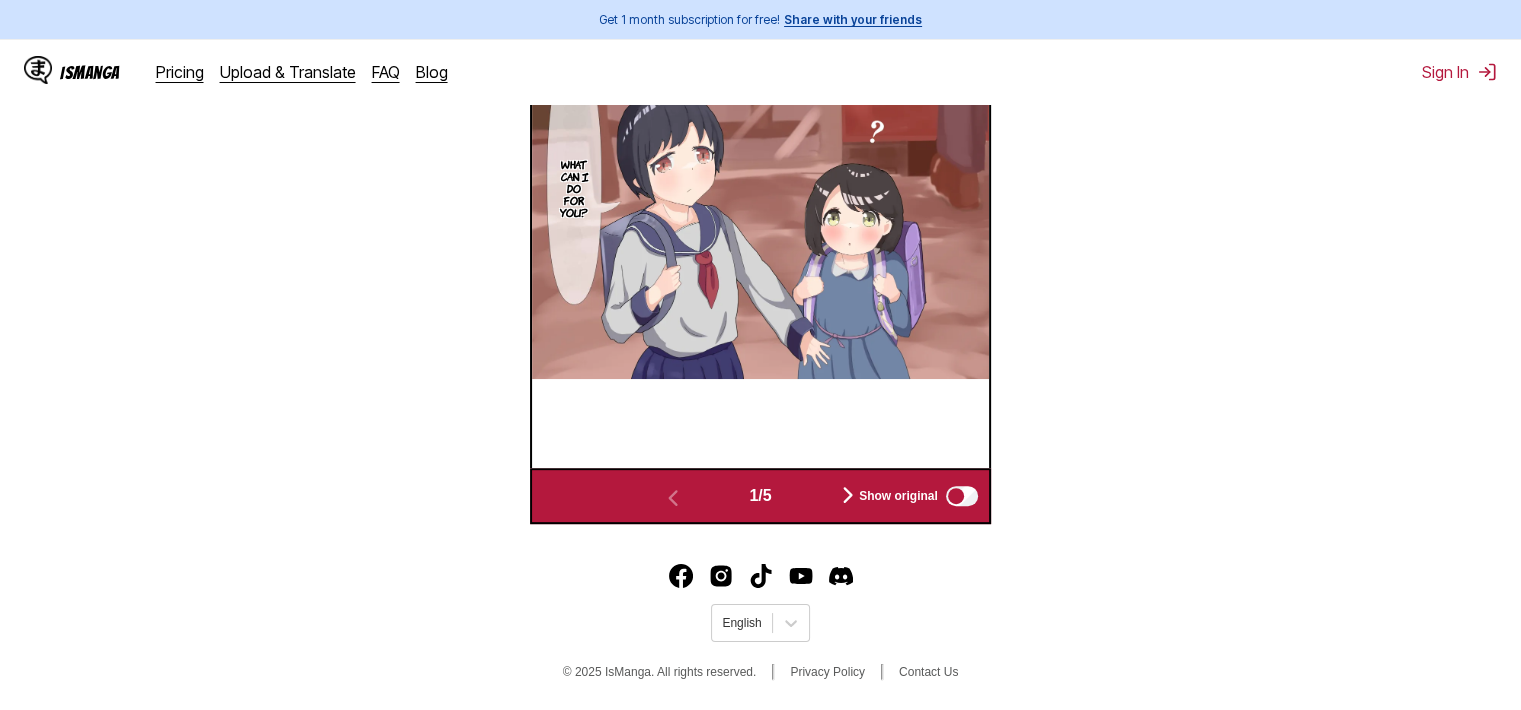 click at bounding box center [848, 495] 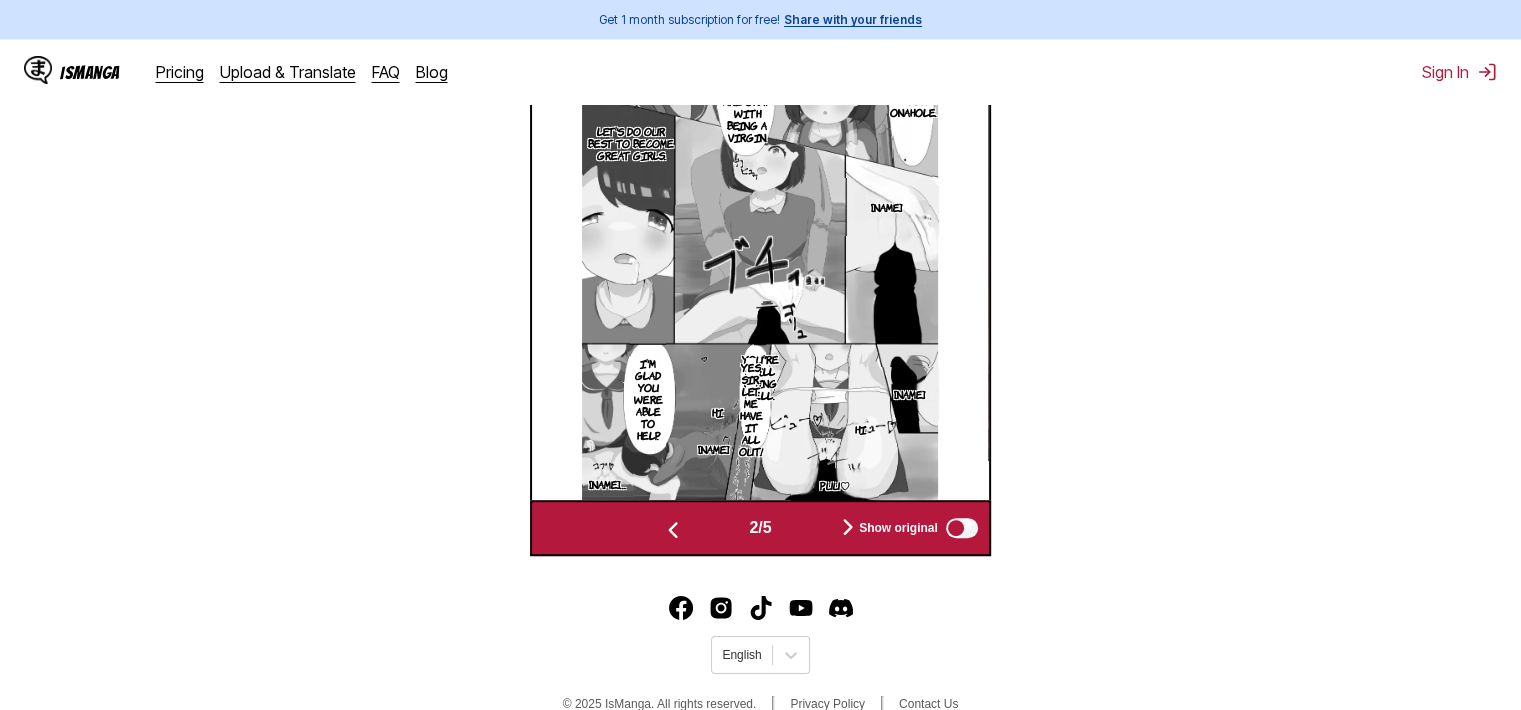 click on "Puu♡" at bounding box center [835, 485] 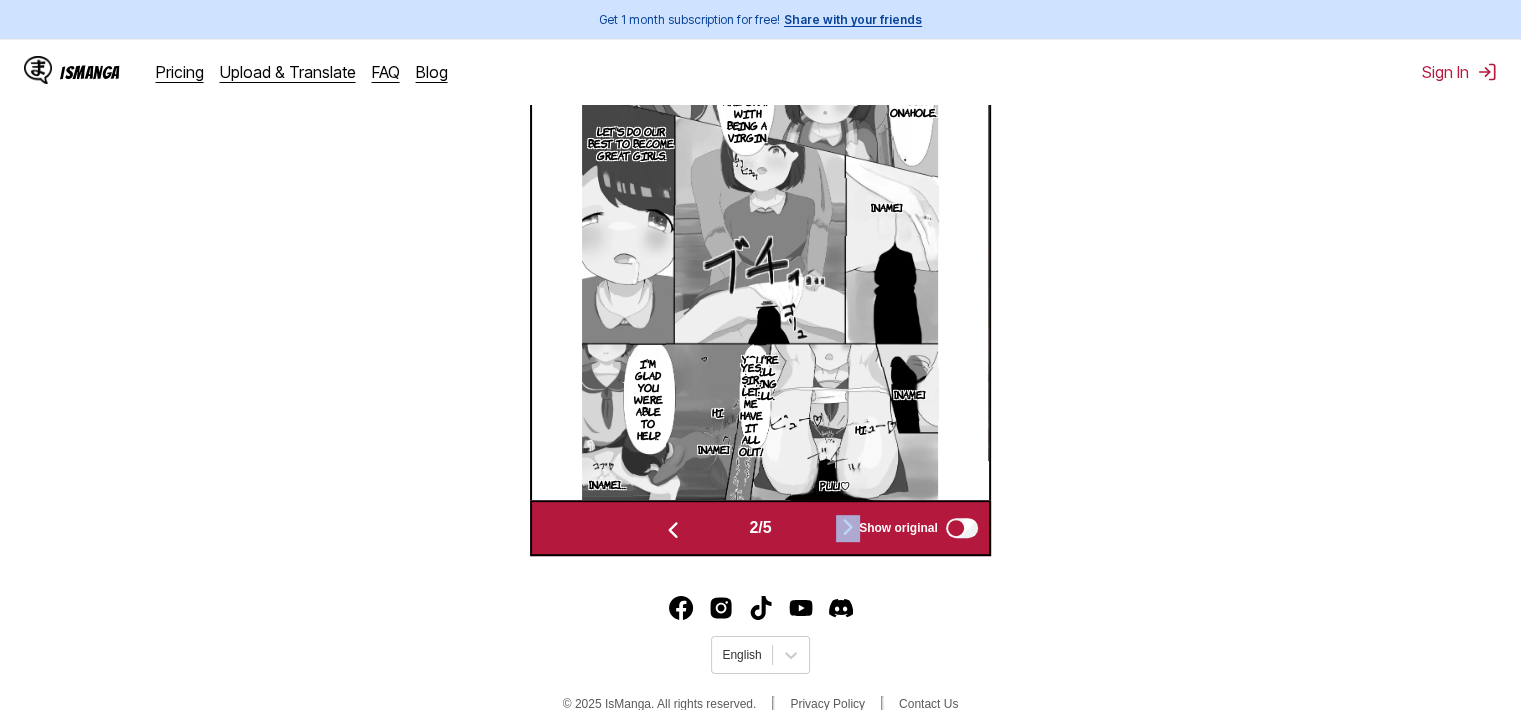 click on "2  /  5 Show original" at bounding box center (760, 528) 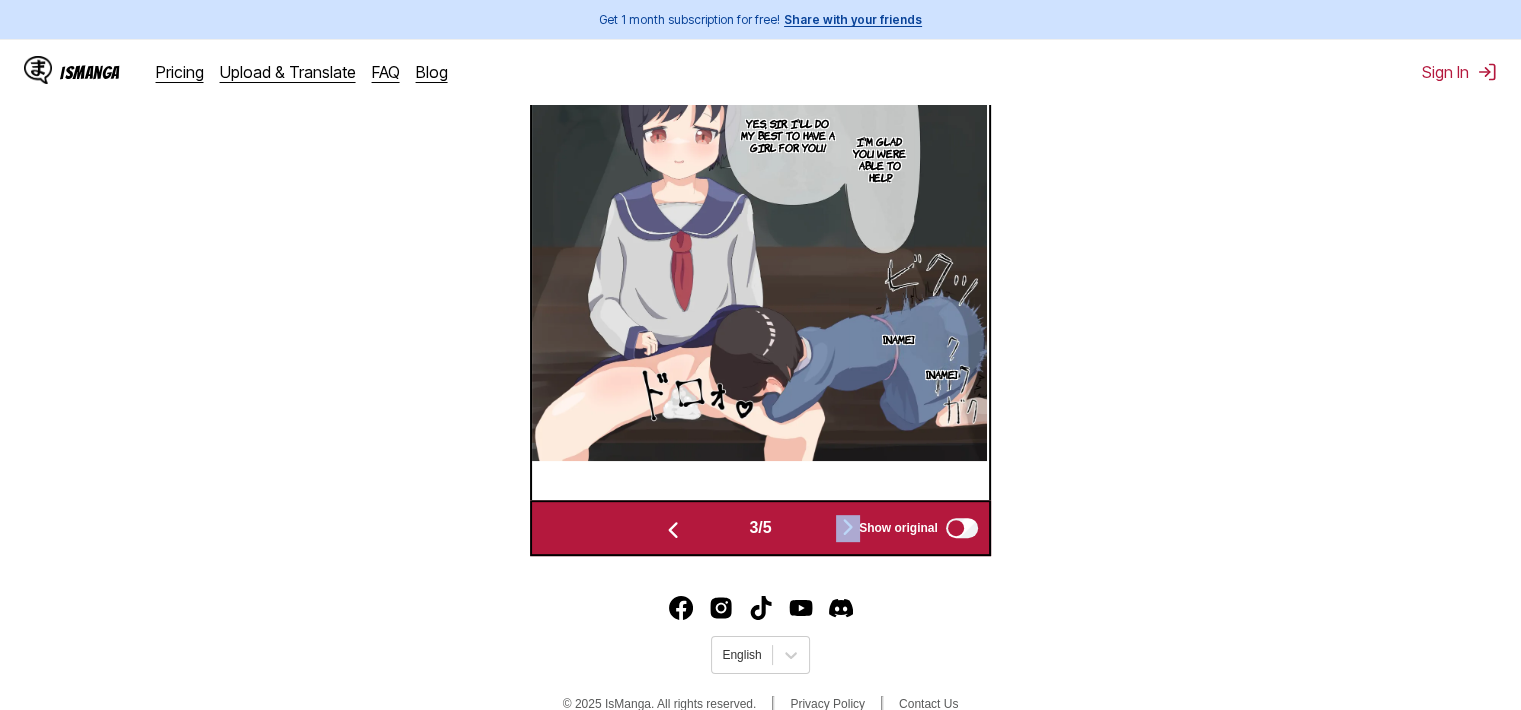 click at bounding box center [848, 527] 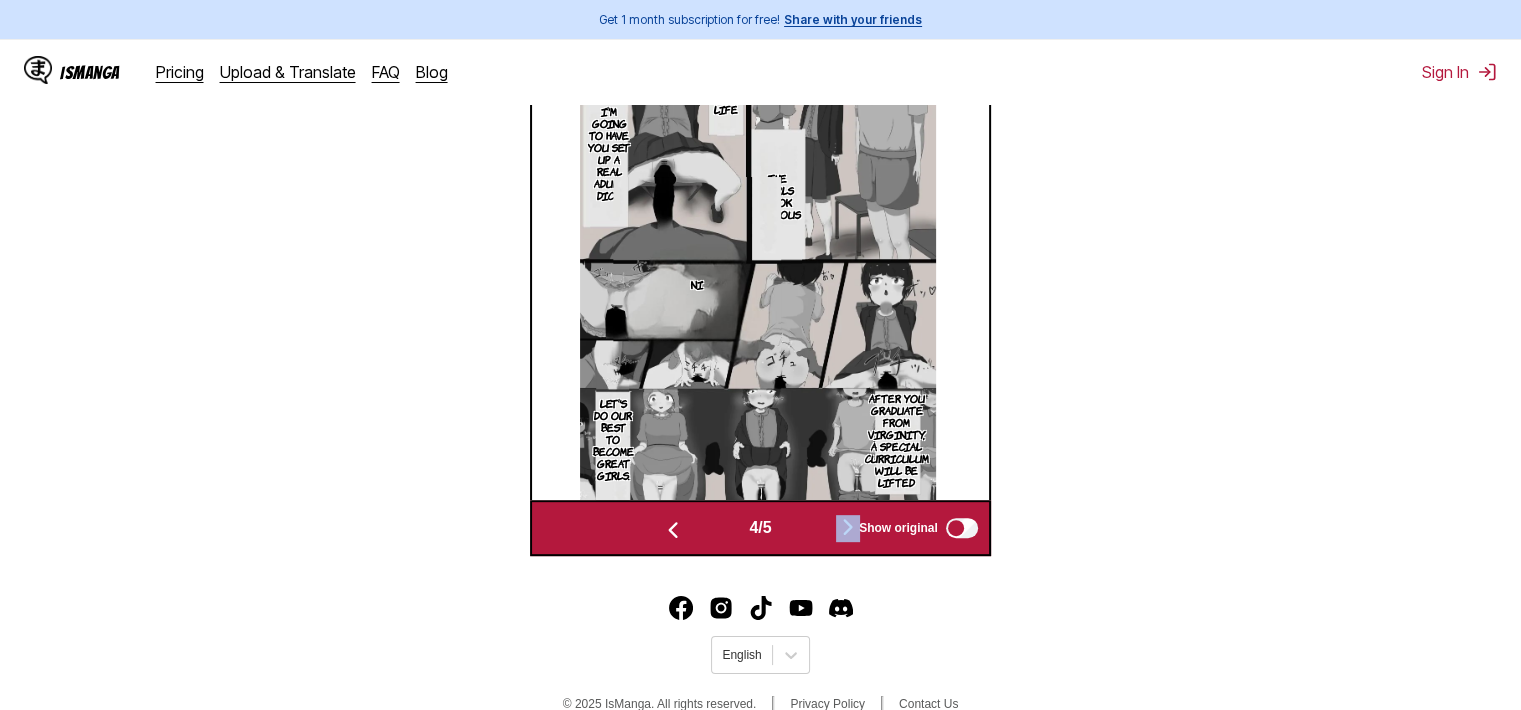 click at bounding box center (848, 527) 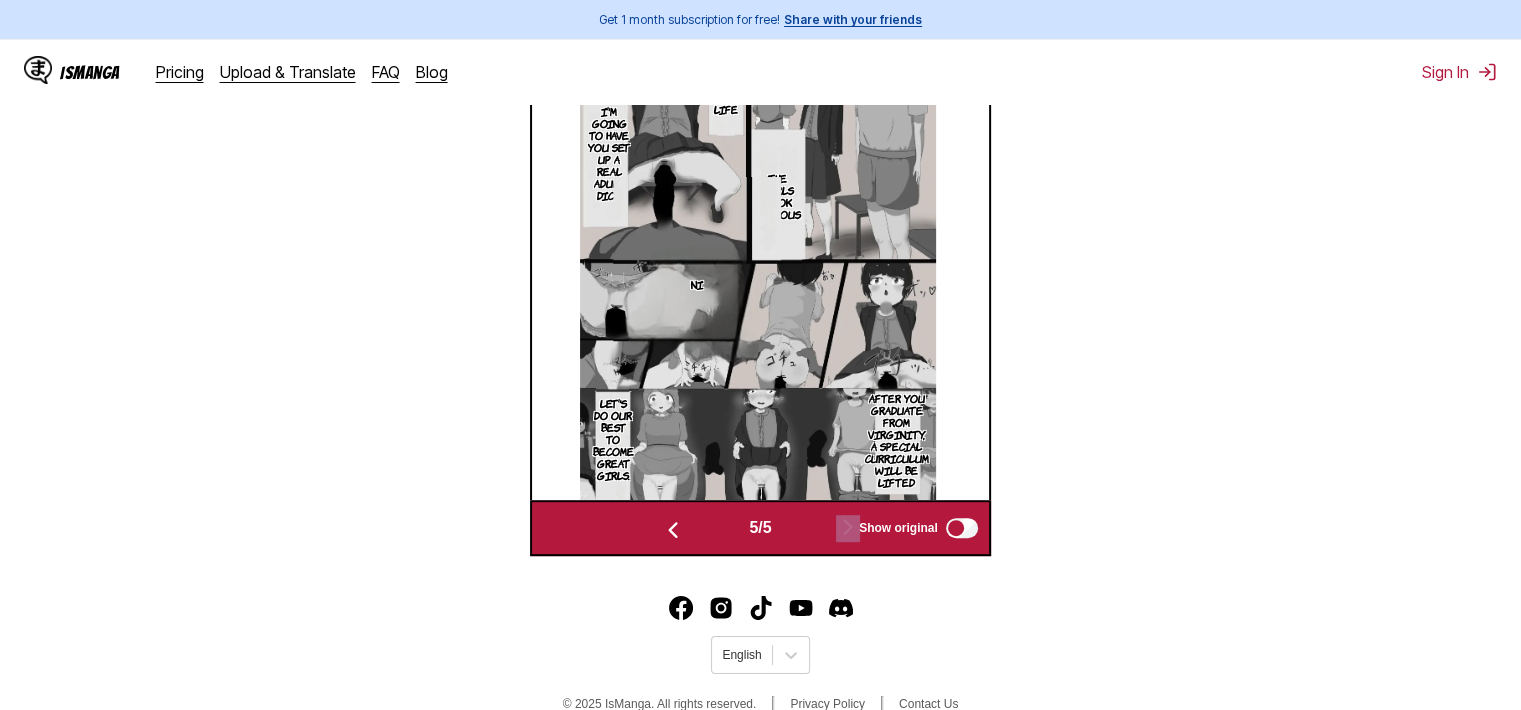 scroll, scrollTop: 0, scrollLeft: 1830, axis: horizontal 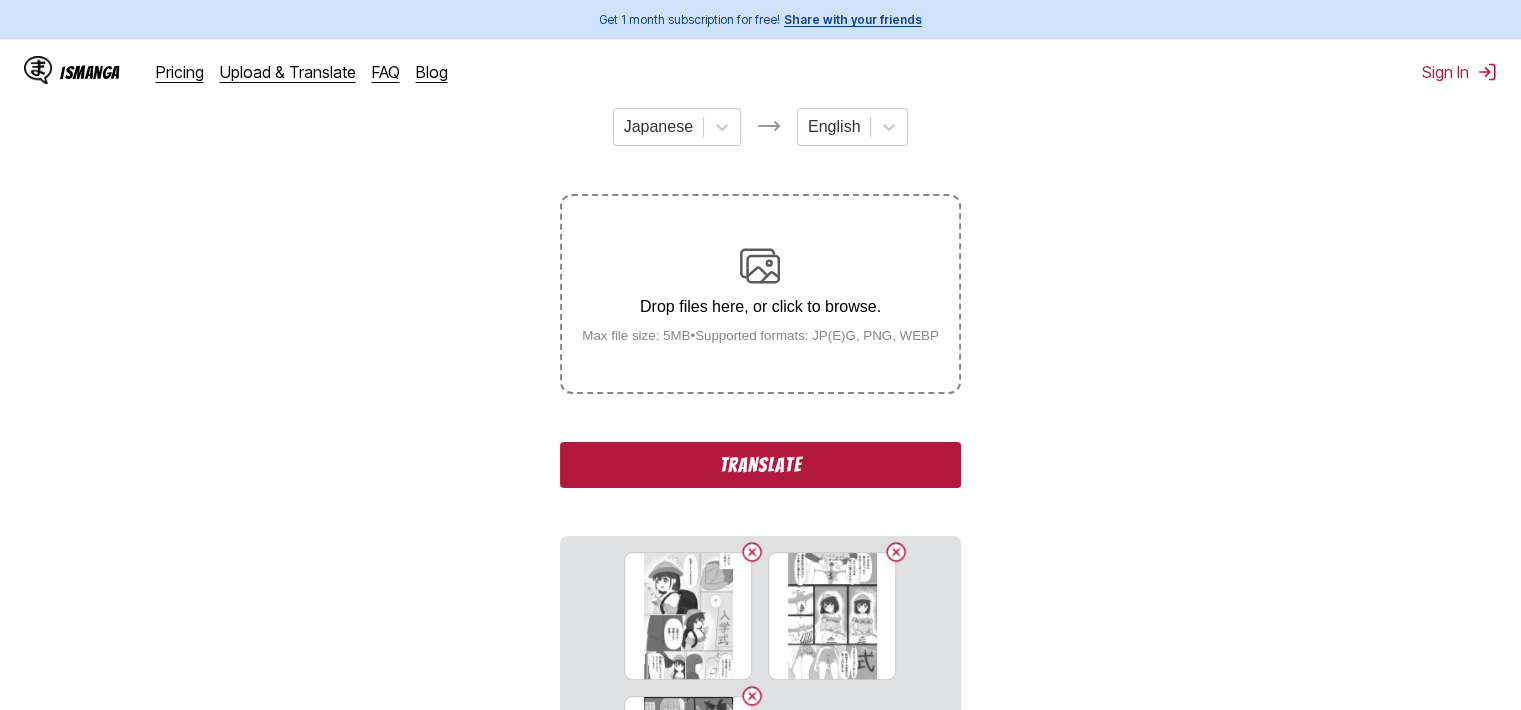 click on "Translate" at bounding box center (760, 465) 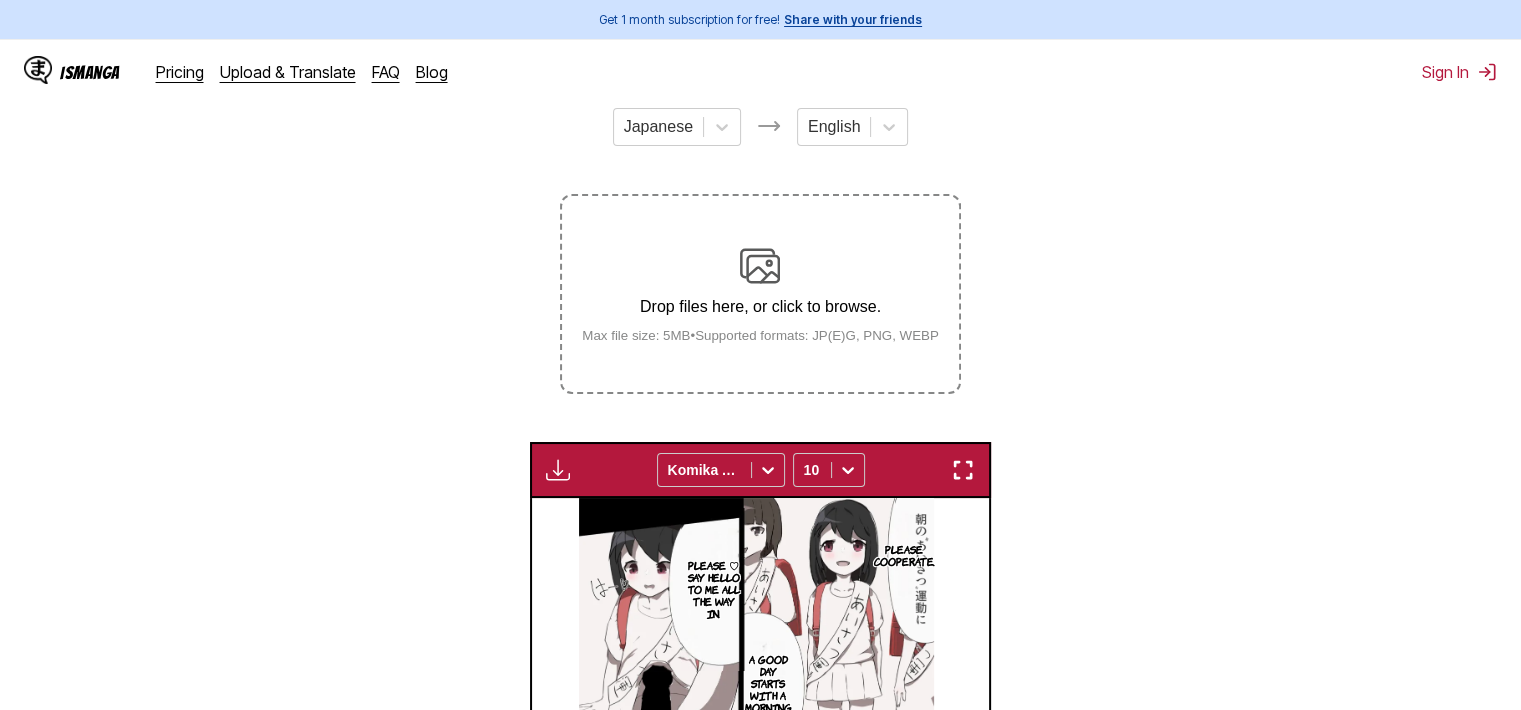 scroll, scrollTop: 29, scrollLeft: 0, axis: vertical 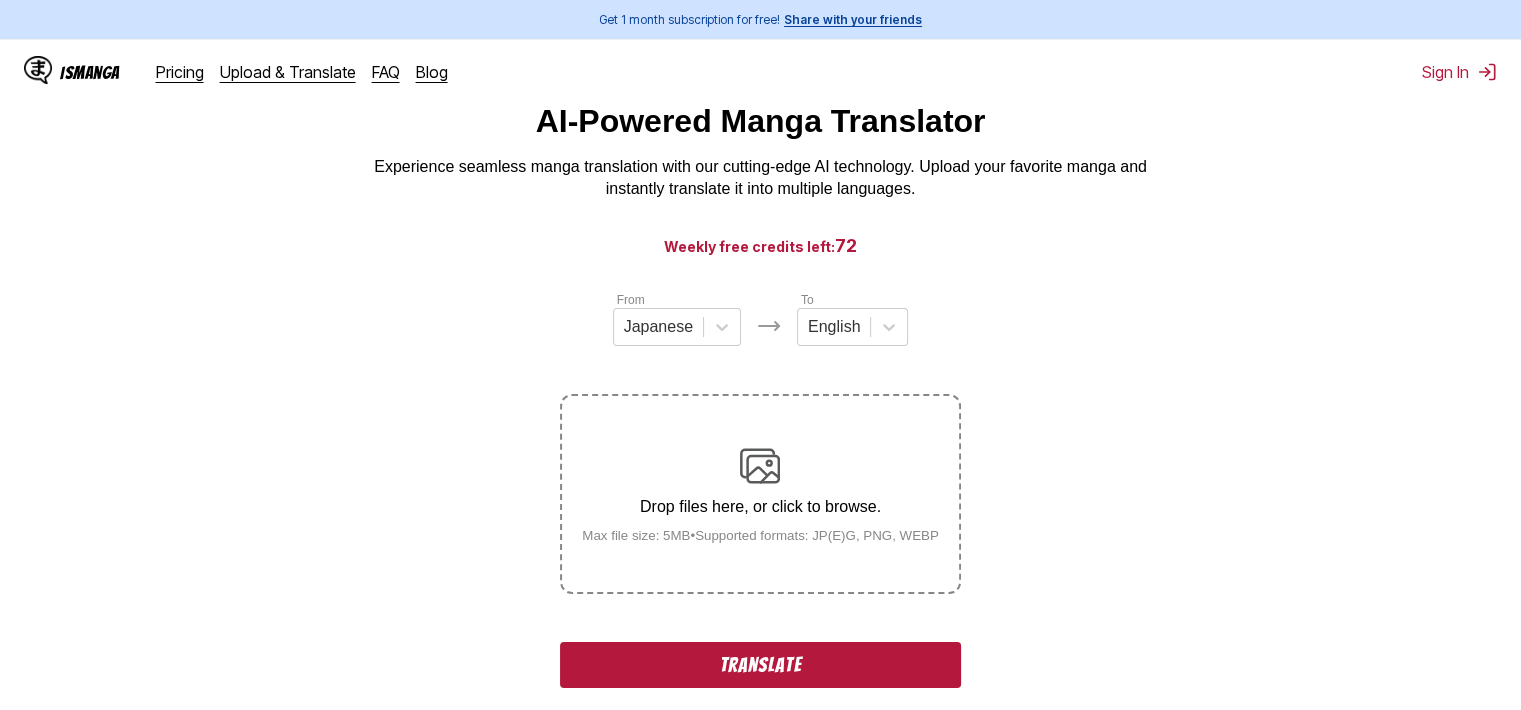 click on "Translate" at bounding box center [760, 665] 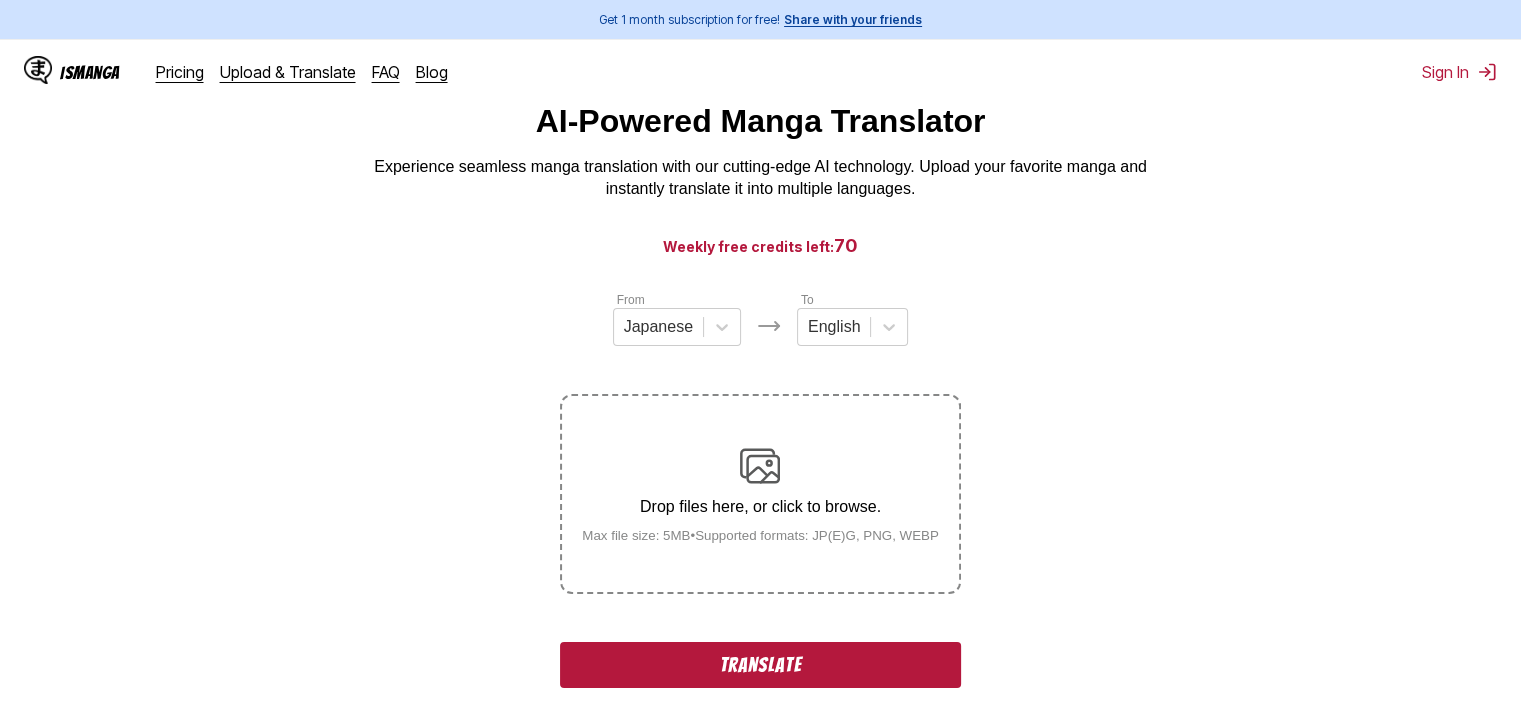 click on "Translate" at bounding box center (760, 665) 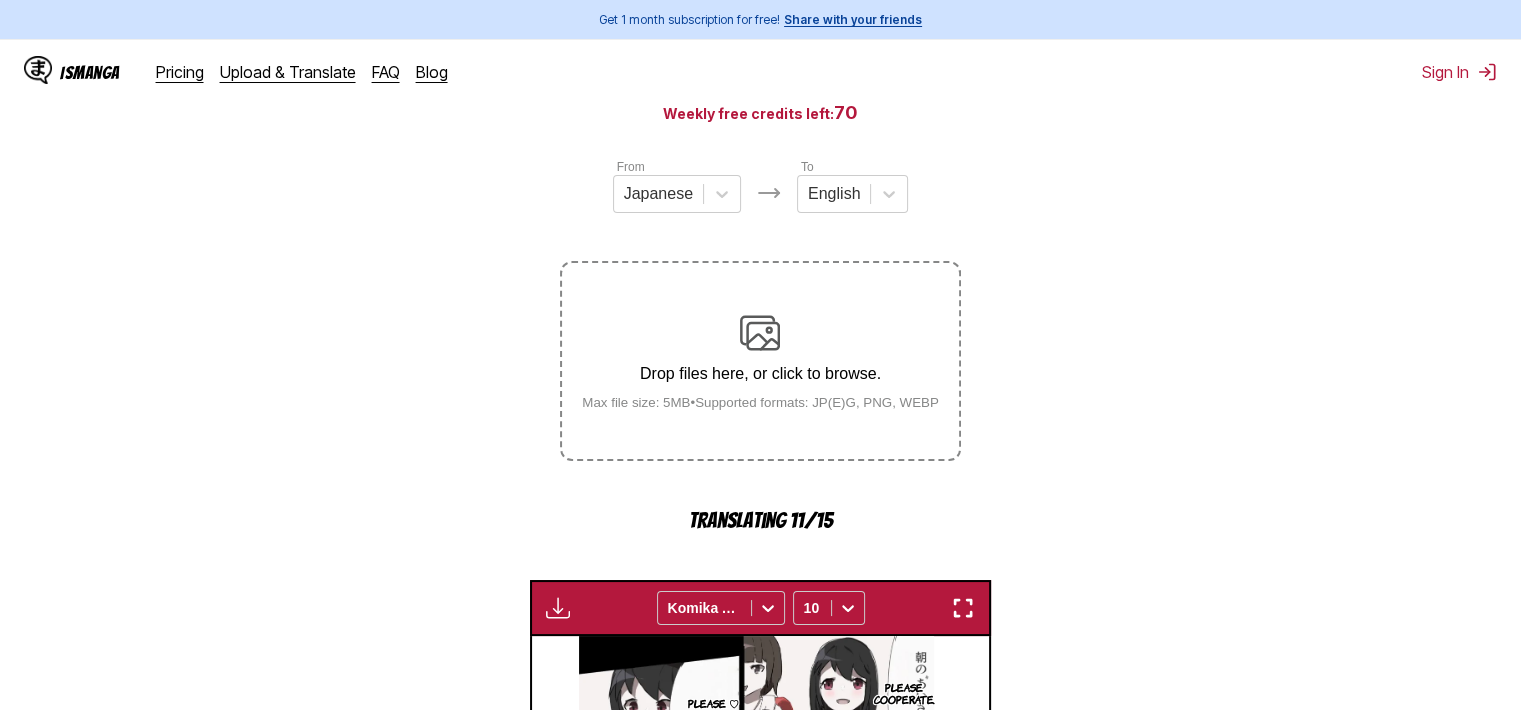 scroll, scrollTop: 429, scrollLeft: 0, axis: vertical 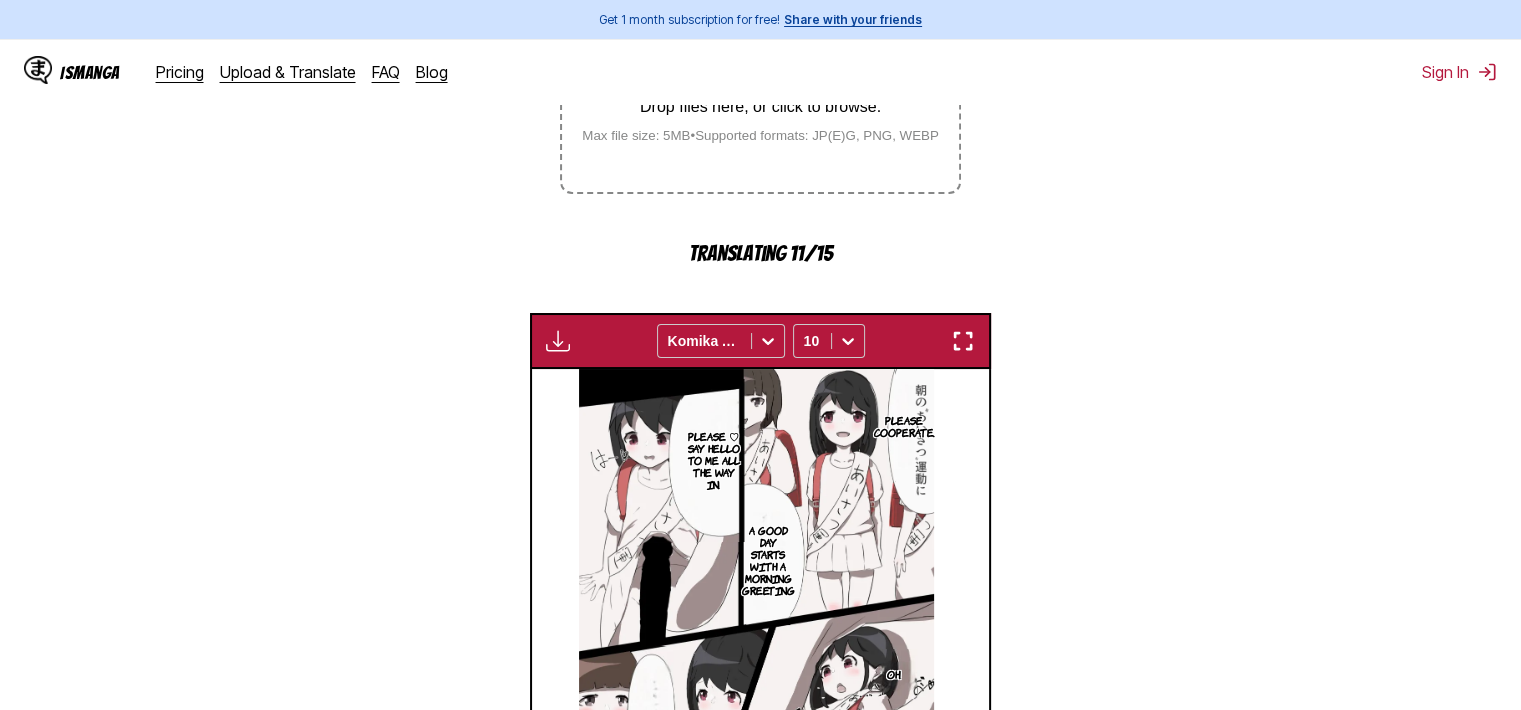 click at bounding box center (963, 341) 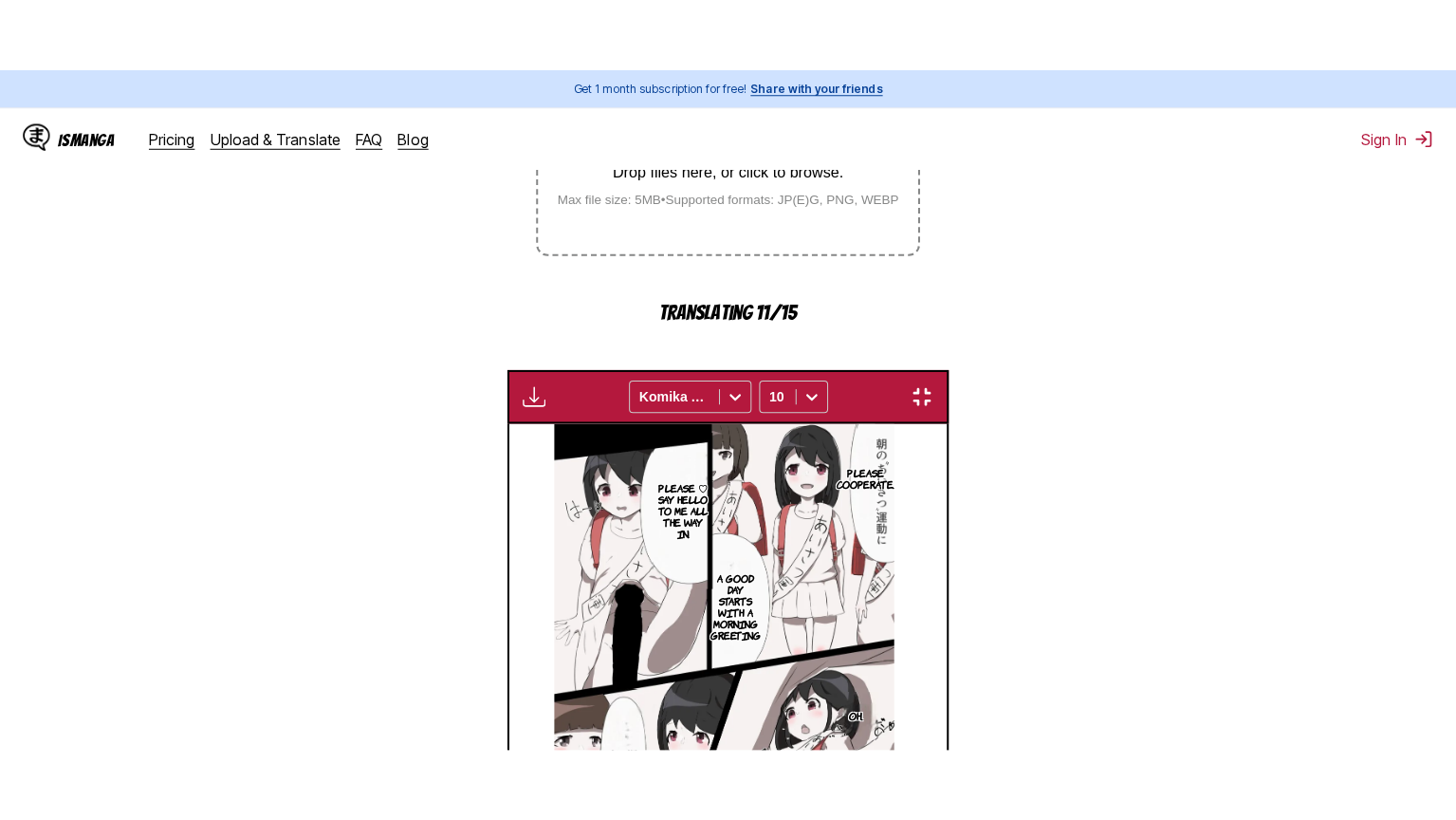 scroll, scrollTop: 220, scrollLeft: 0, axis: vertical 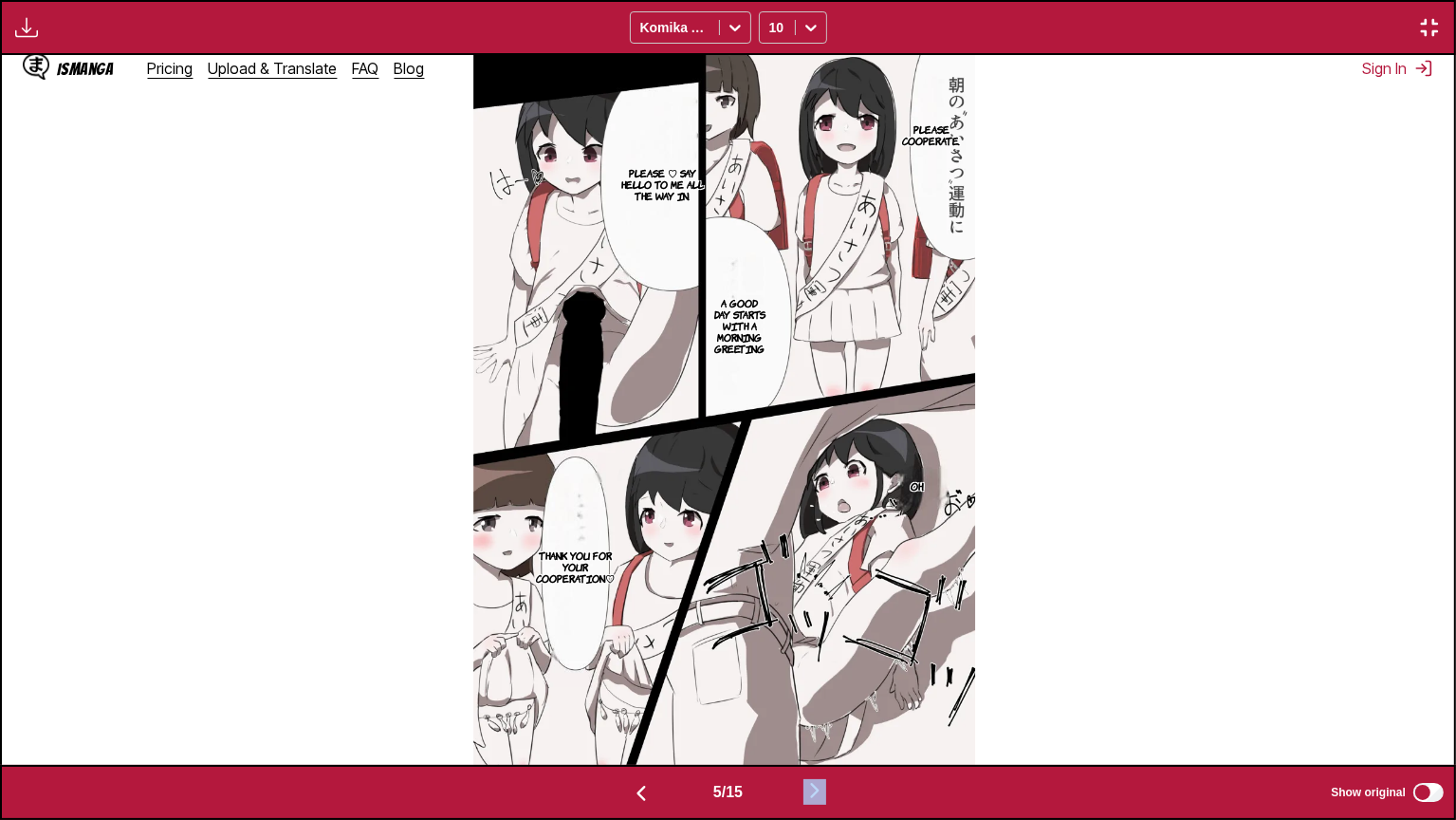 type 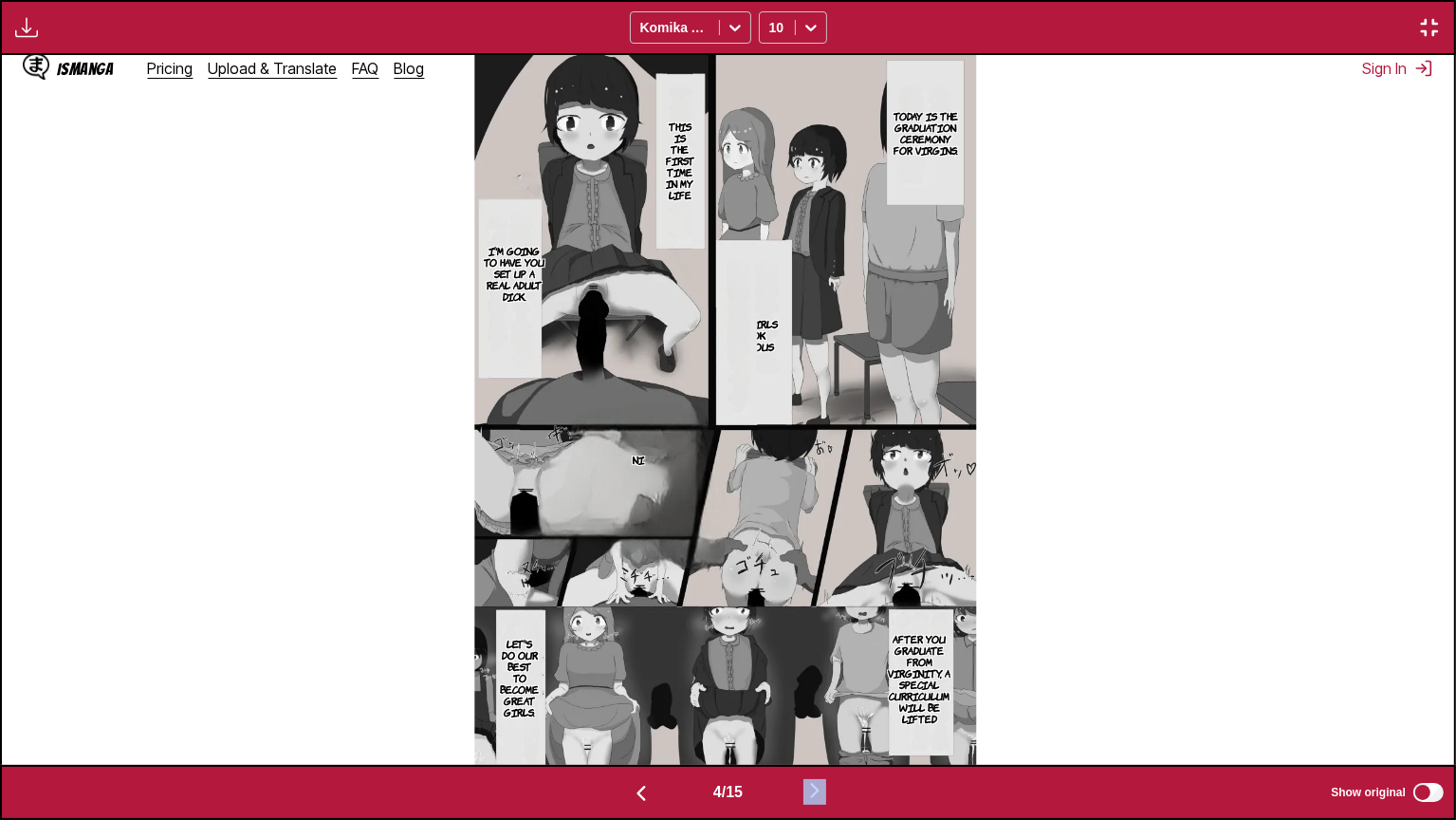 scroll, scrollTop: 0, scrollLeft: 0, axis: both 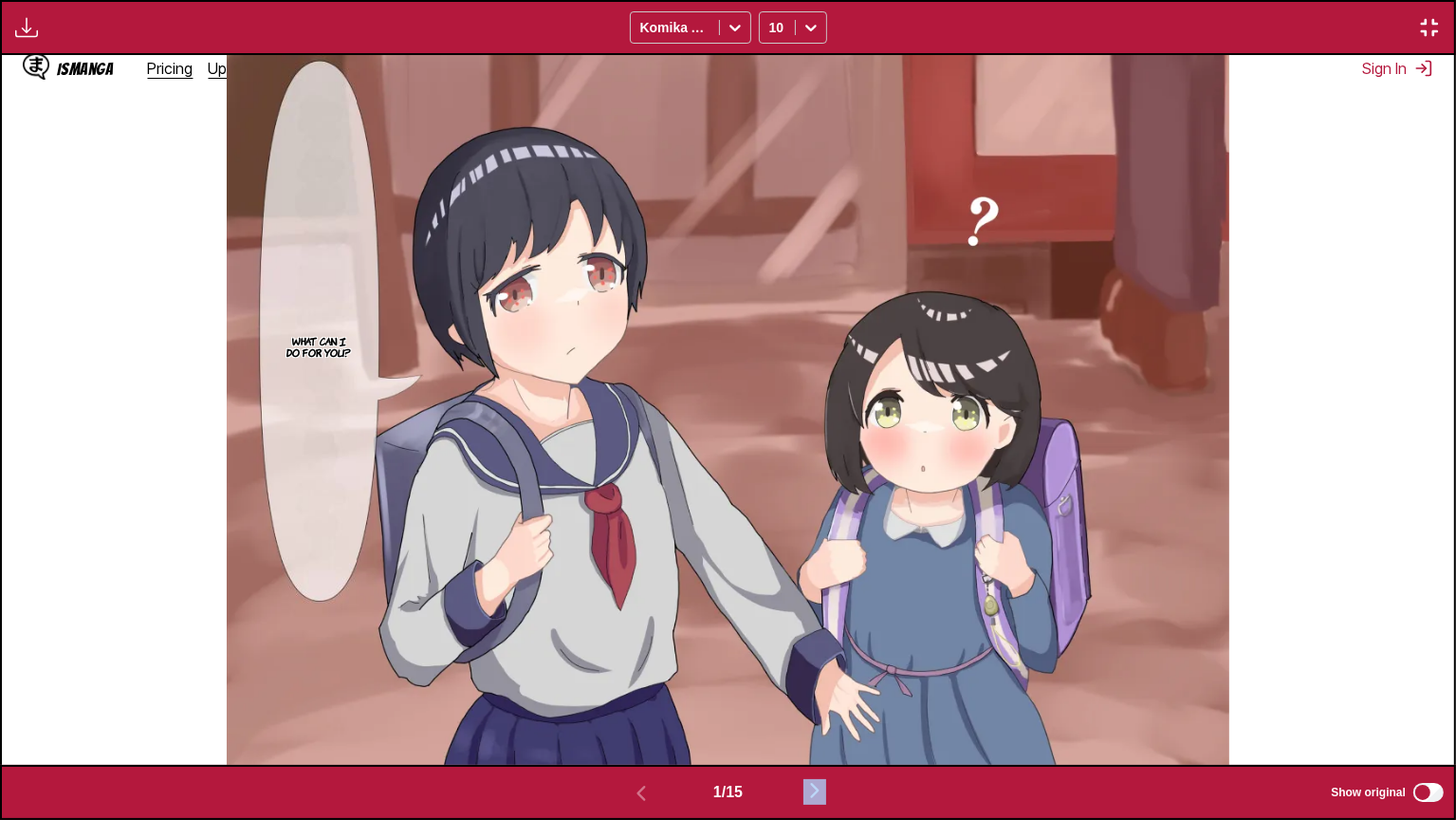 click on "1  /  15 Show original" at bounding box center [728, 792] 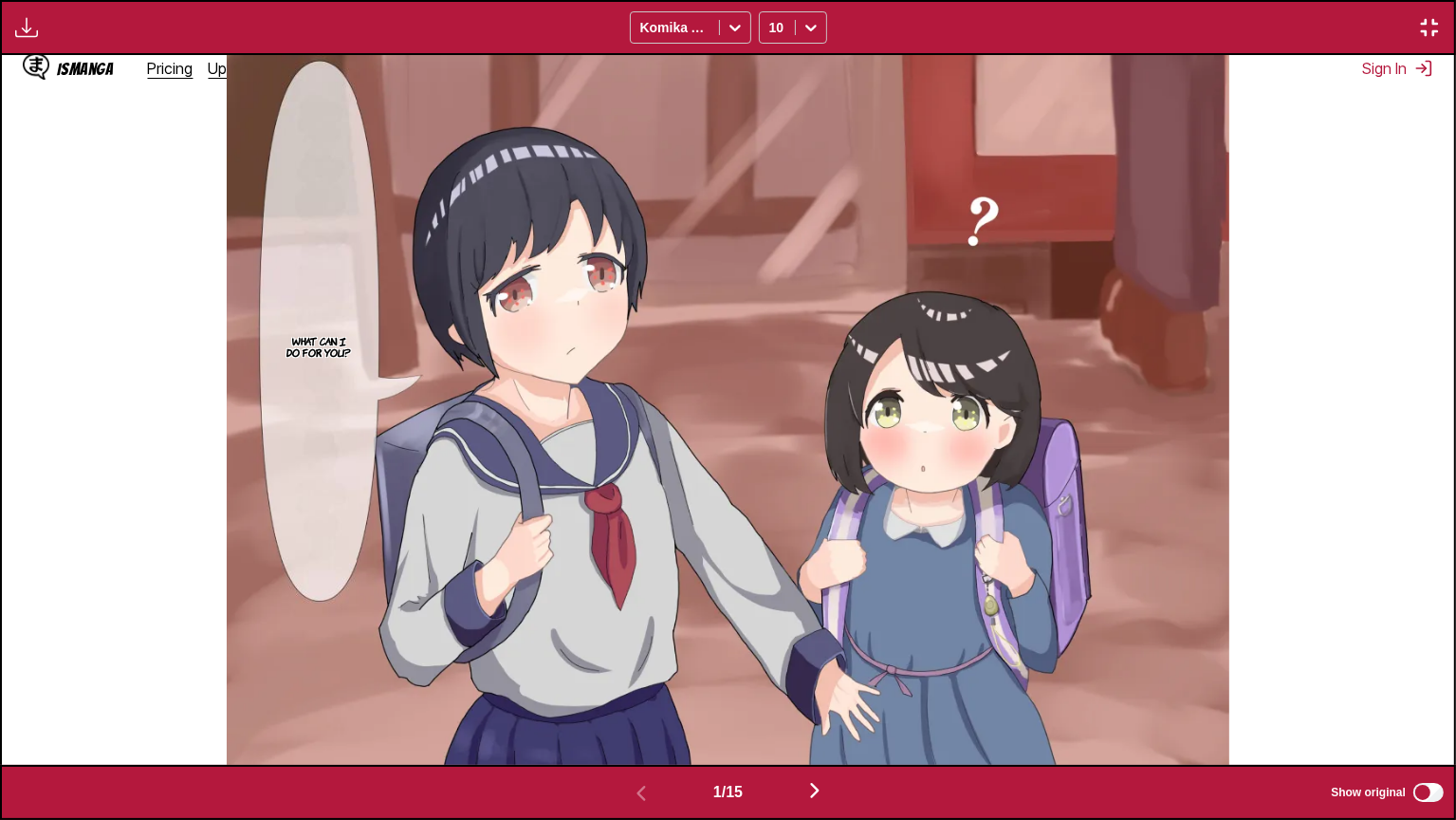 click on "What can I do for you?" at bounding box center (319, 346) 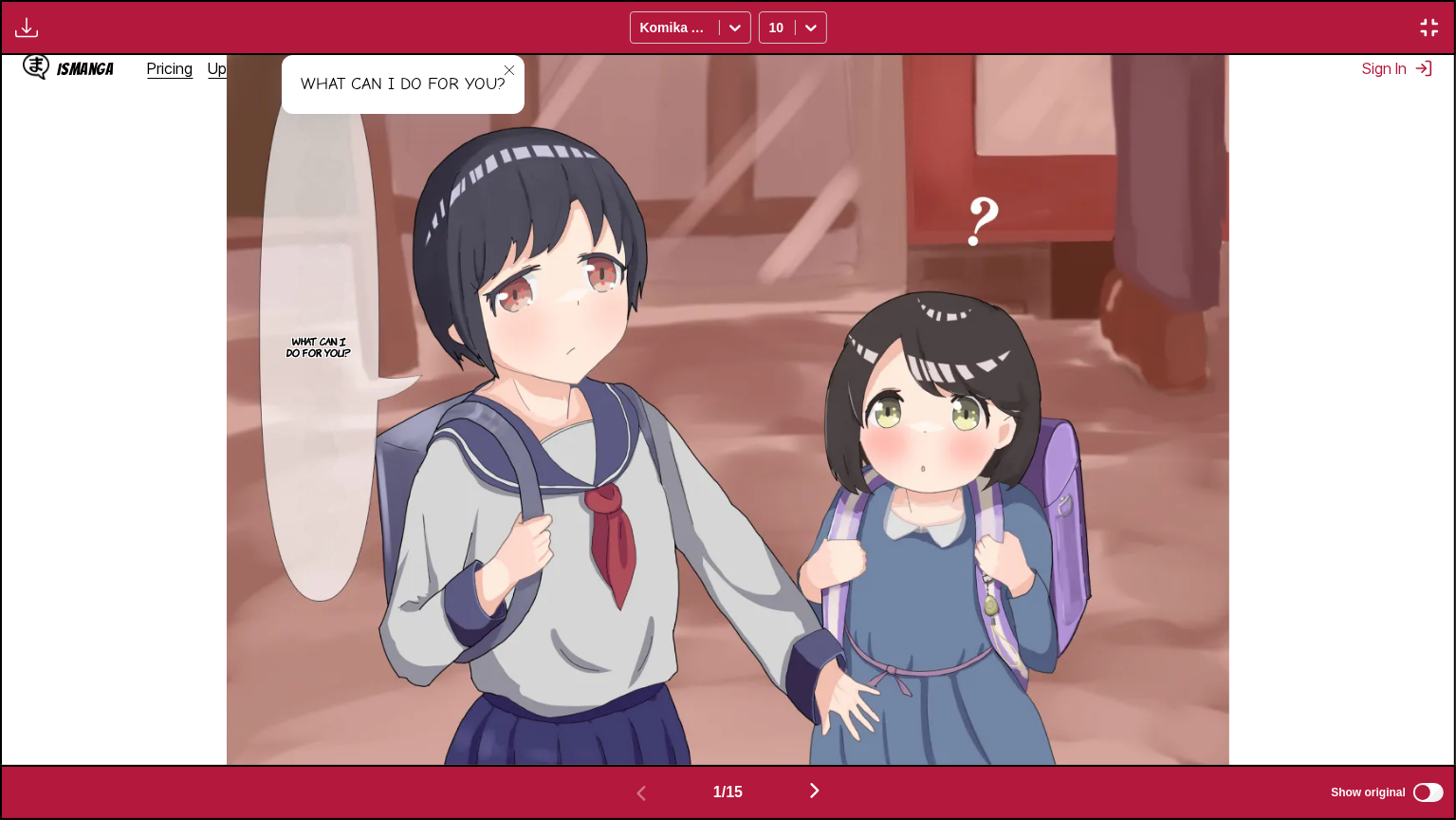 scroll, scrollTop: 0, scrollLeft: 1453, axis: horizontal 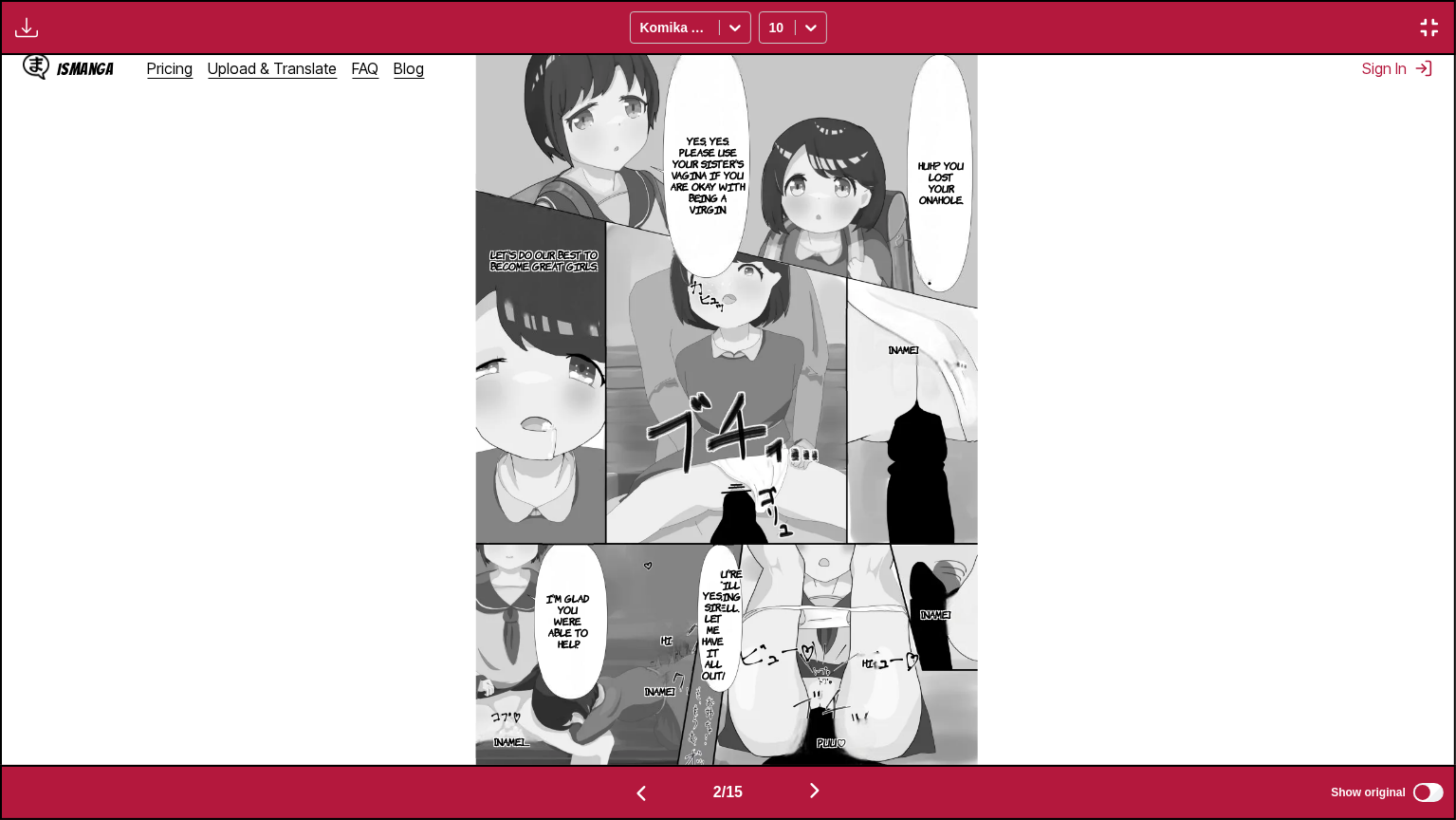 click on "Huh? You lost your onahole." at bounding box center (941, 182) 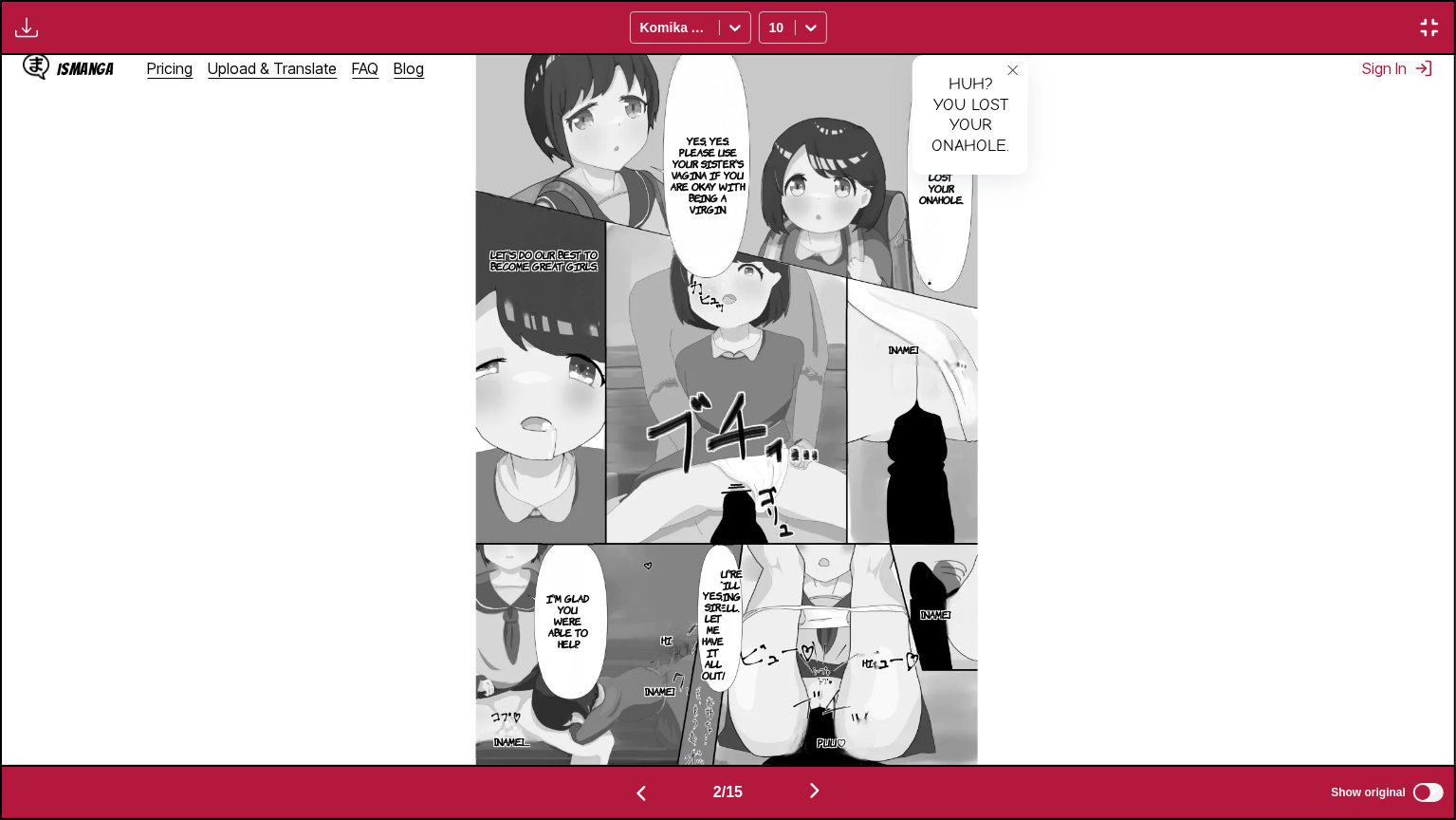 click on "Yes, yes. Please use your sister's vagina if you are okay with being a virgin." at bounding box center (708, 175) 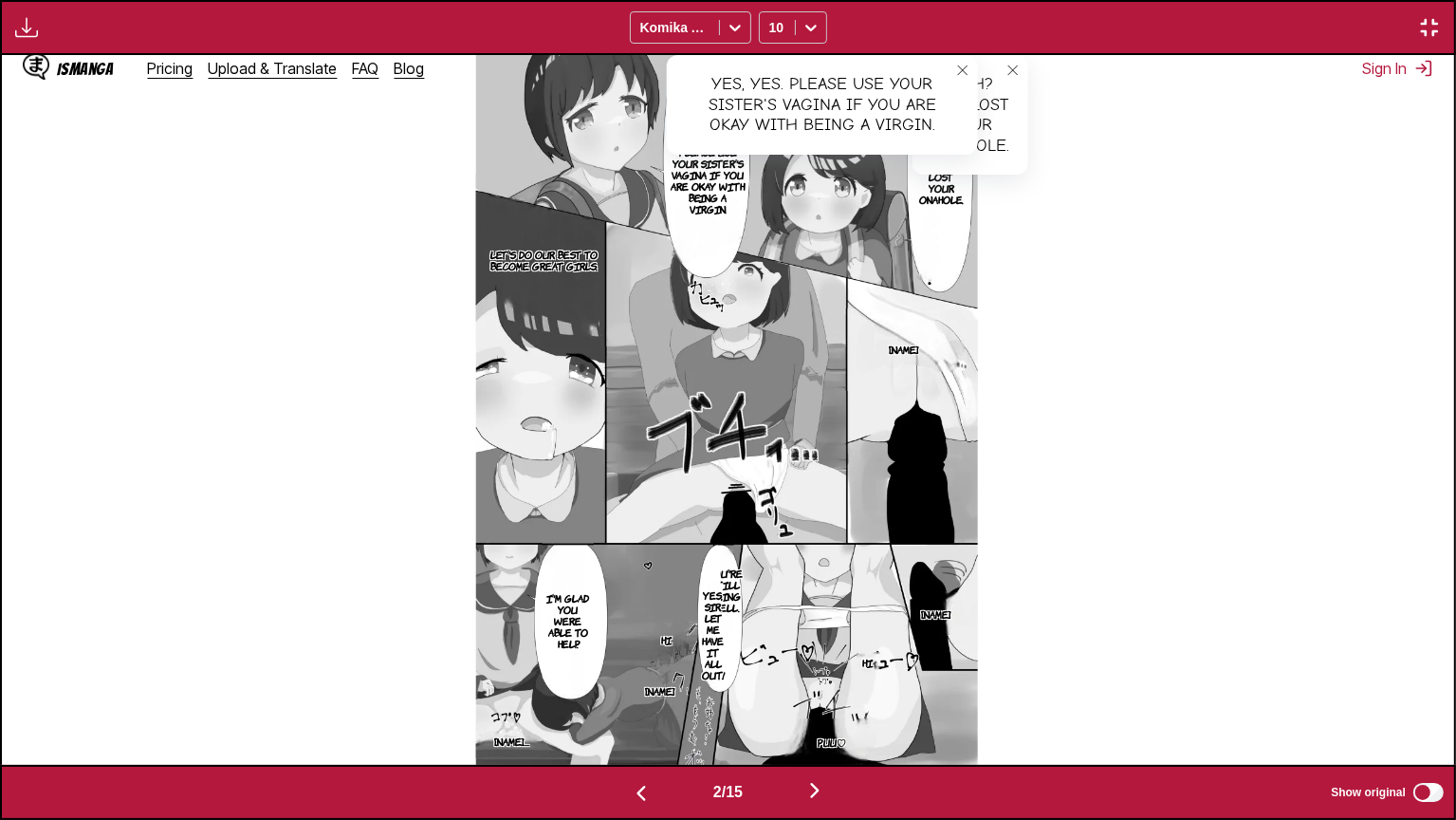 click on "Let's do our best to become great girls." at bounding box center [544, 260] 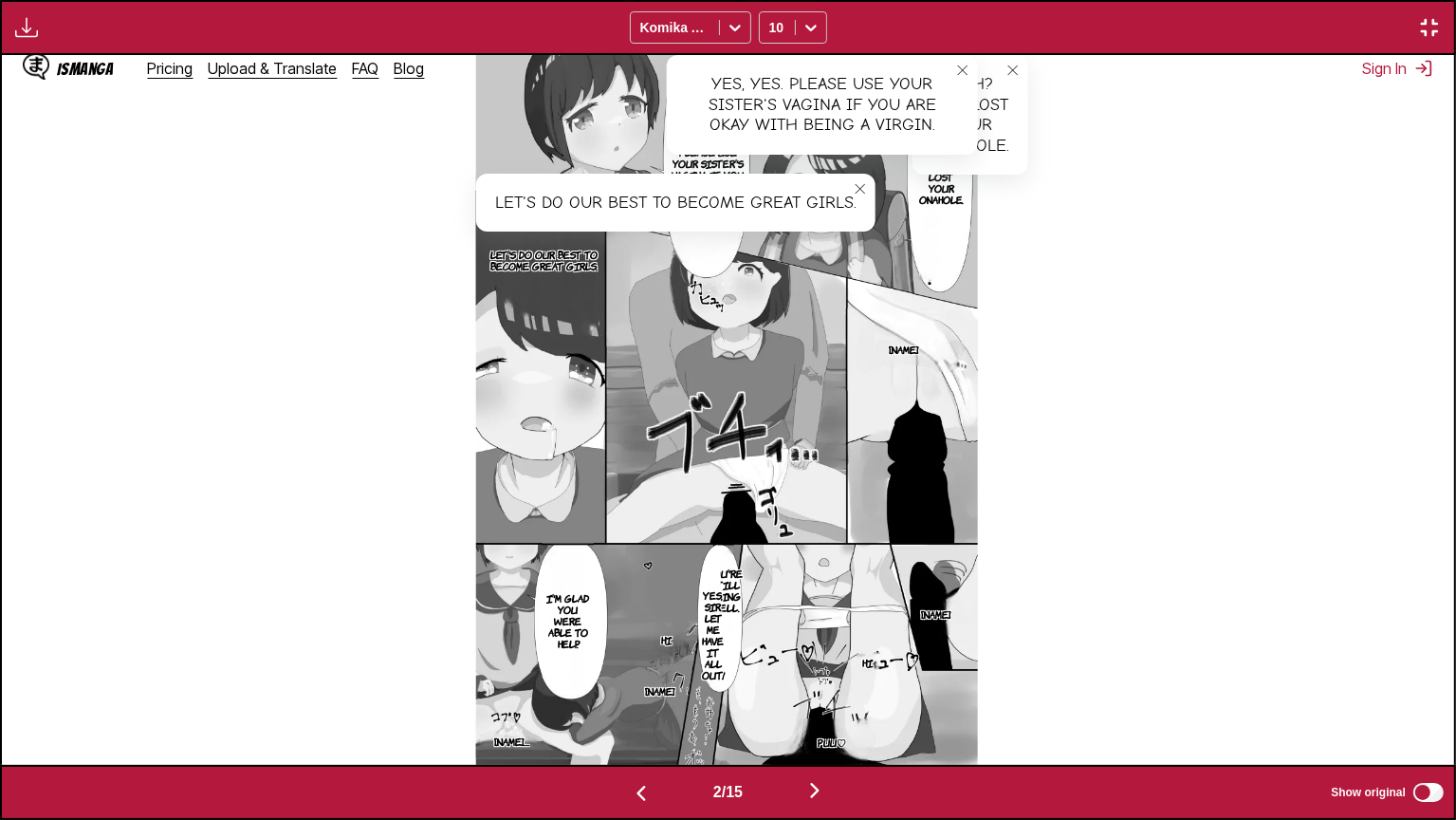 click on "You're still doing well." at bounding box center [726, 590] 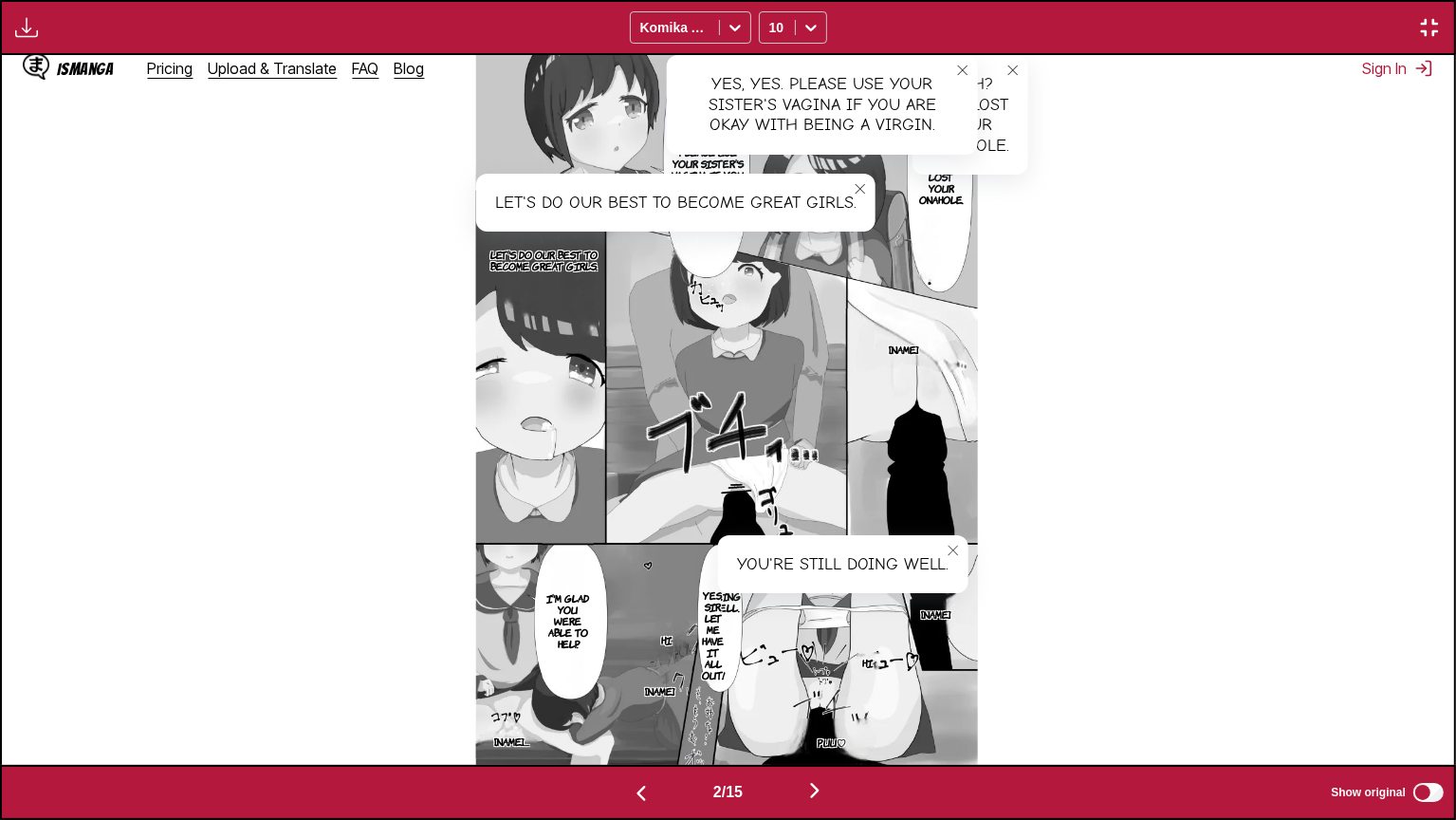 click on "Yes, sir. Let me have it all out!" at bounding box center (713, 635) 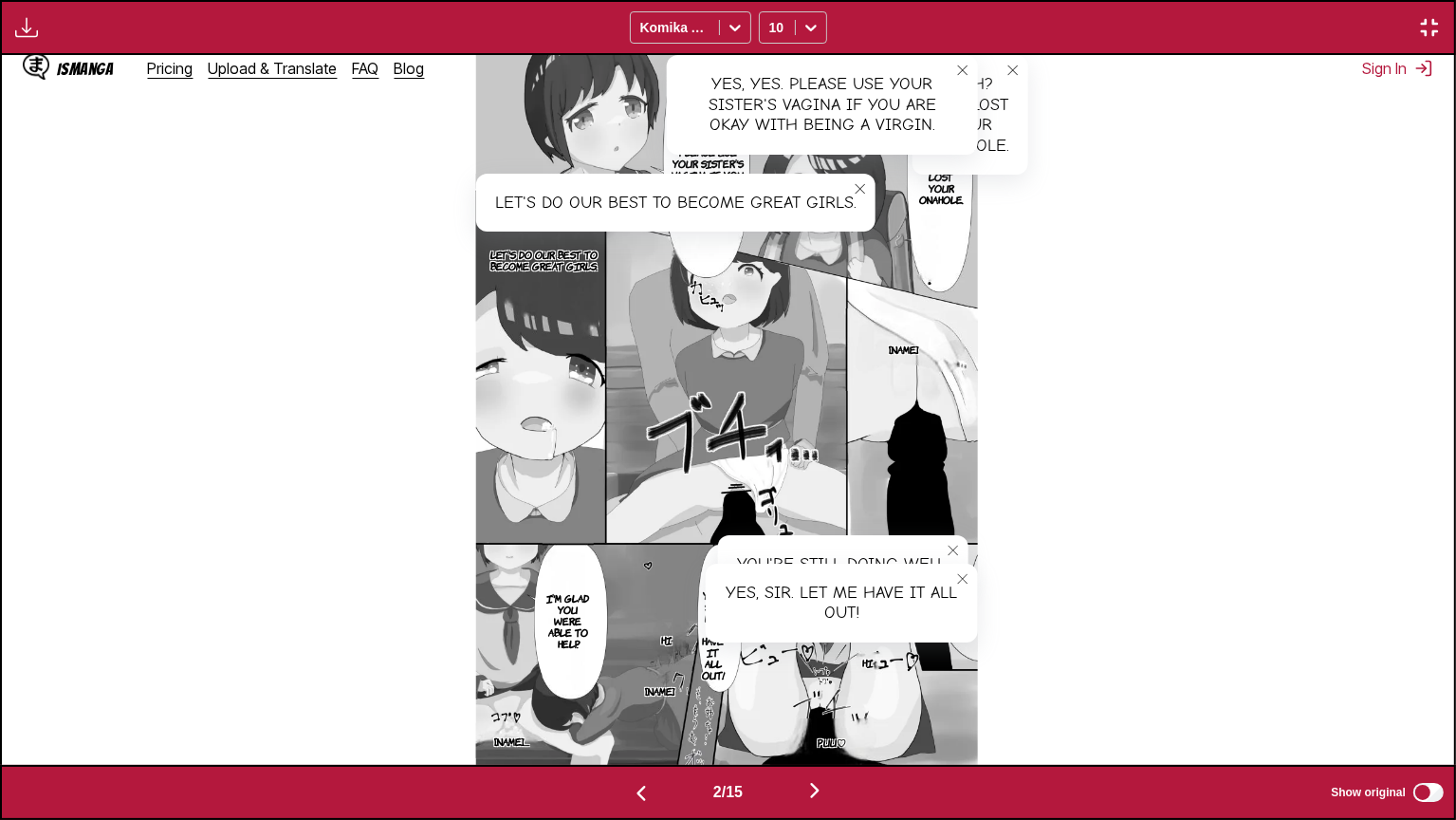 click on "I'm glad you were able to help." at bounding box center (568, 621) 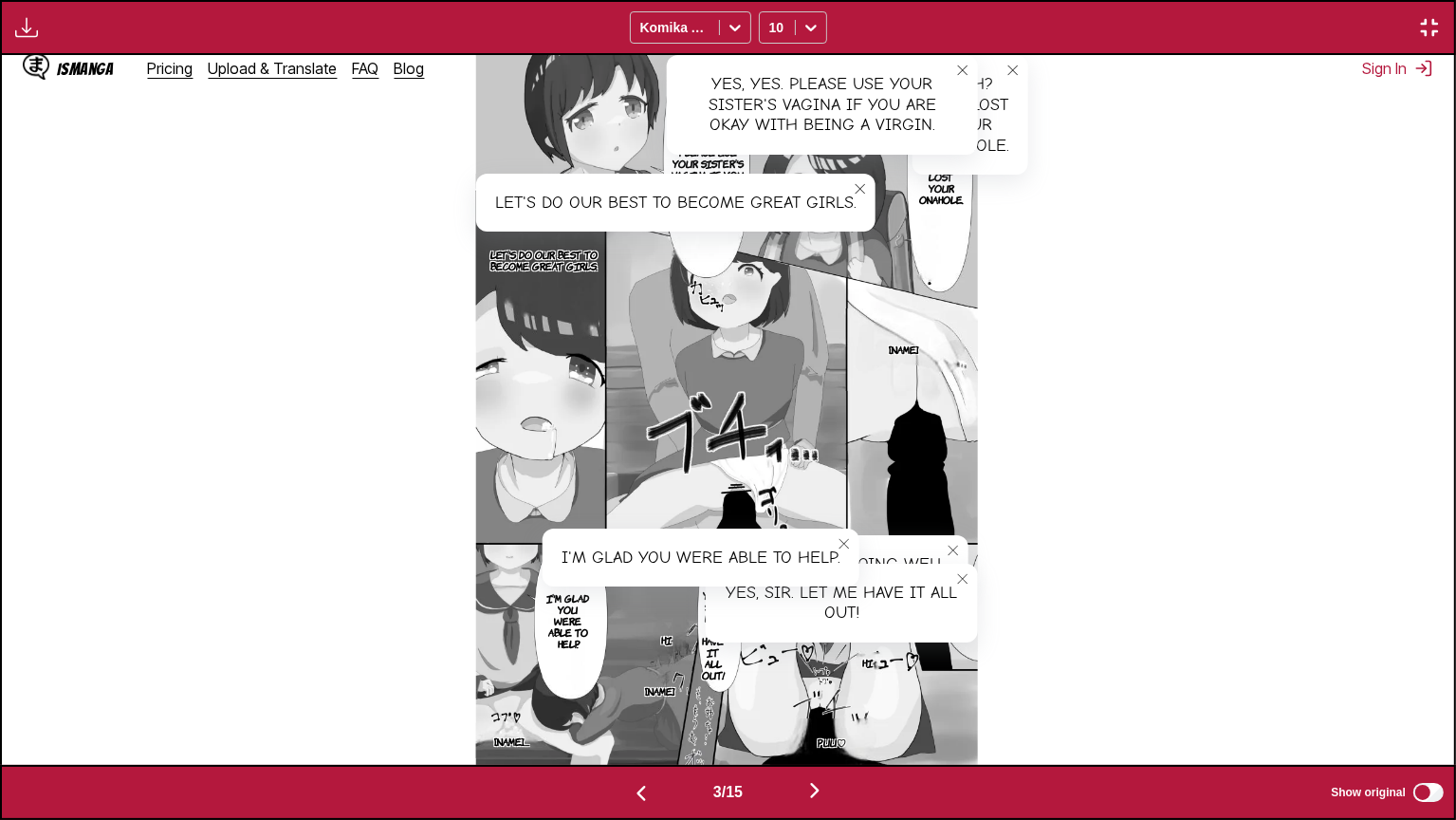 scroll, scrollTop: 0, scrollLeft: 2906, axis: horizontal 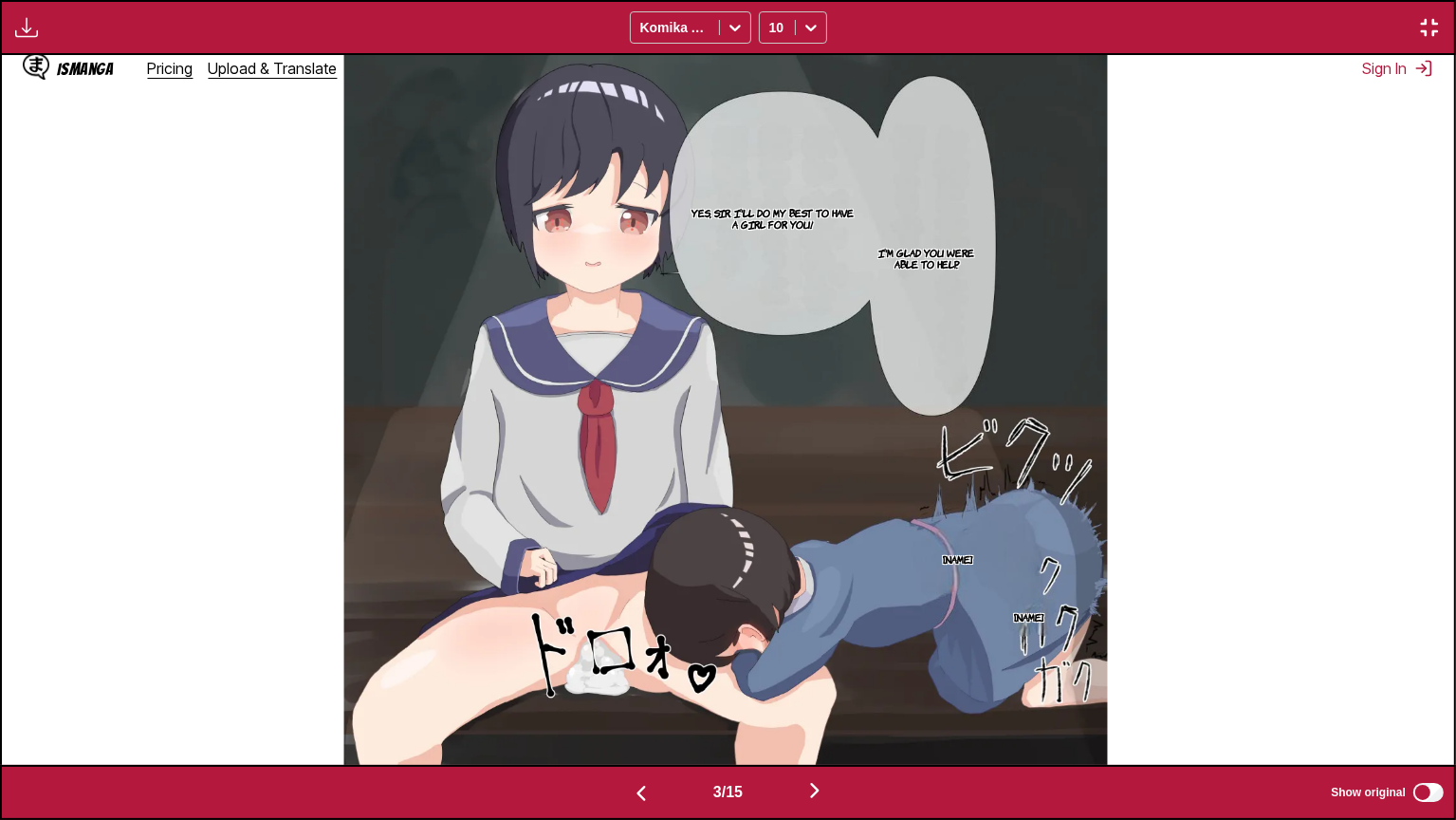 click on "I'm glad you were able to help." at bounding box center (927, 258) 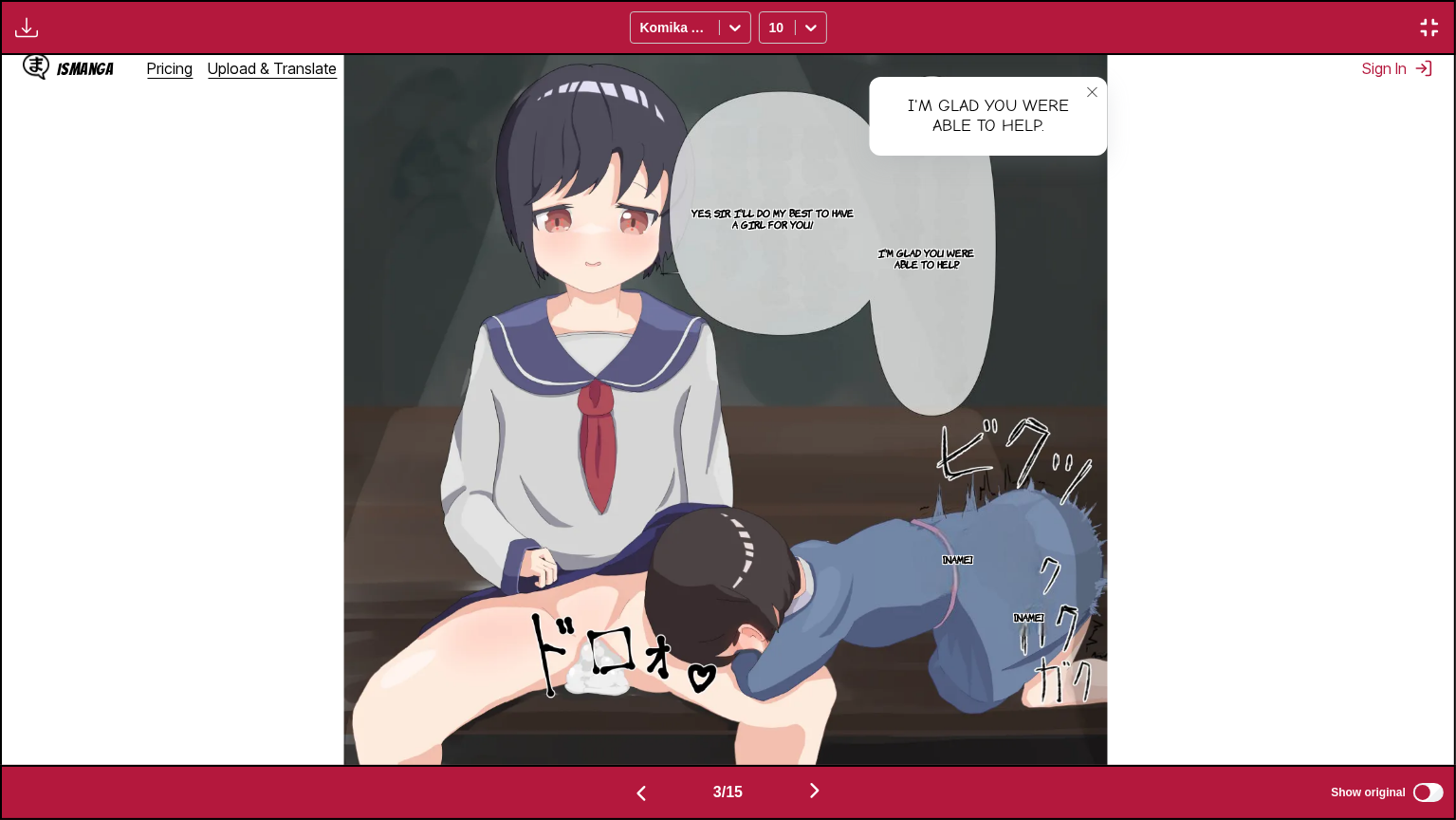 click on "Yes, sir. I'll do my best to have a girl for you!" at bounding box center [773, 218] 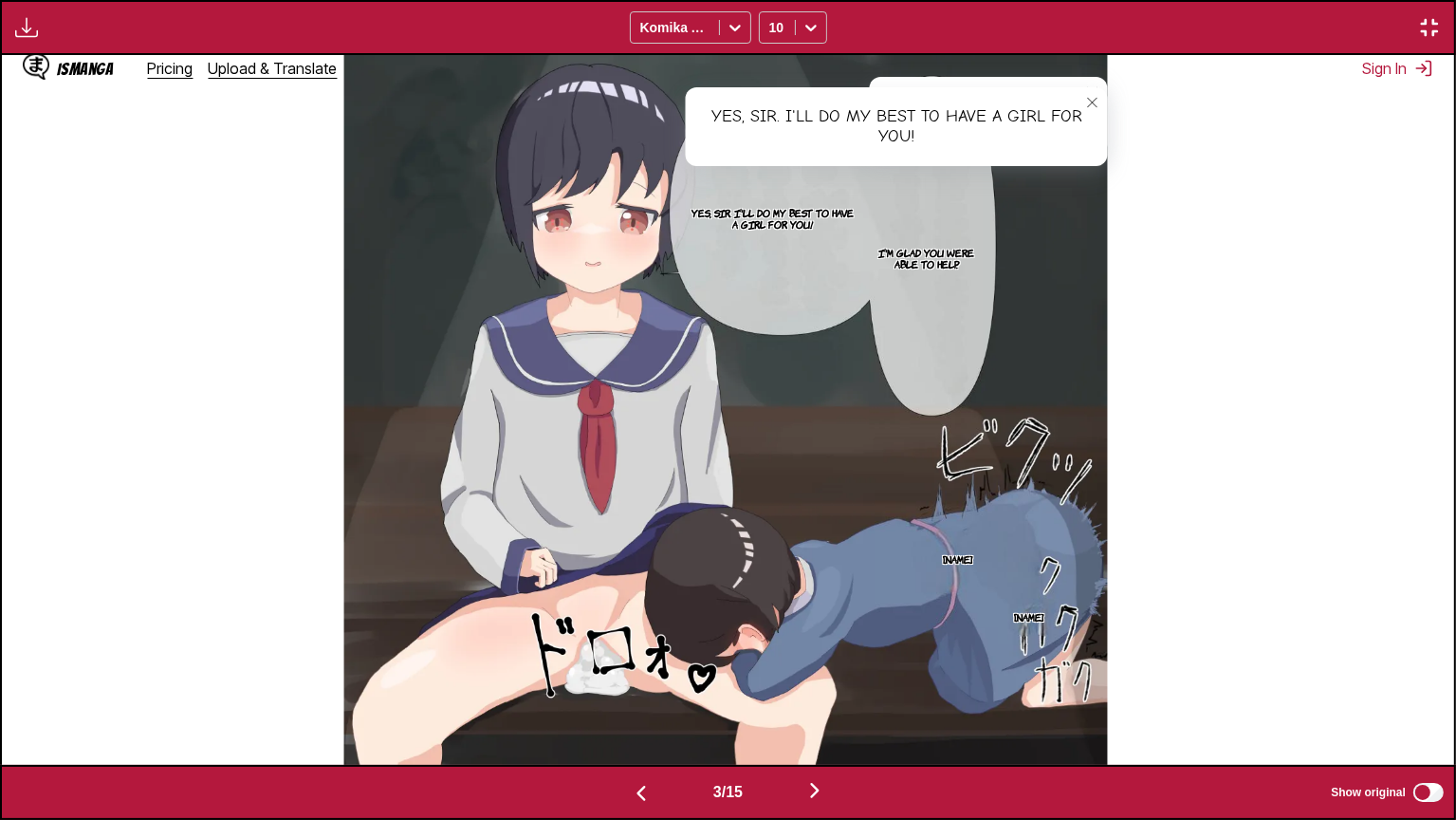 scroll, scrollTop: 0, scrollLeft: 4359, axis: horizontal 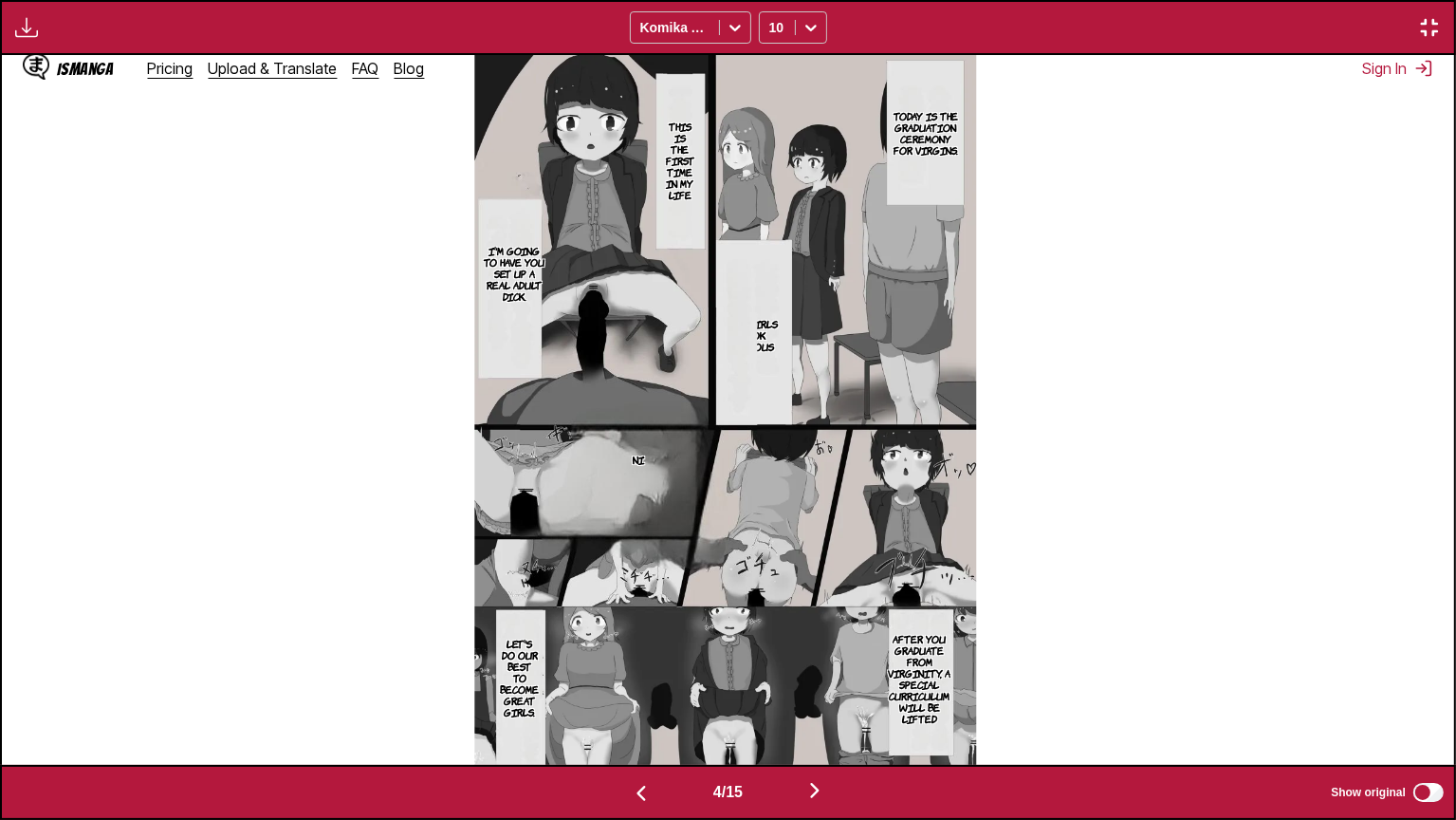 click on "Today is the graduation ceremony for virgins." at bounding box center (925, 133) 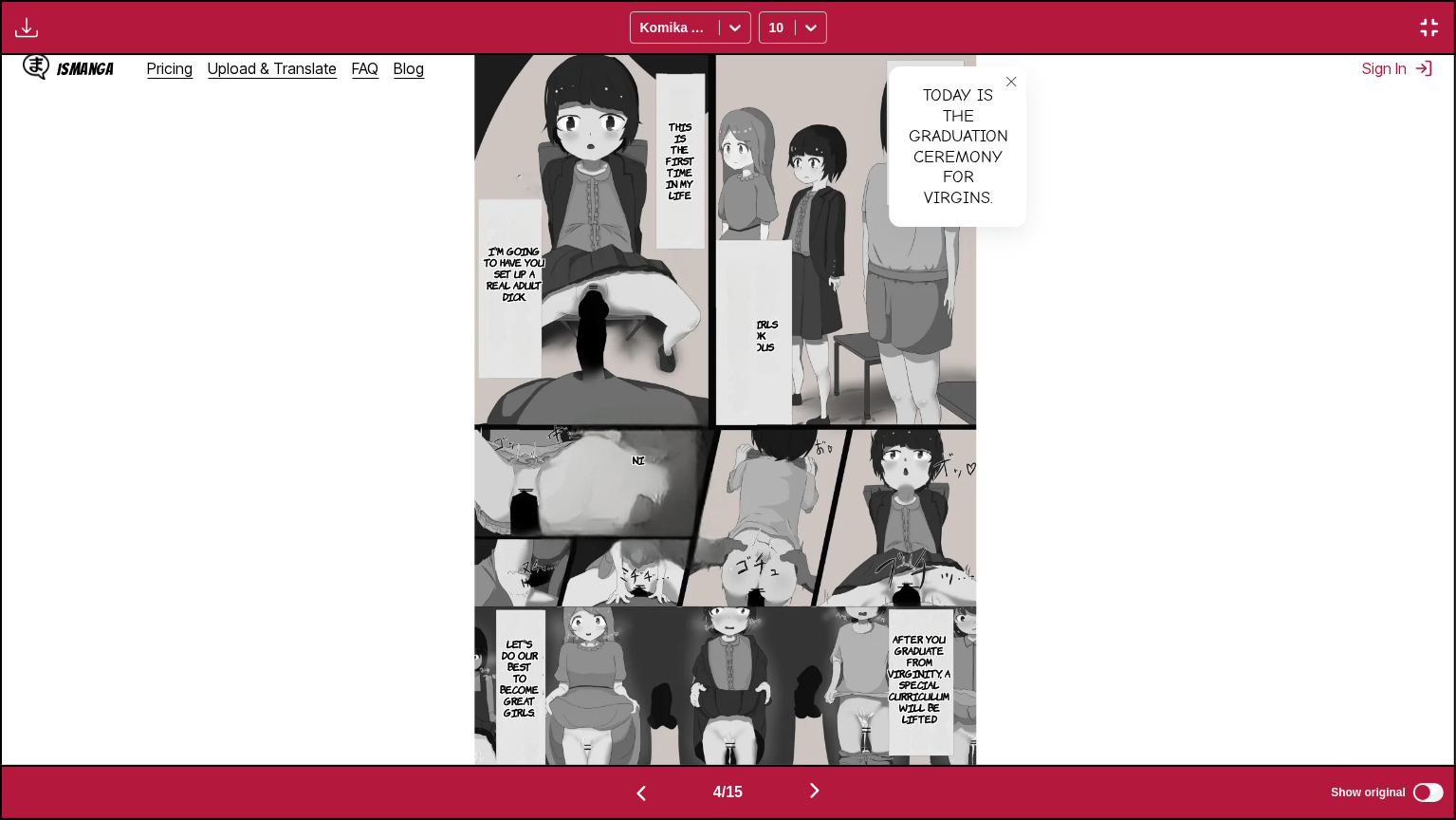 click on "The girls look nervous" at bounding box center [751, 335] 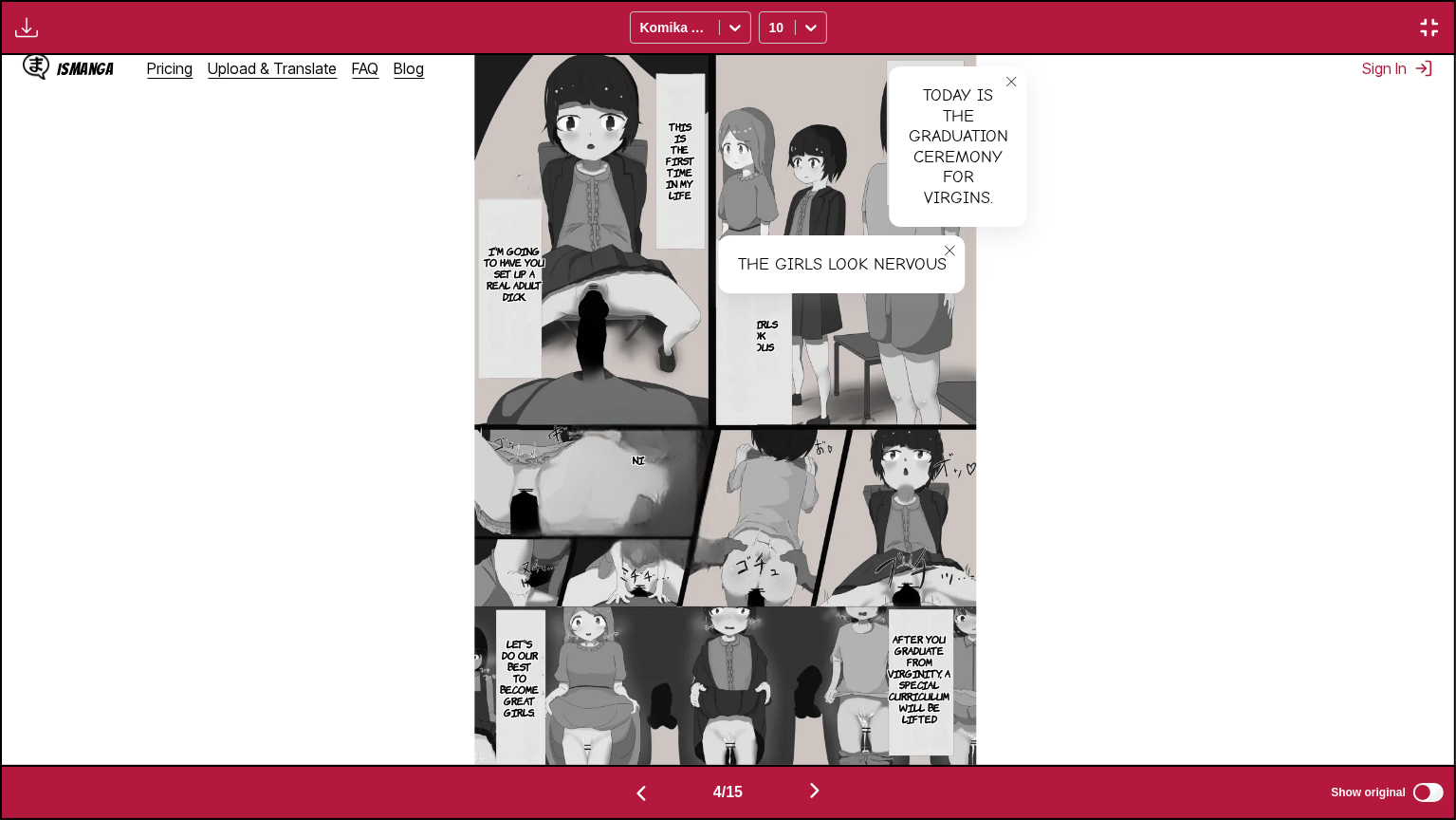 click on "This is the first time in my life" at bounding box center [679, 160] 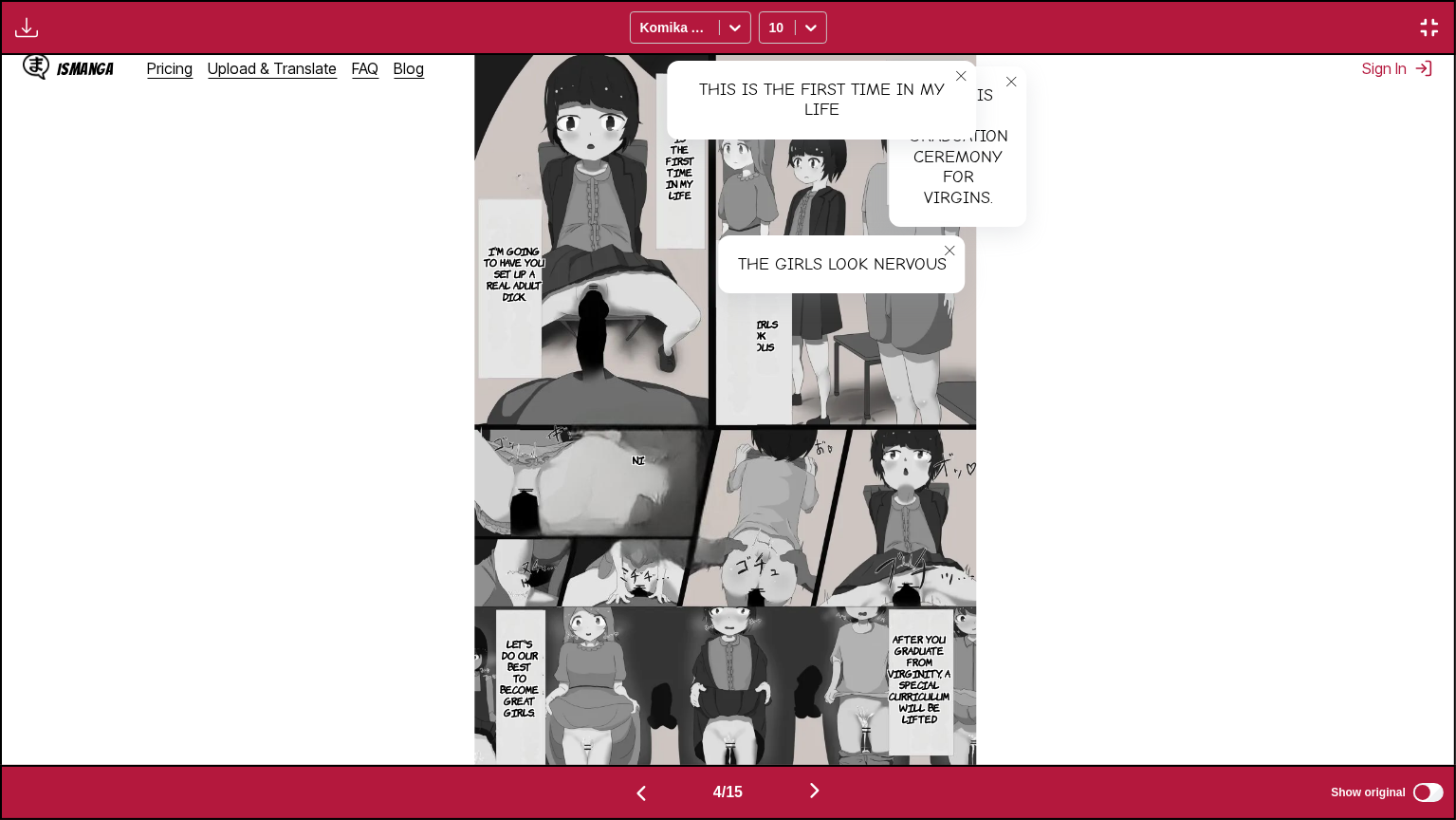 click on "I'm going to have you set up a real adult dick." at bounding box center (514, 273) 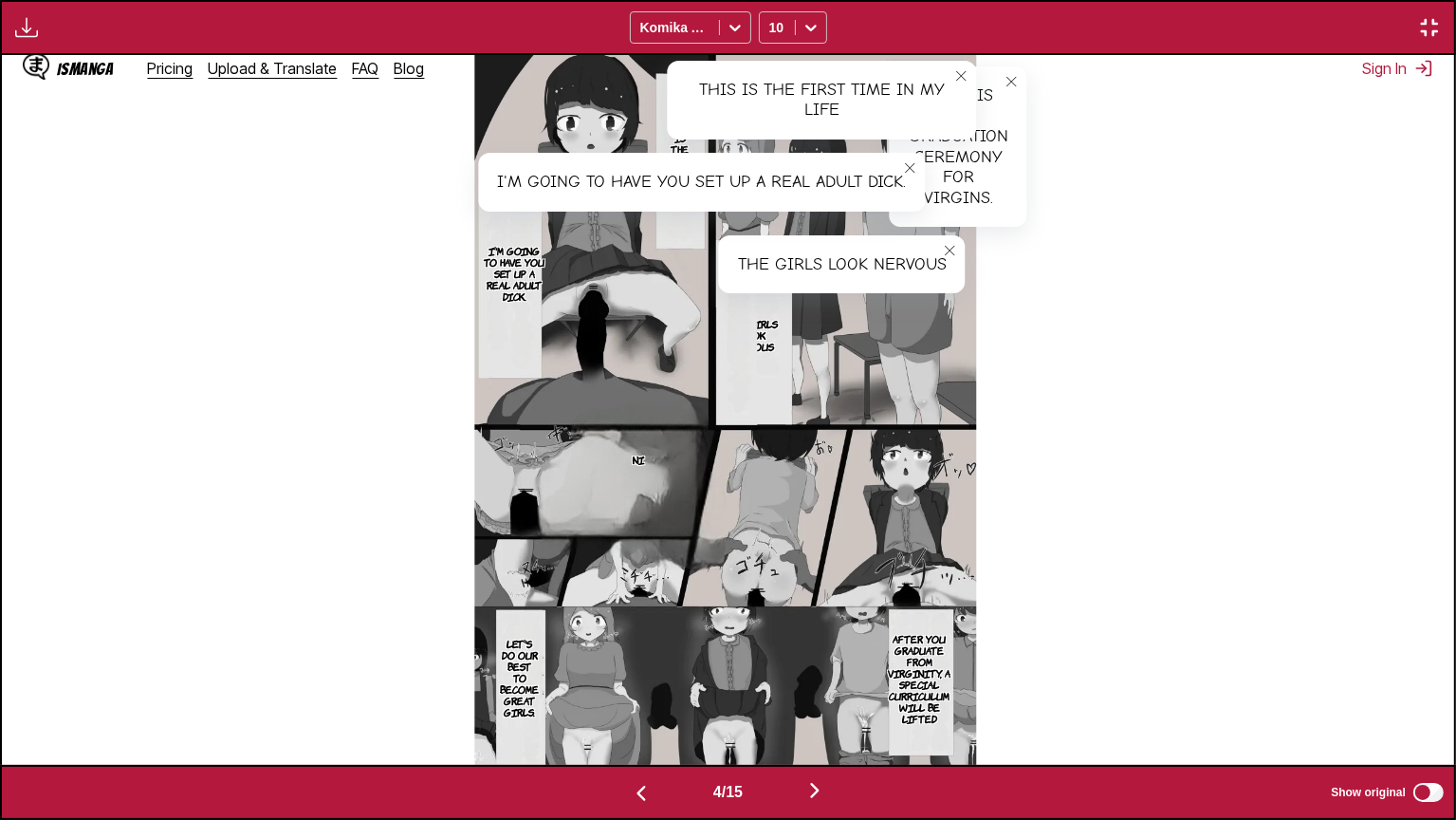 click on "After you graduate from virginity, a special curriculum will be lifted" at bounding box center (919, 678) 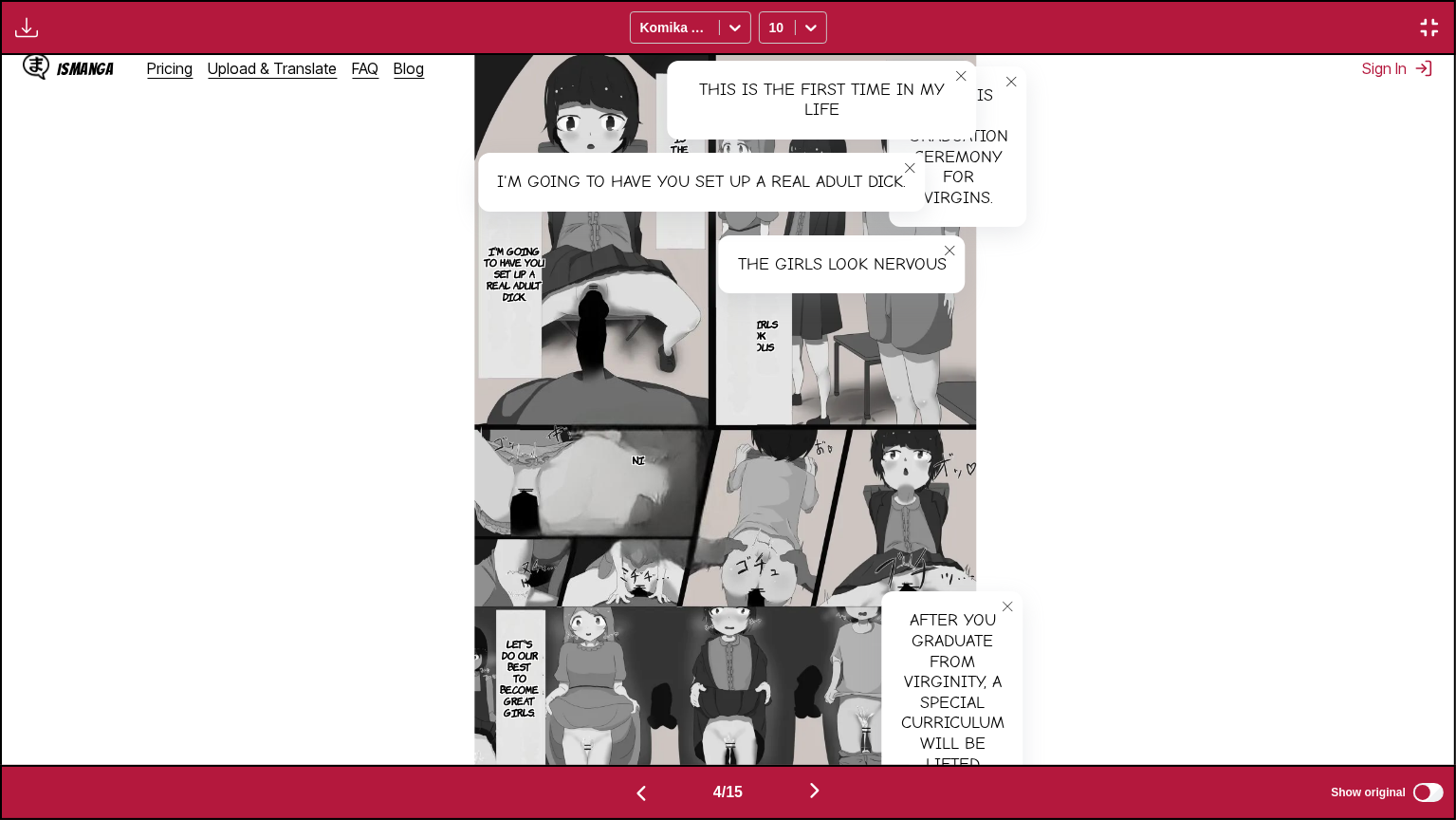 click 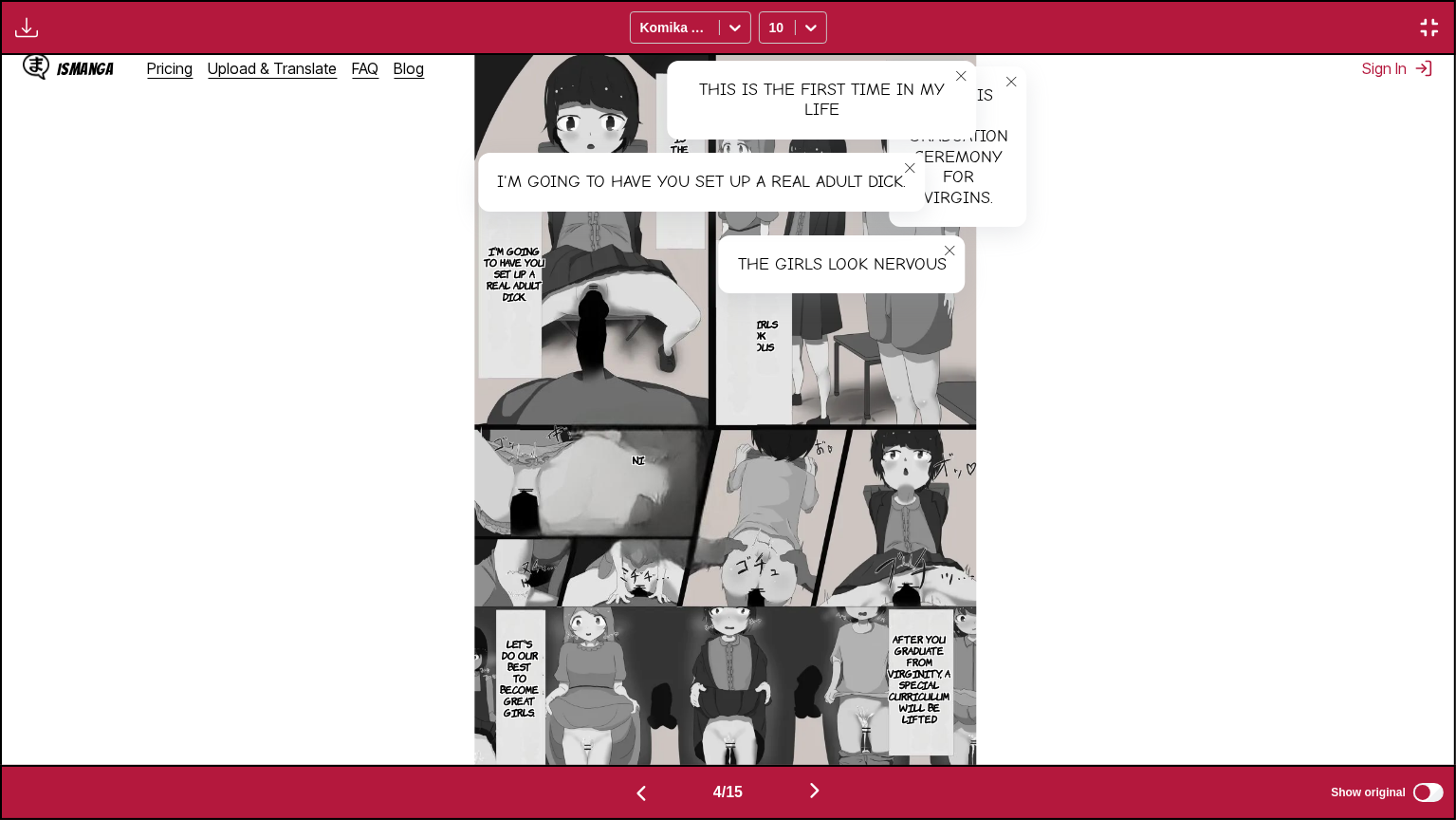 click on "Let's do our best to become great girls." at bounding box center [519, 678] 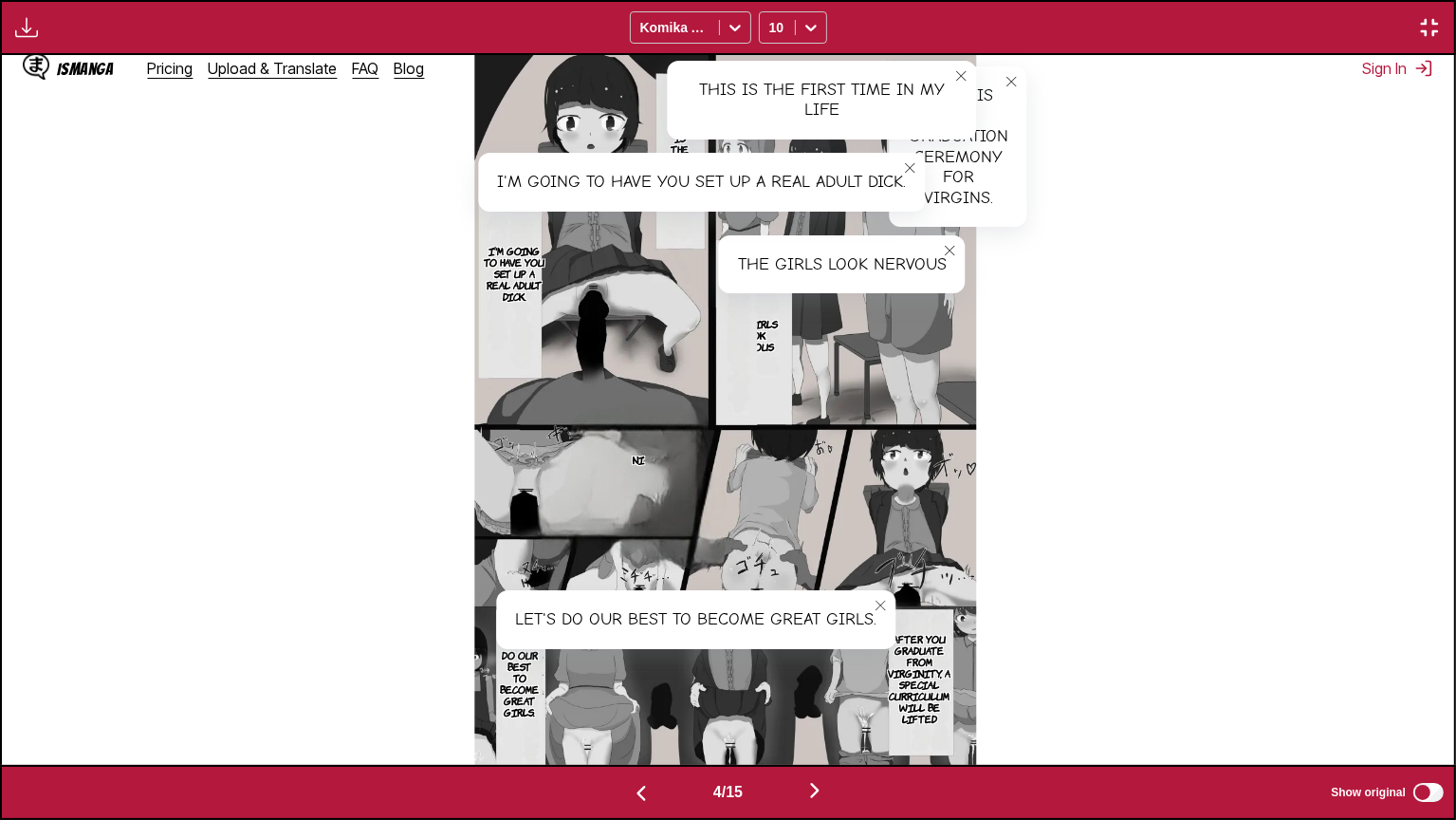scroll, scrollTop: 0, scrollLeft: 5813, axis: horizontal 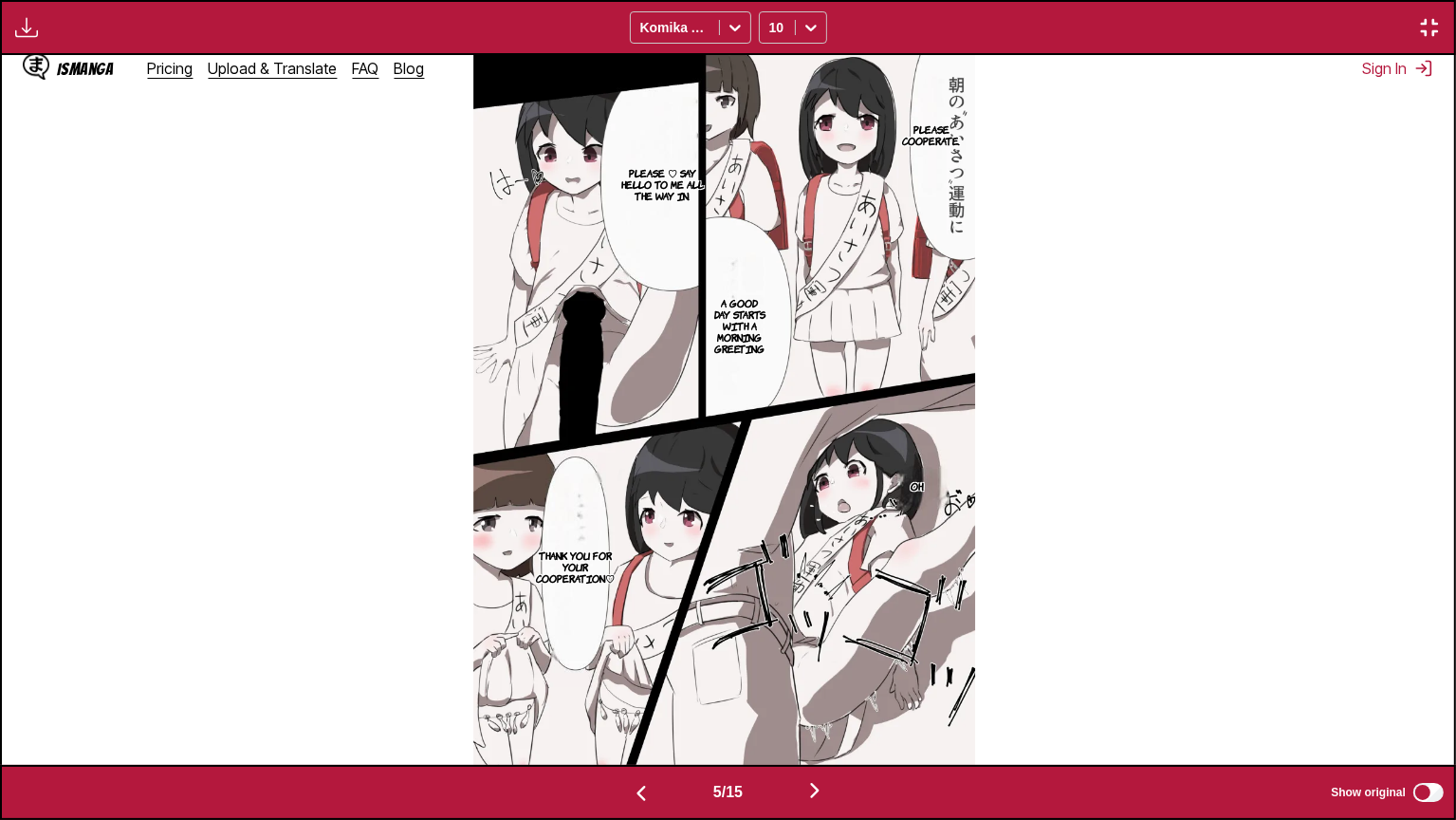 click on "Please cooperate." at bounding box center (931, 135) 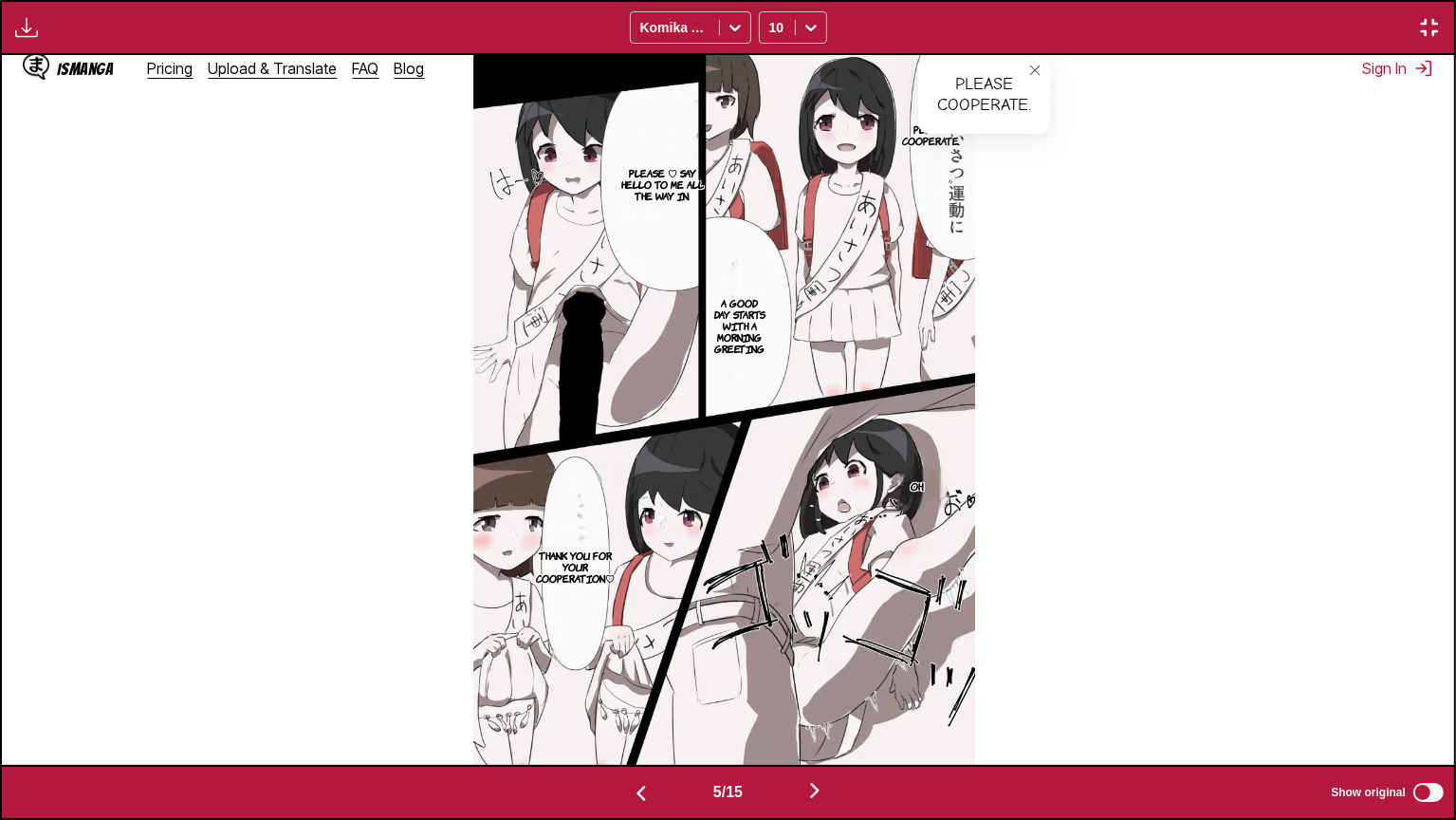 click on "A good day starts with a morning greeting" at bounding box center [739, 326] 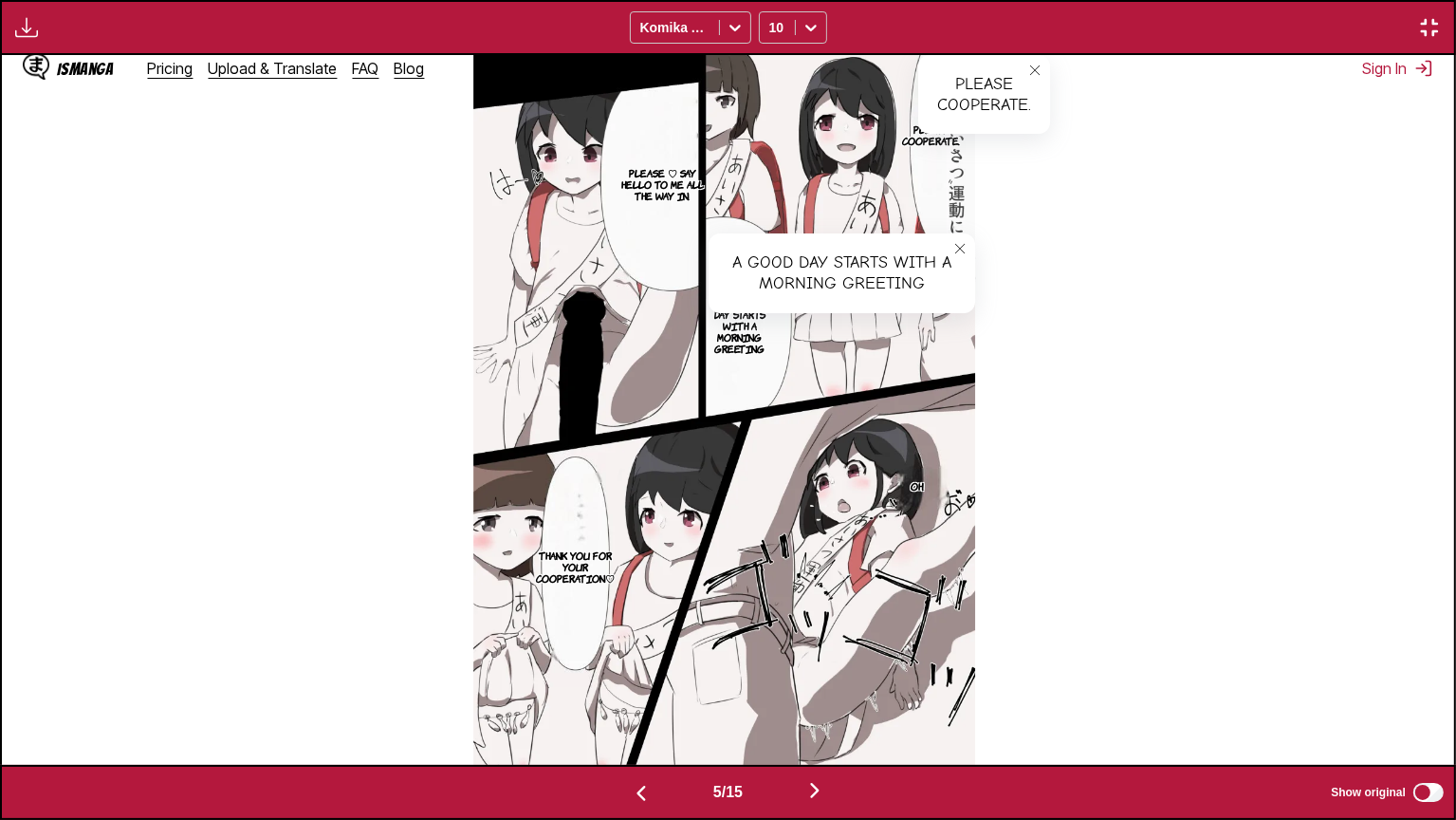 click on "Please ♡ Say hello to me all the way in." at bounding box center [662, 184] 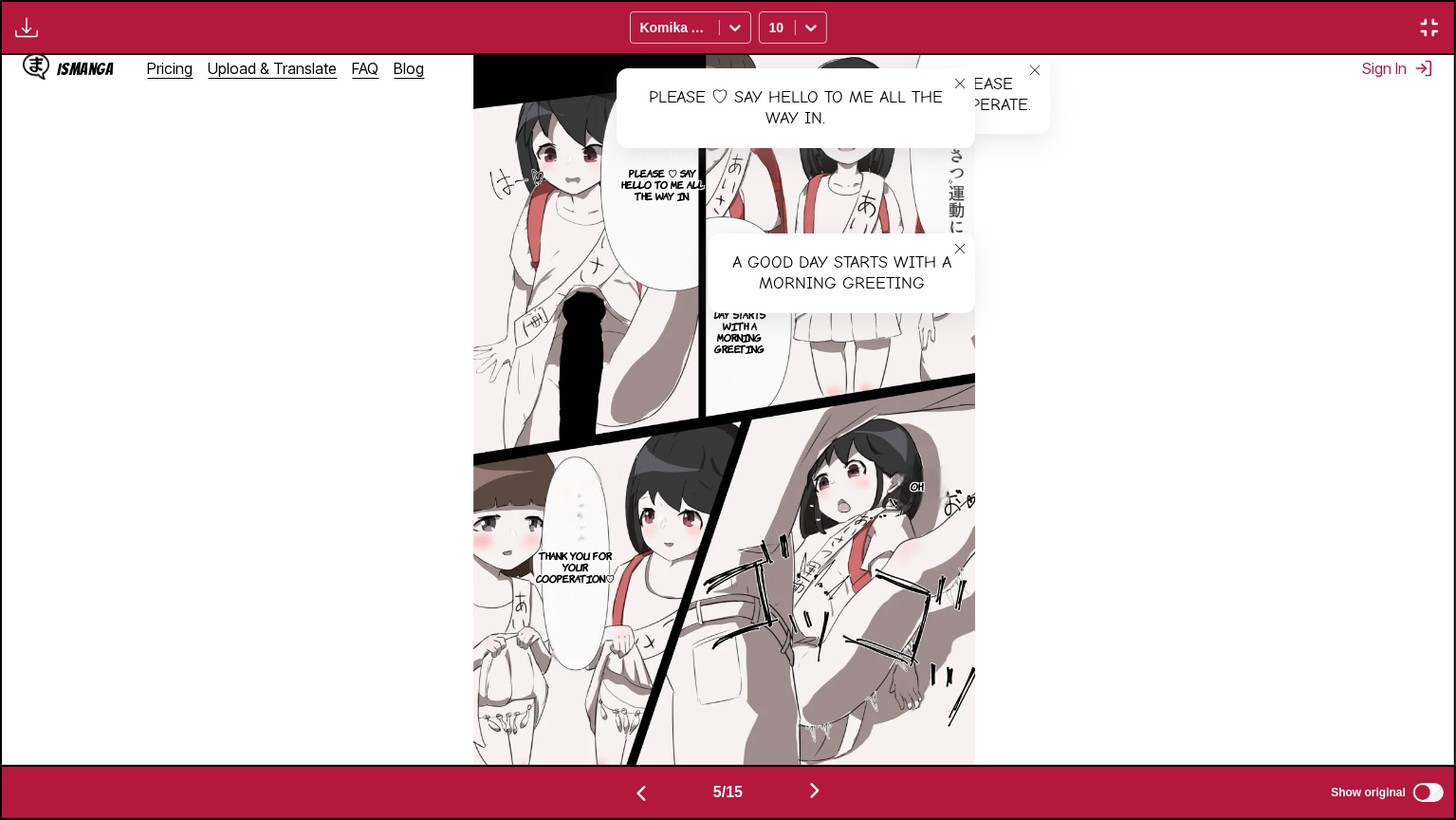 click on "Thank you for your cooperation♡" at bounding box center [575, 567] 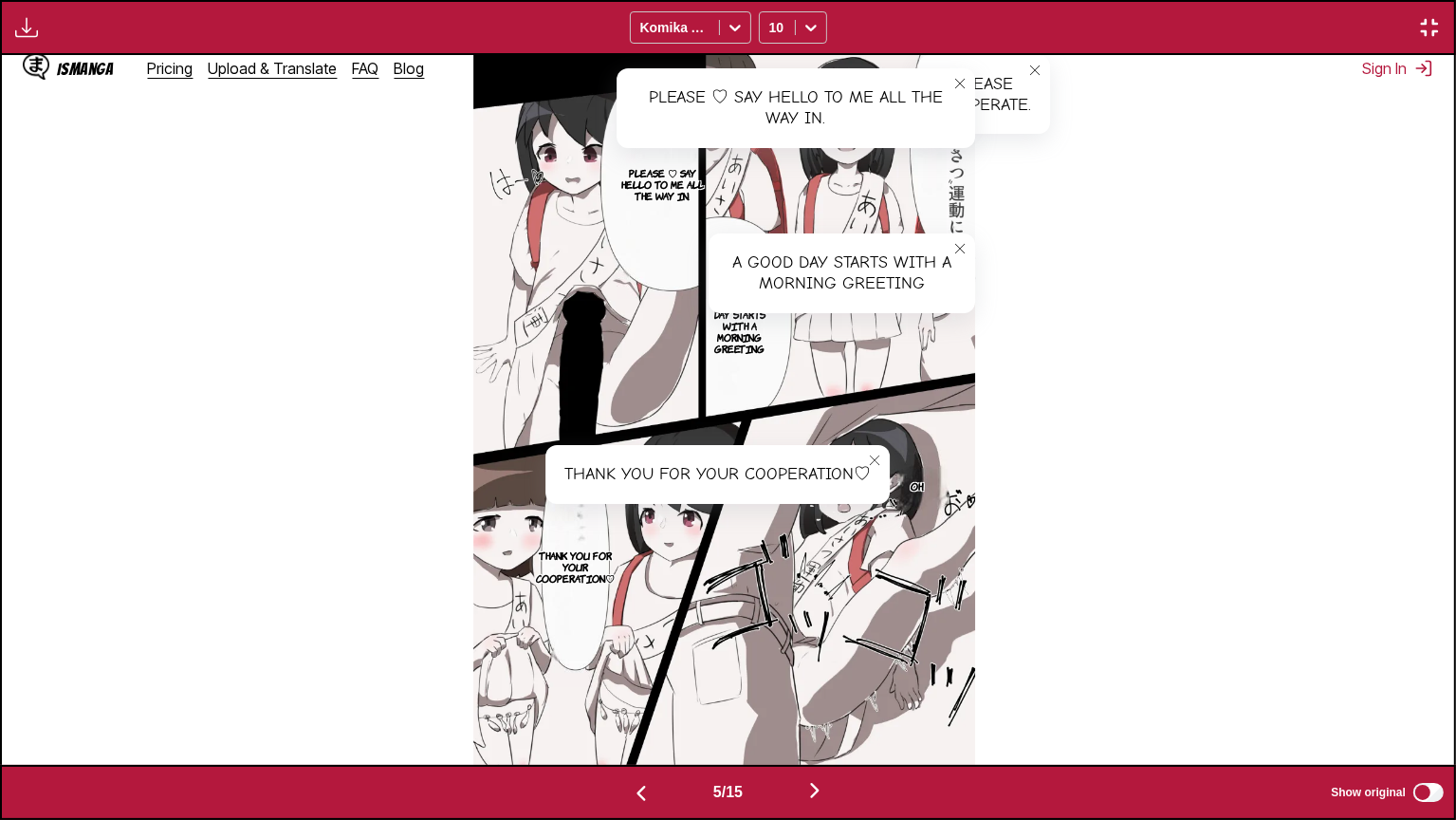 scroll, scrollTop: 0, scrollLeft: 7266, axis: horizontal 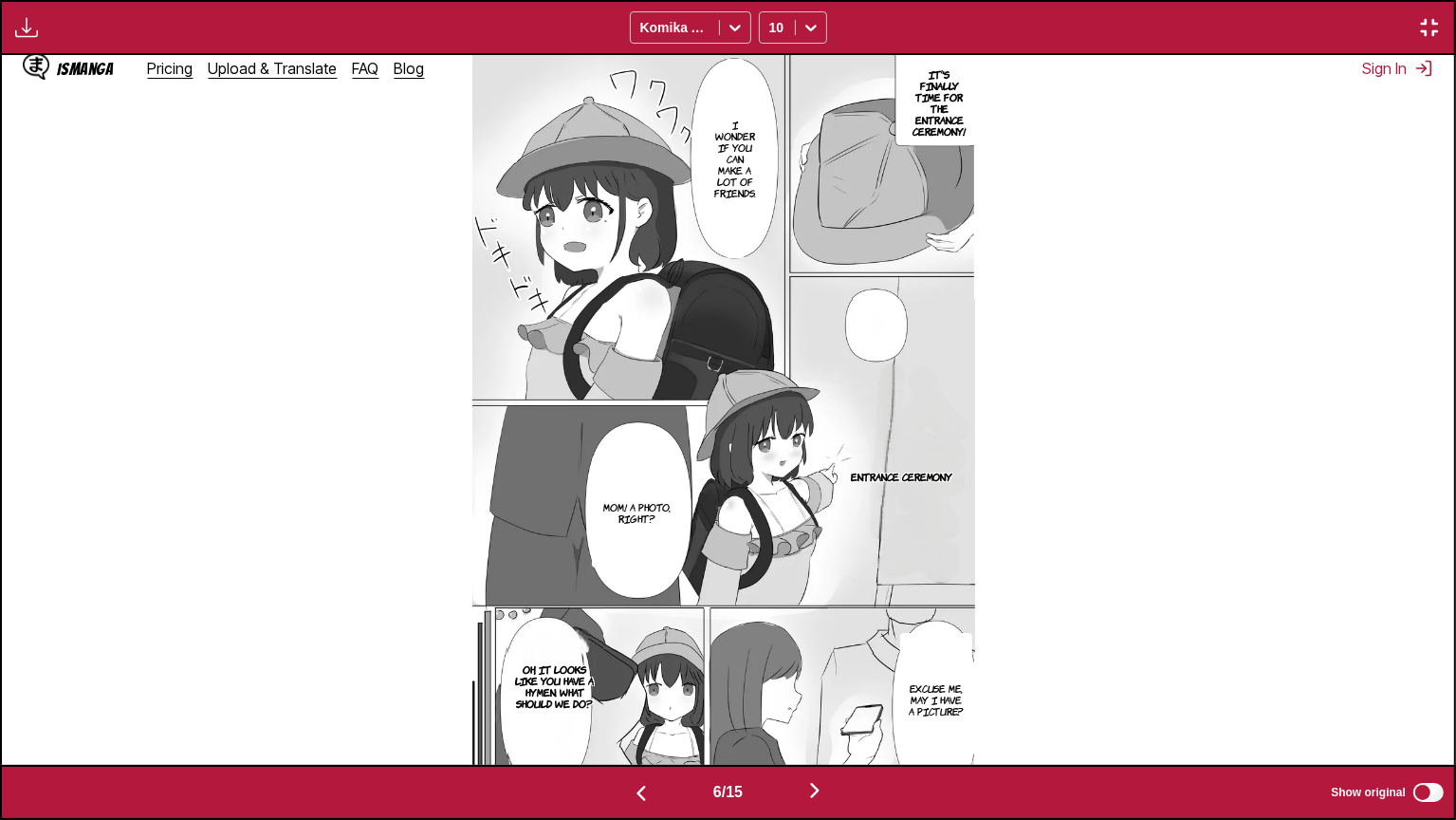 click on "It's finally time for the entrance ceremony!" at bounding box center [940, 102] 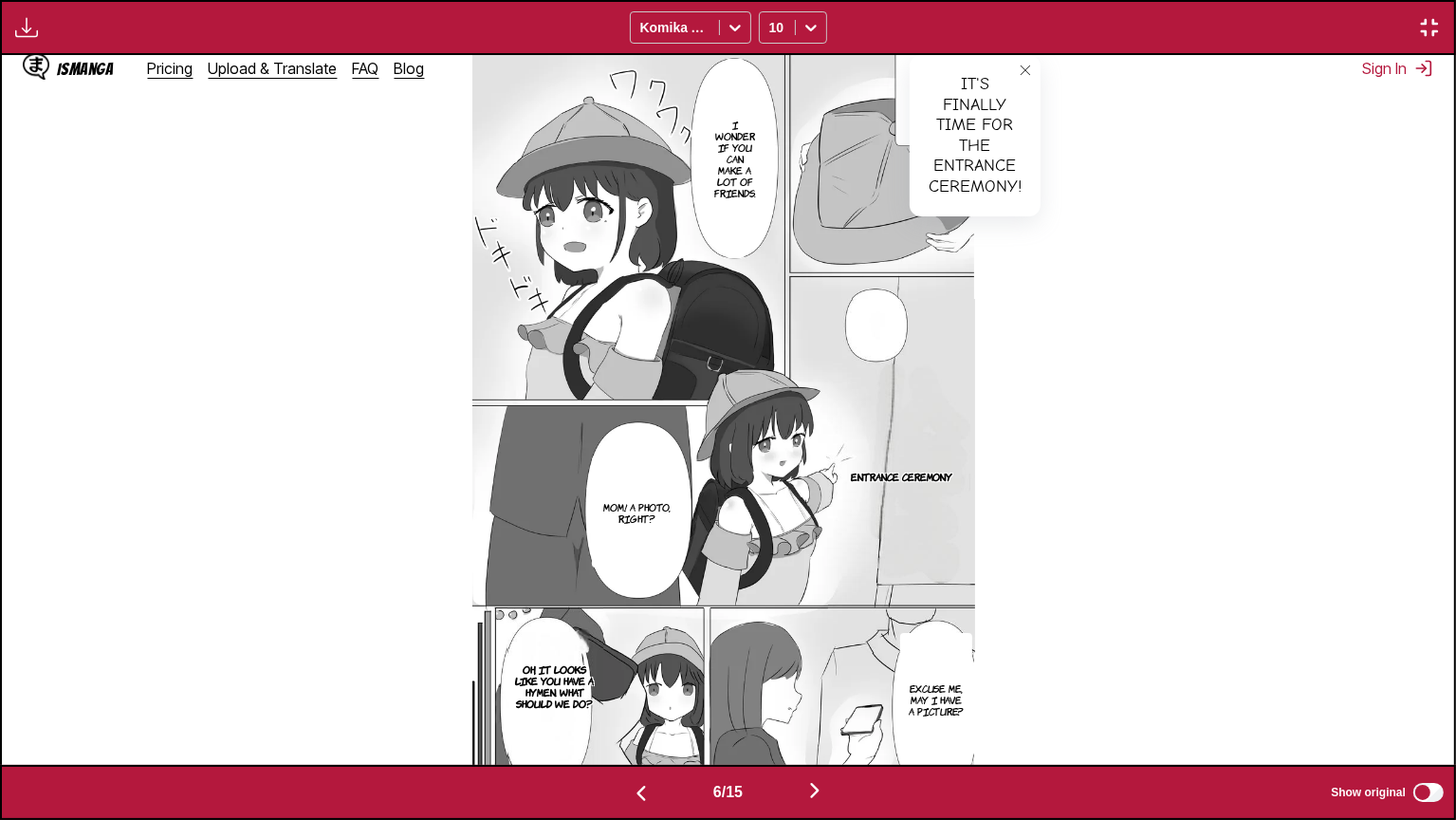 click on "It's finally time for the entrance ceremony! It's finally time for the entrance ceremony! I wonder if you can make a lot of friends. Uh, yeah. Entrance ceremony Mom! A photo, right? Excuse me, may I have a picture? Oh, it looks like you have a hymen. What should we do?" at bounding box center (723, 410) 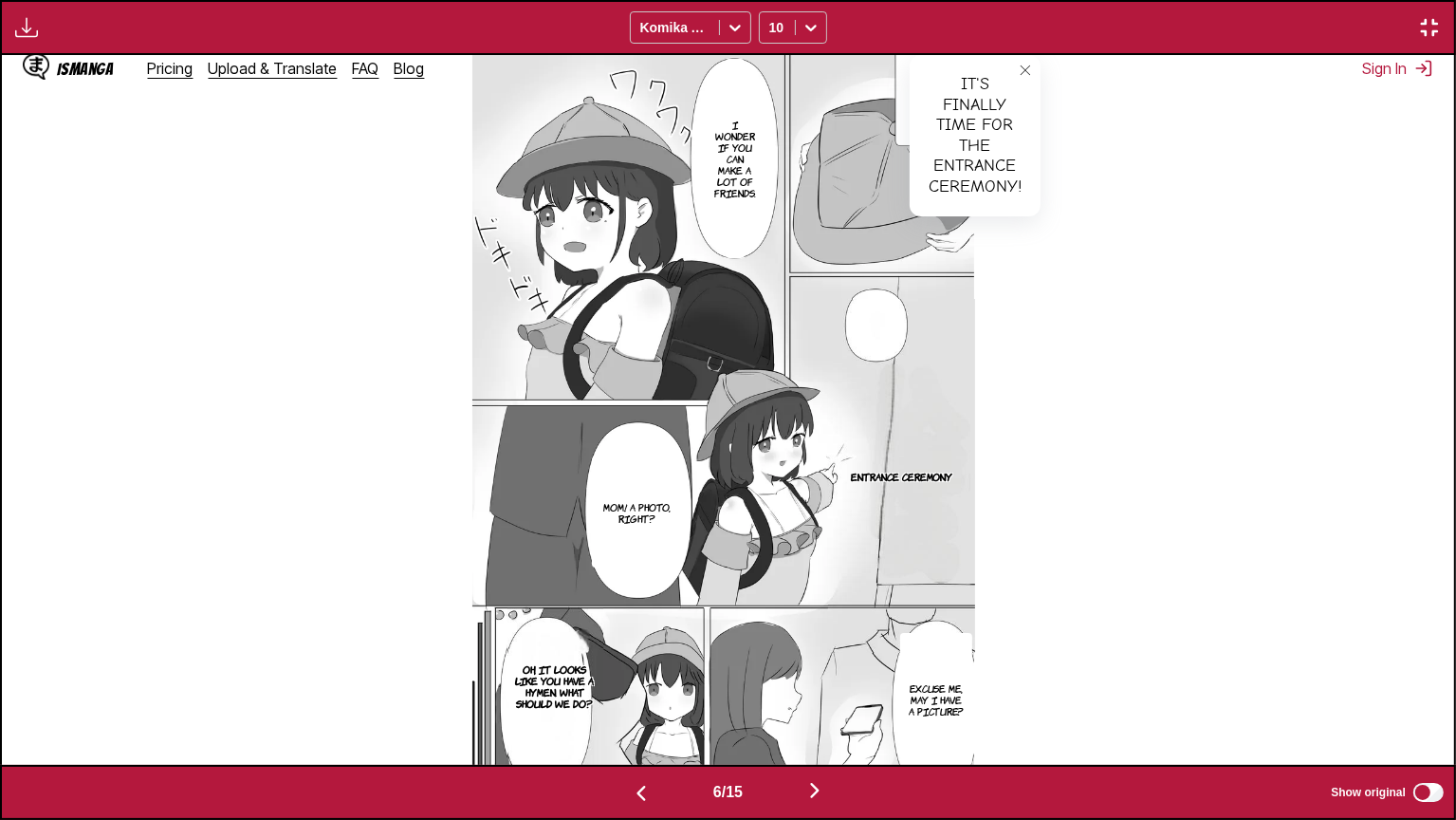 click on "Entrance ceremony" at bounding box center [902, 476] 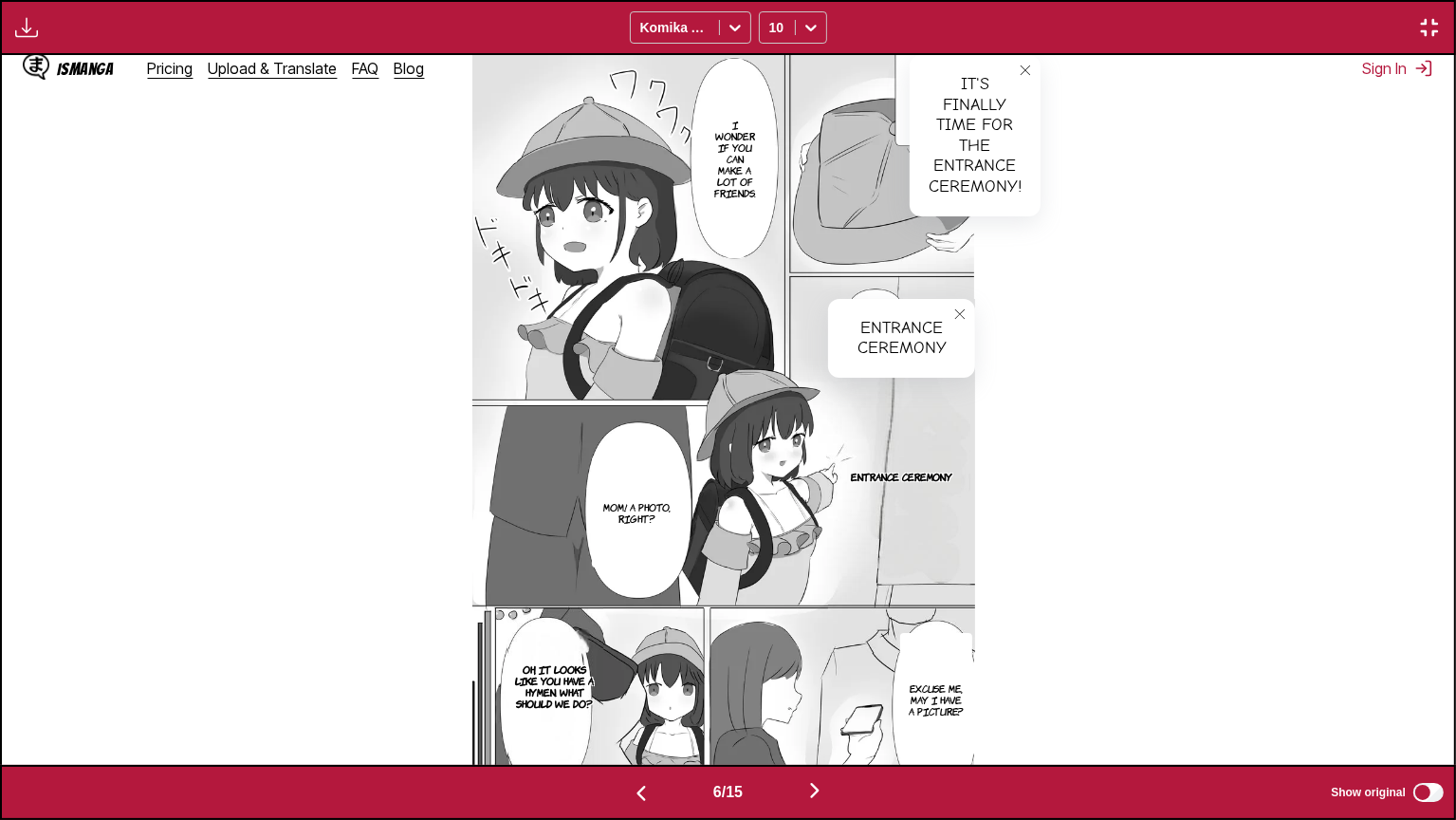 click at bounding box center [960, 314] 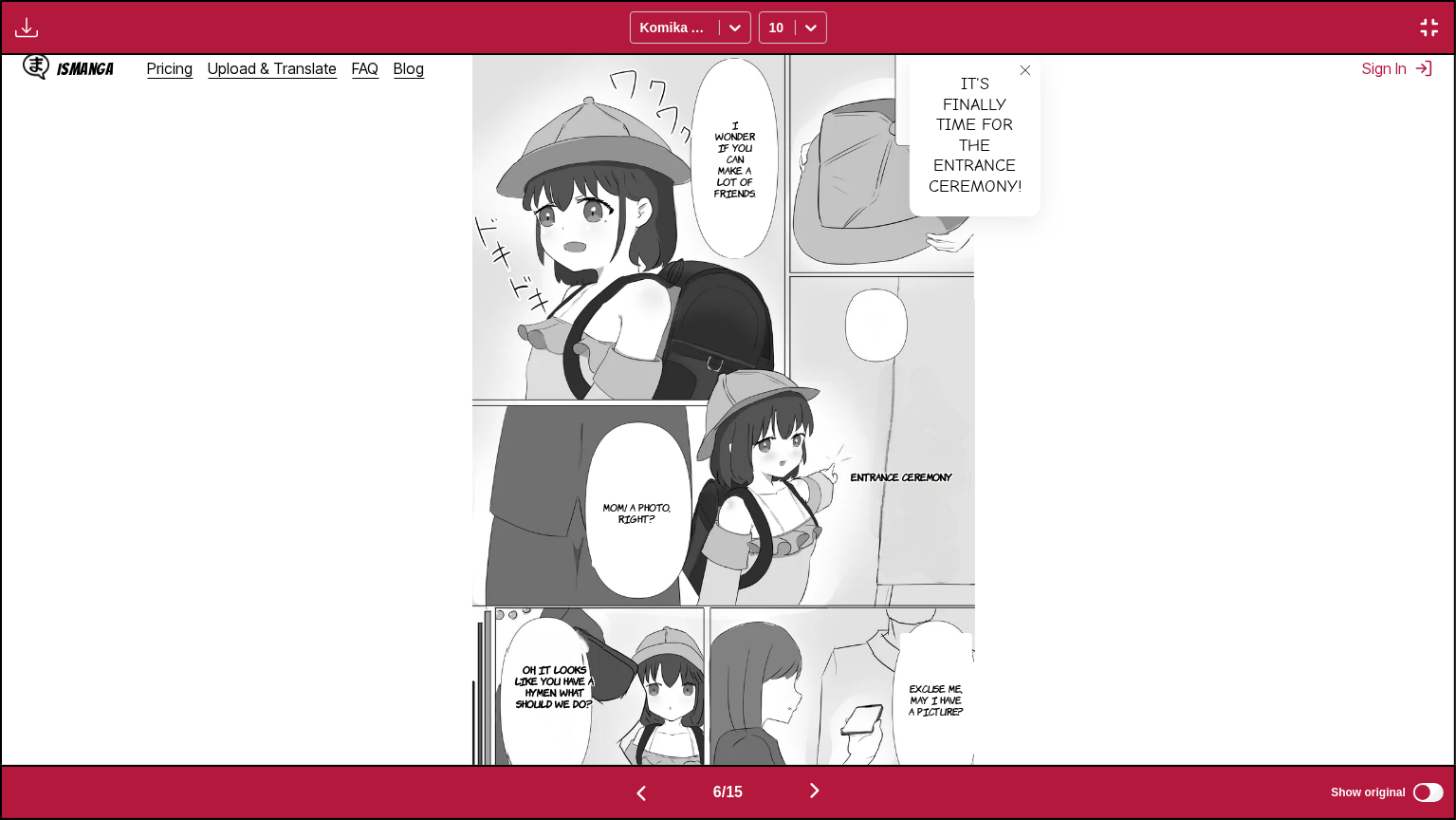 click on "It's finally time for the entrance ceremony! It's finally time for the entrance ceremony! I wonder if you can make a lot of friends. Uh, yeah. Entrance ceremony Mom! A photo, right? Excuse me, may I have a picture? Oh, it looks like you have a hymen. What should we do?" at bounding box center (724, 410) 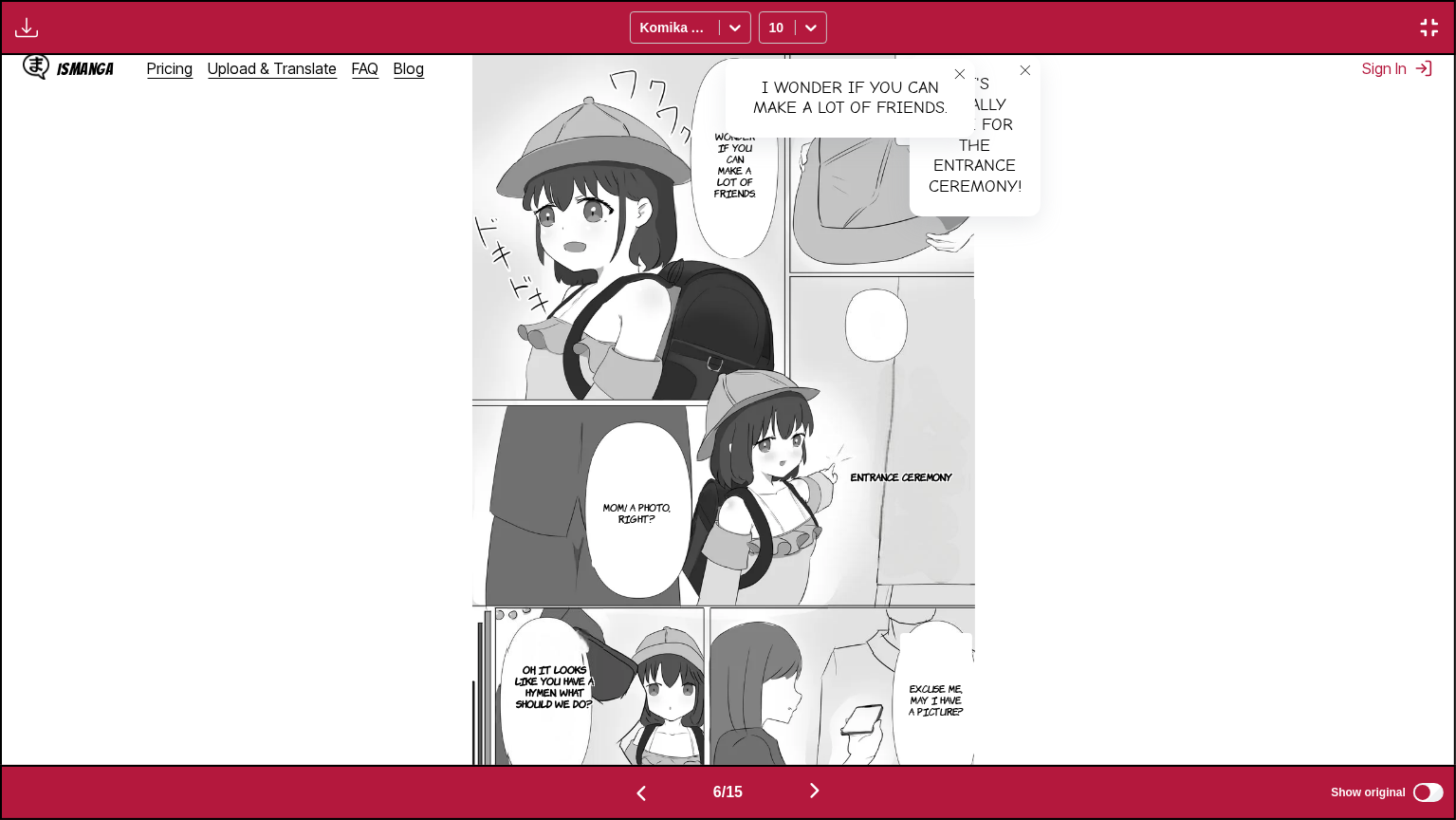 click on "Mom! A photo, right?" at bounding box center (636, 512) 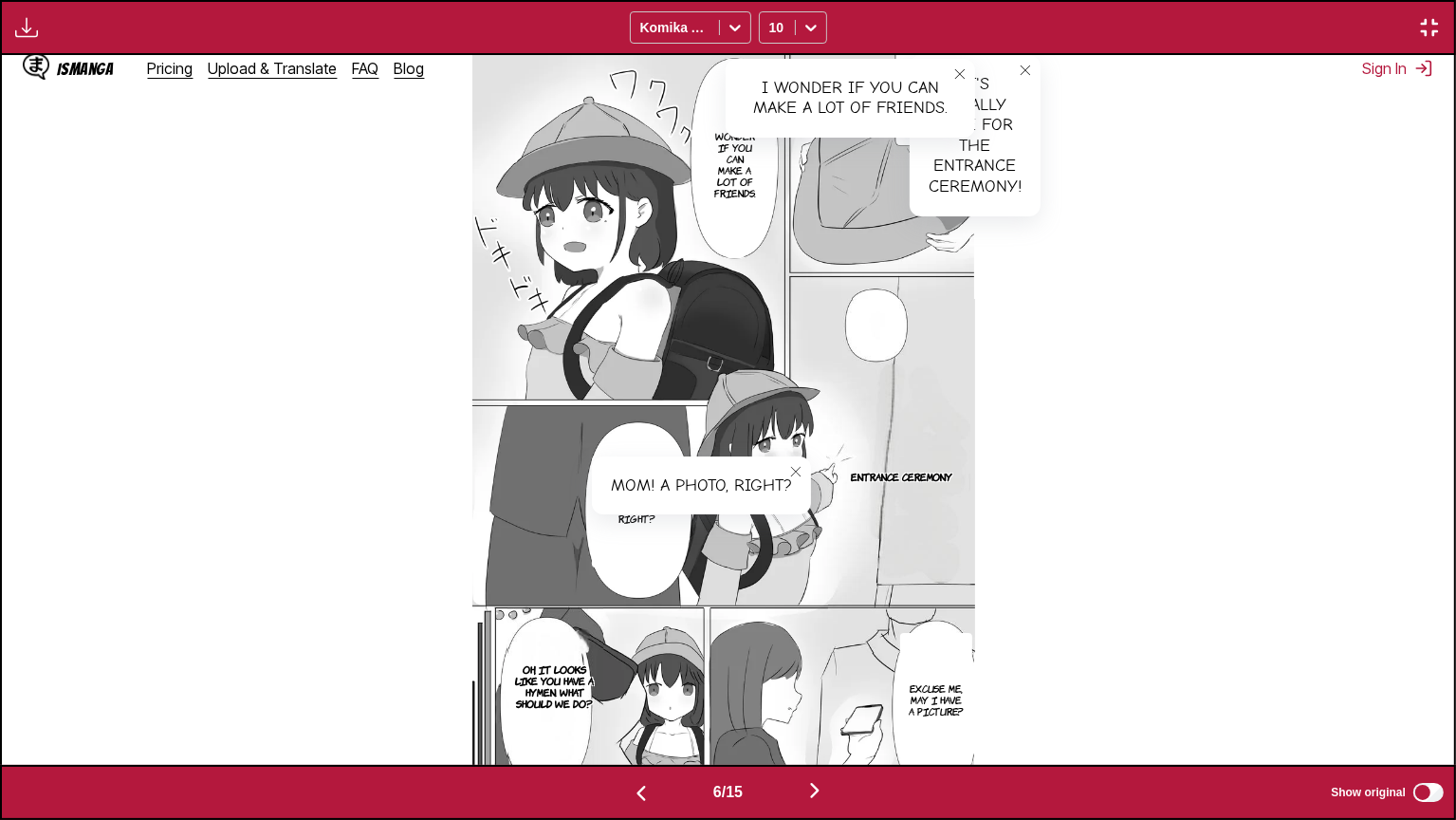 click on "Excuse me, may I have a picture?" at bounding box center [936, 699] 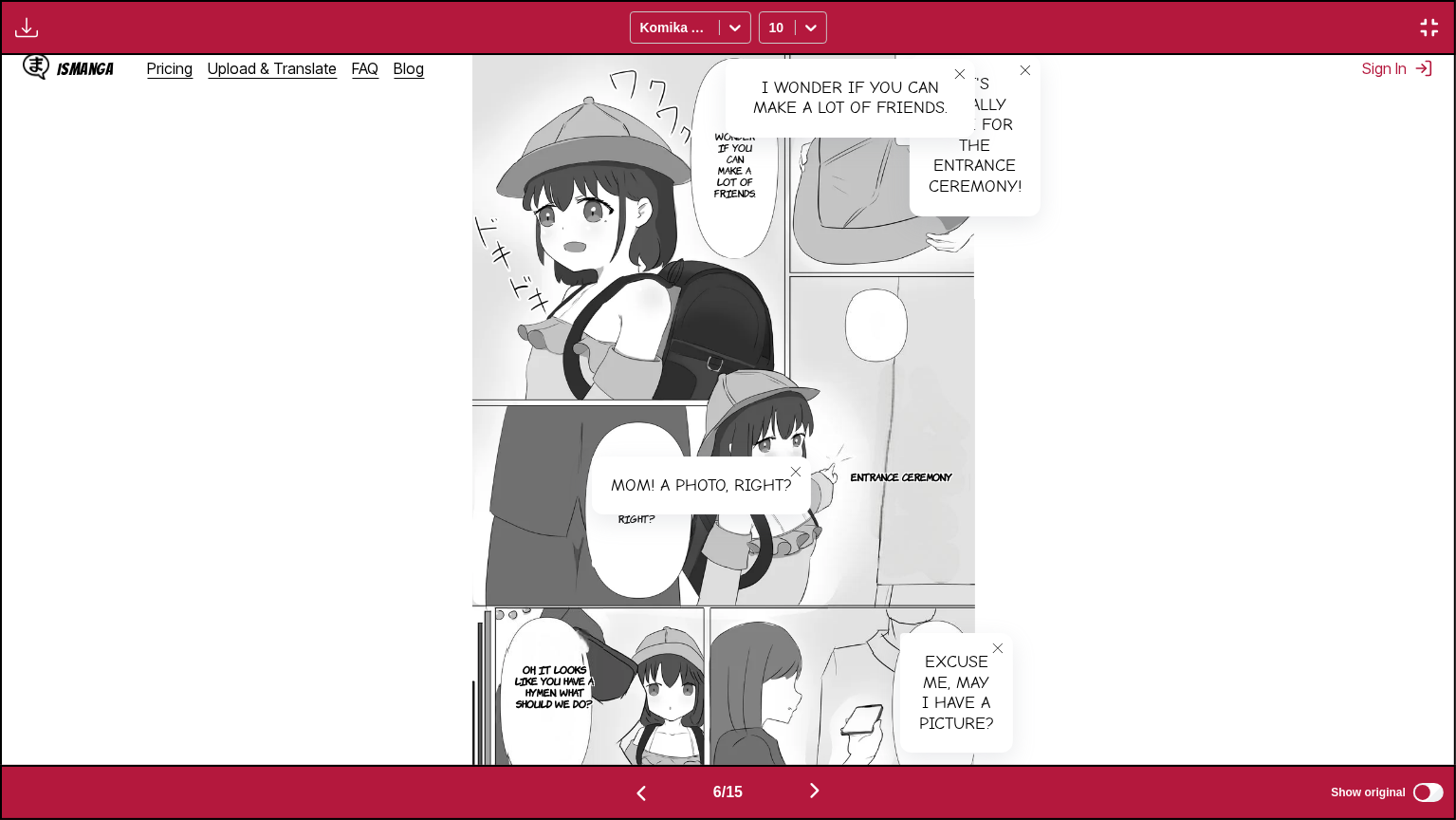 click on "Oh, it looks like you have a hymen. What should we do?" at bounding box center [555, 686] 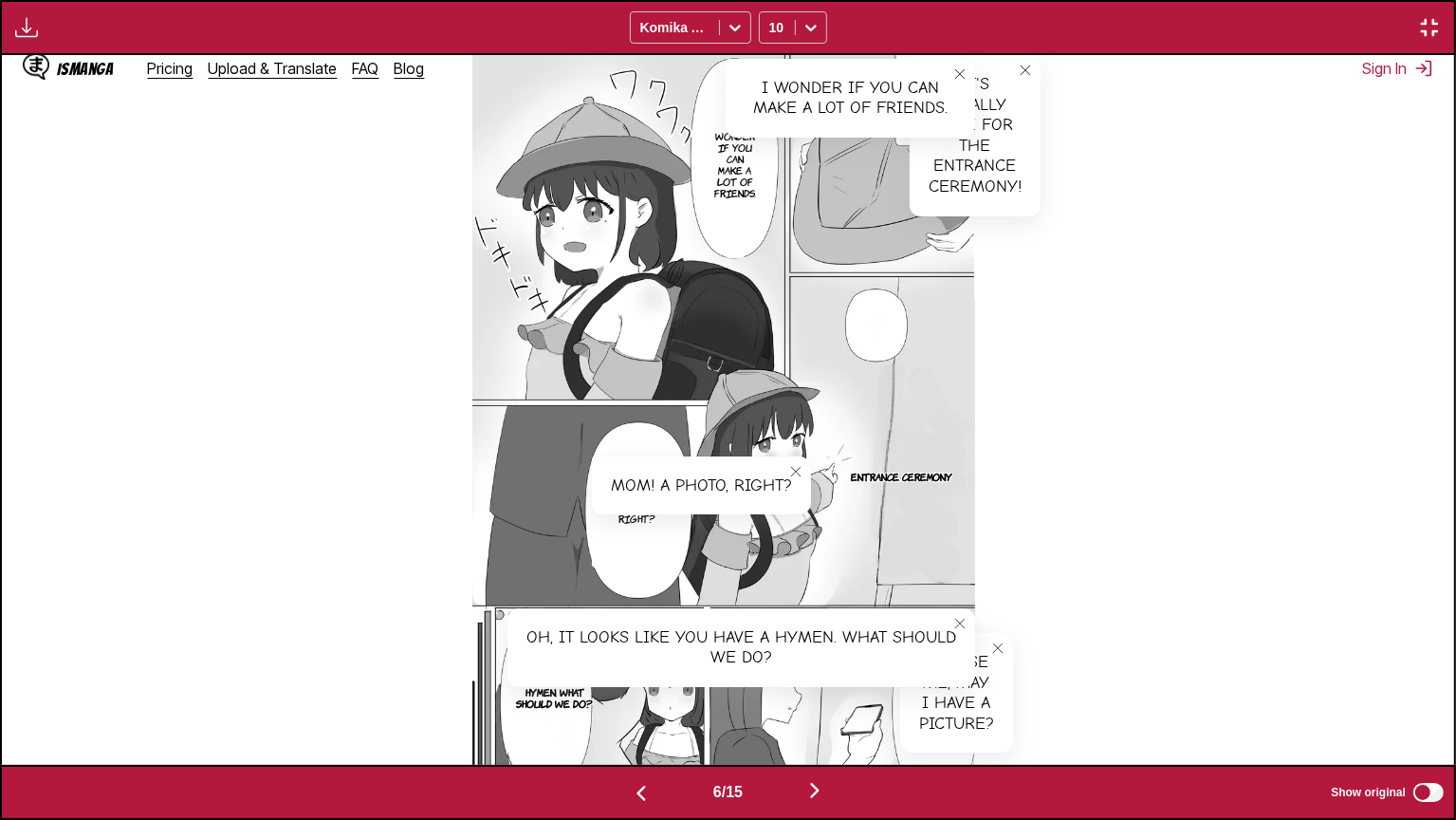scroll, scrollTop: 0, scrollLeft: 8719, axis: horizontal 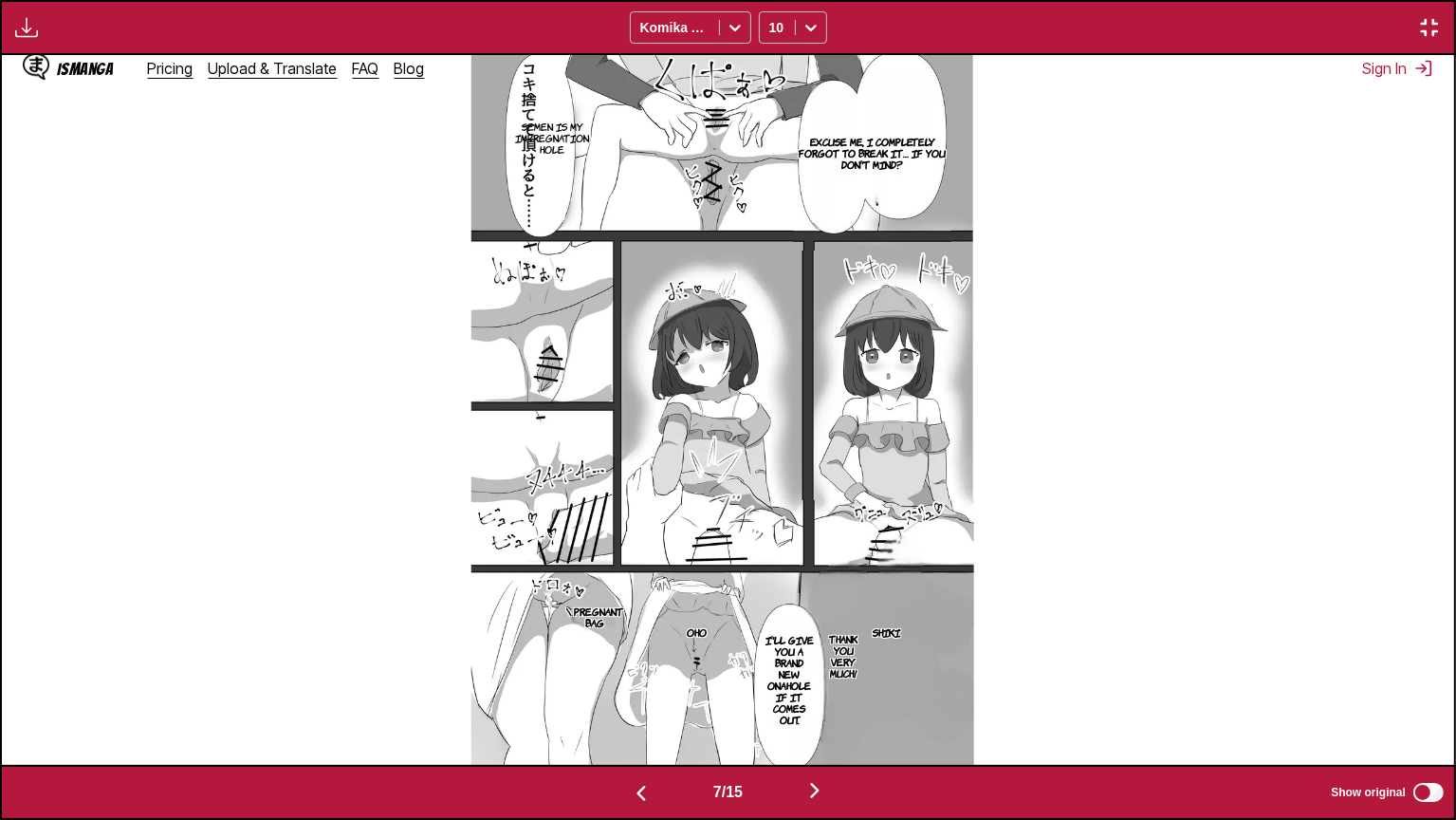 click on "Excuse me, I completely forgot to break it… If you don't mind?" at bounding box center (873, 153) 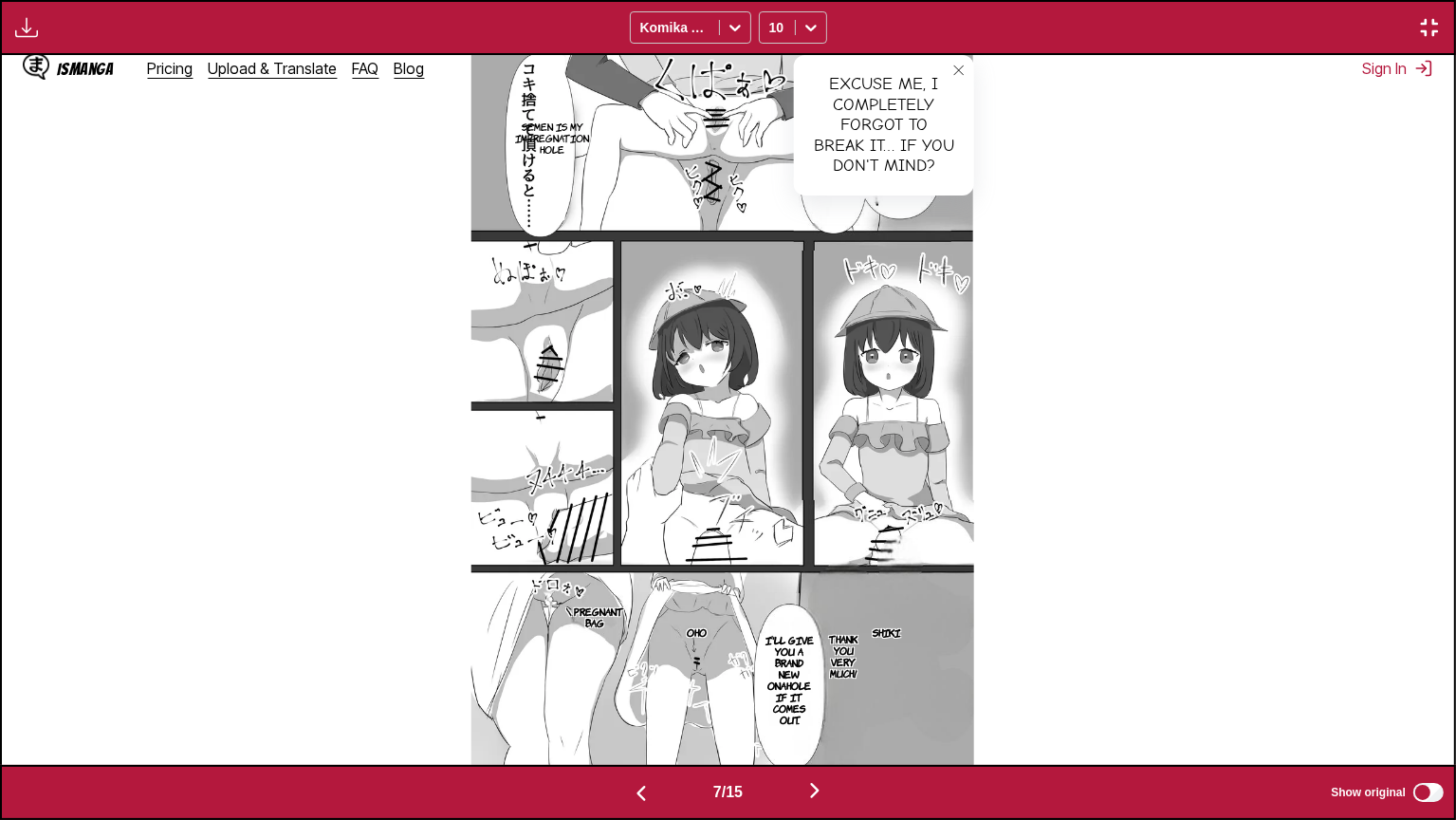 click on "Semen is my impregnation hole" at bounding box center [553, 138] 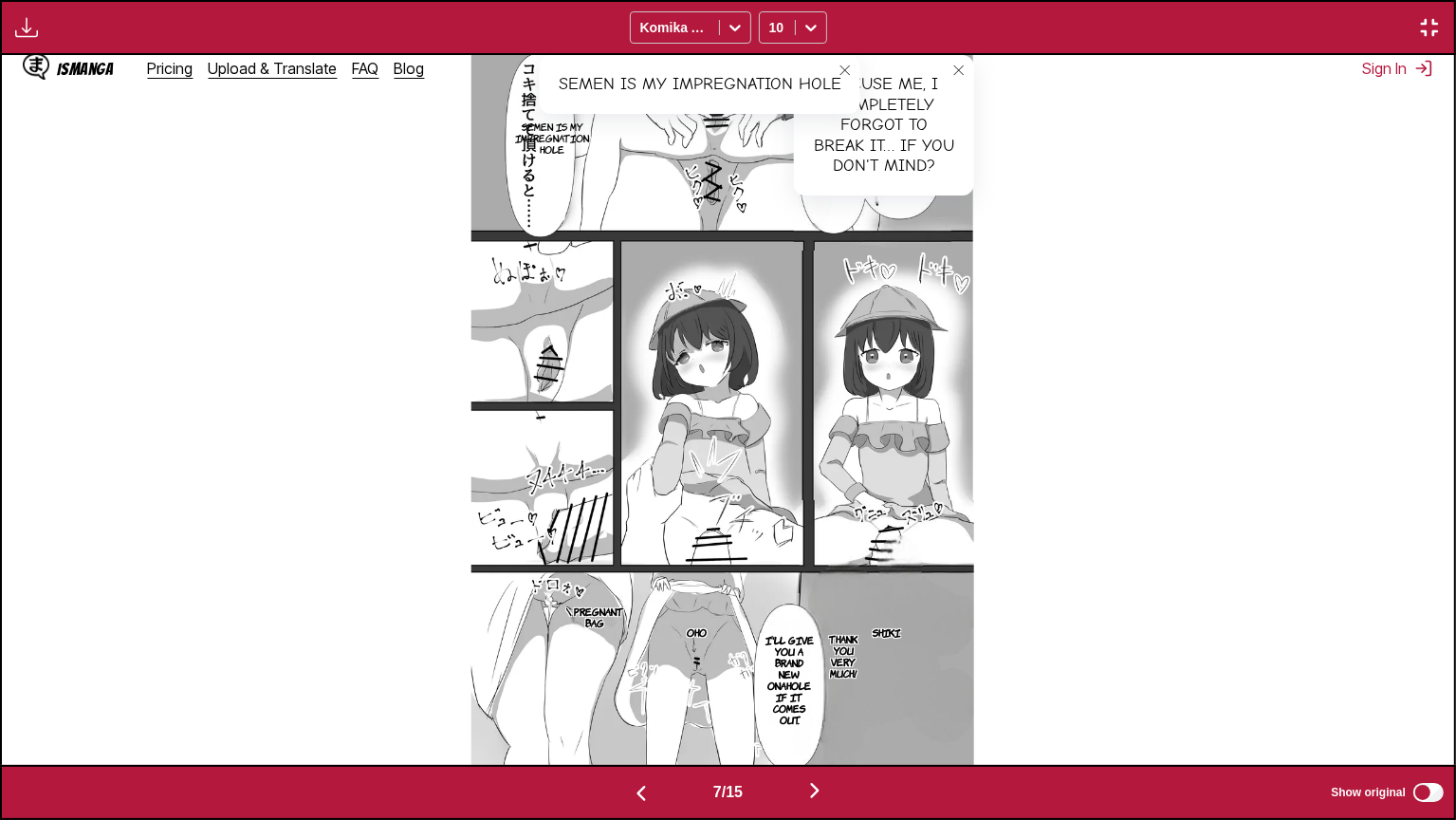 click on "Shiki" at bounding box center (886, 632) 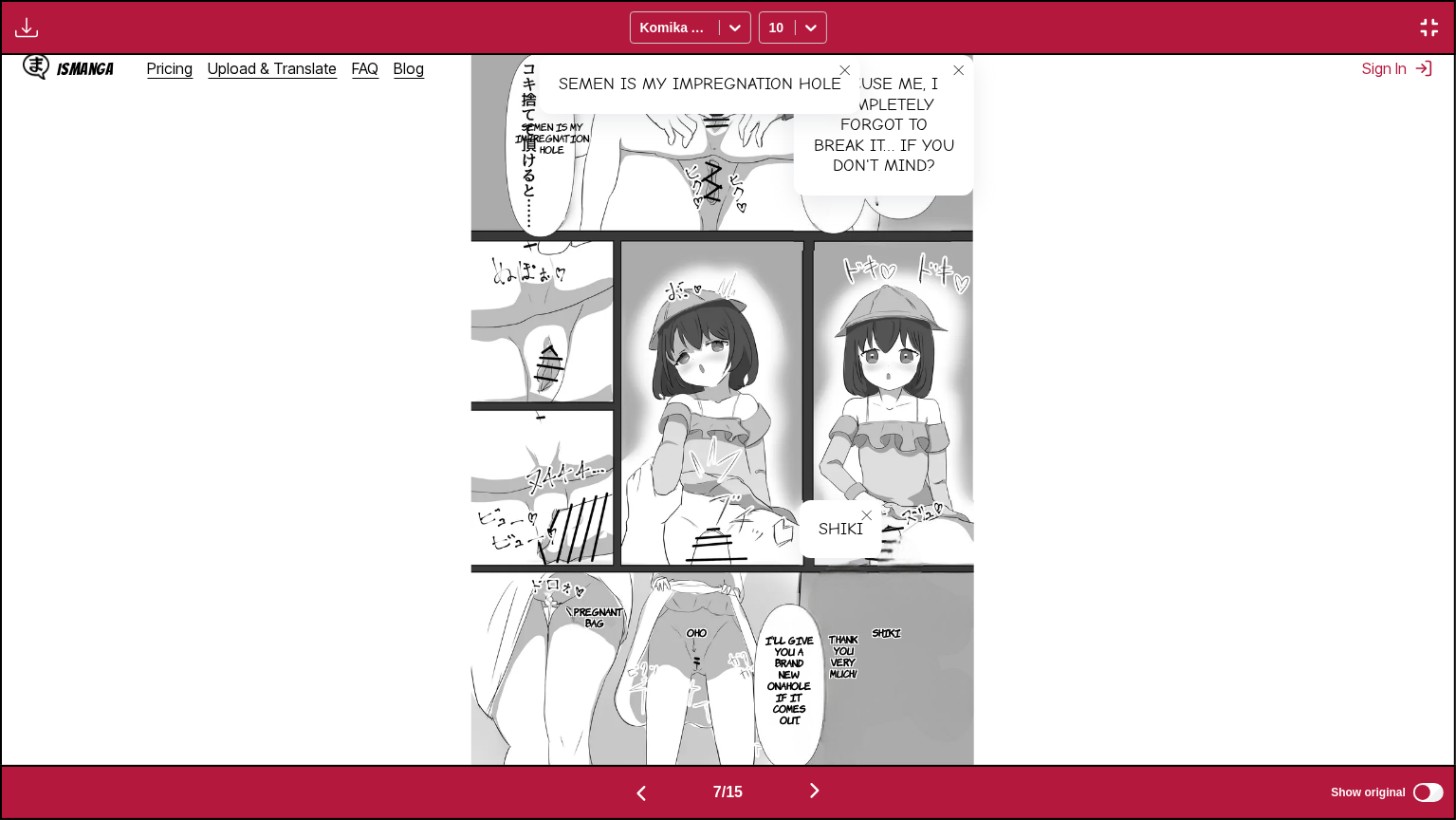 click on "Thank you very much!" at bounding box center (844, 656) 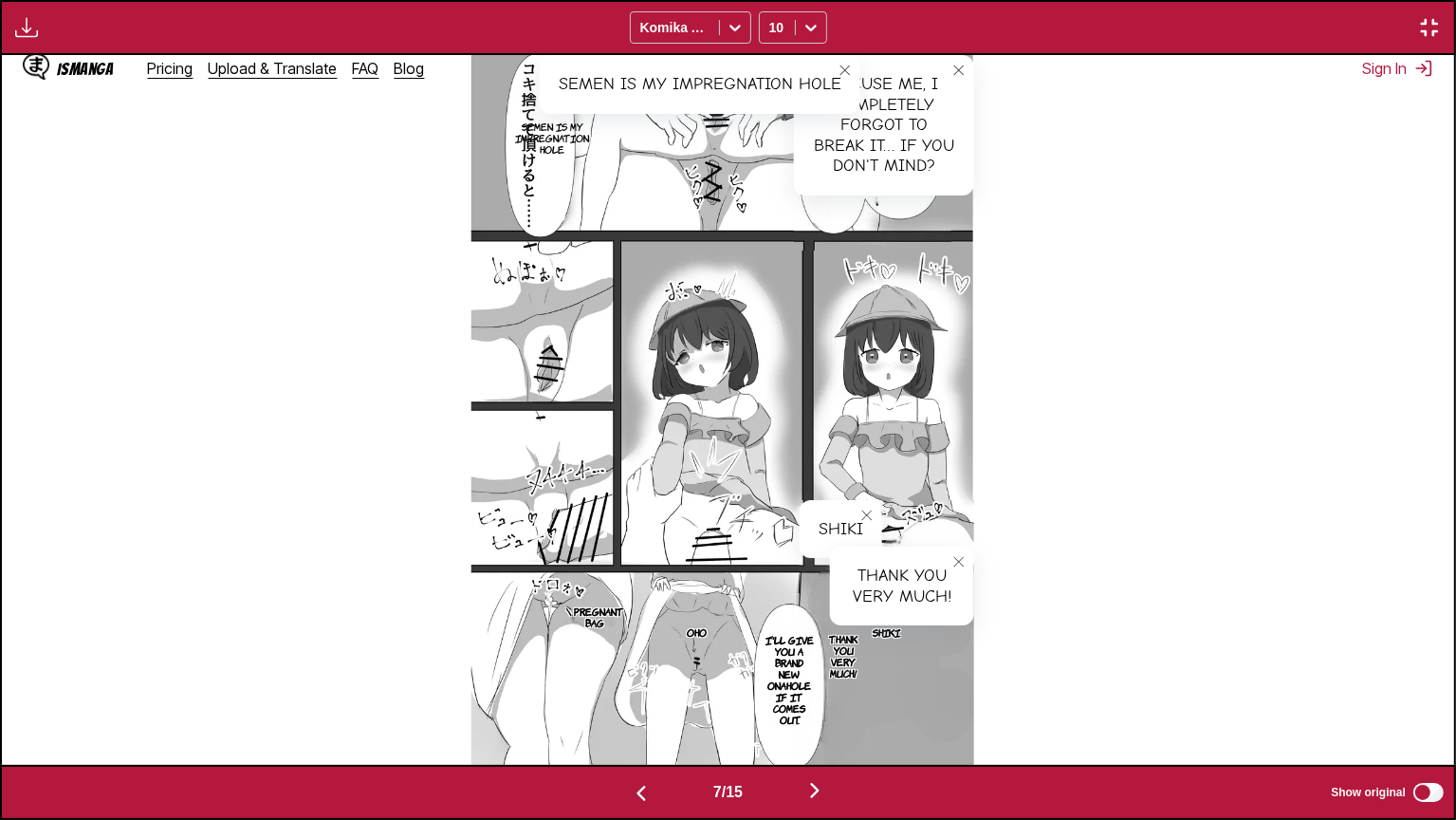 click on "I'll give you a brand new onahole if it comes out." at bounding box center [789, 680] 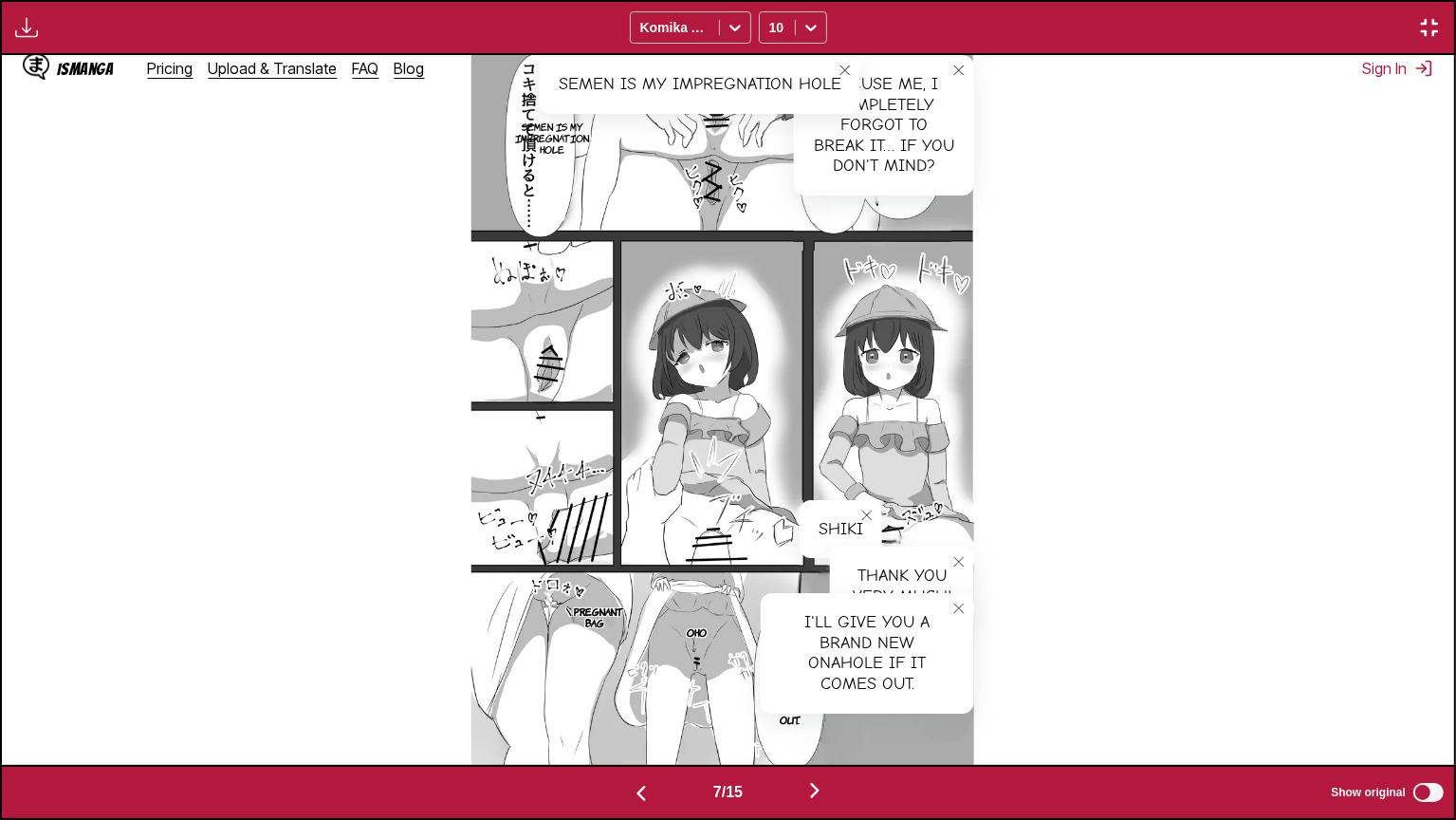 scroll, scrollTop: 0, scrollLeft: 10172, axis: horizontal 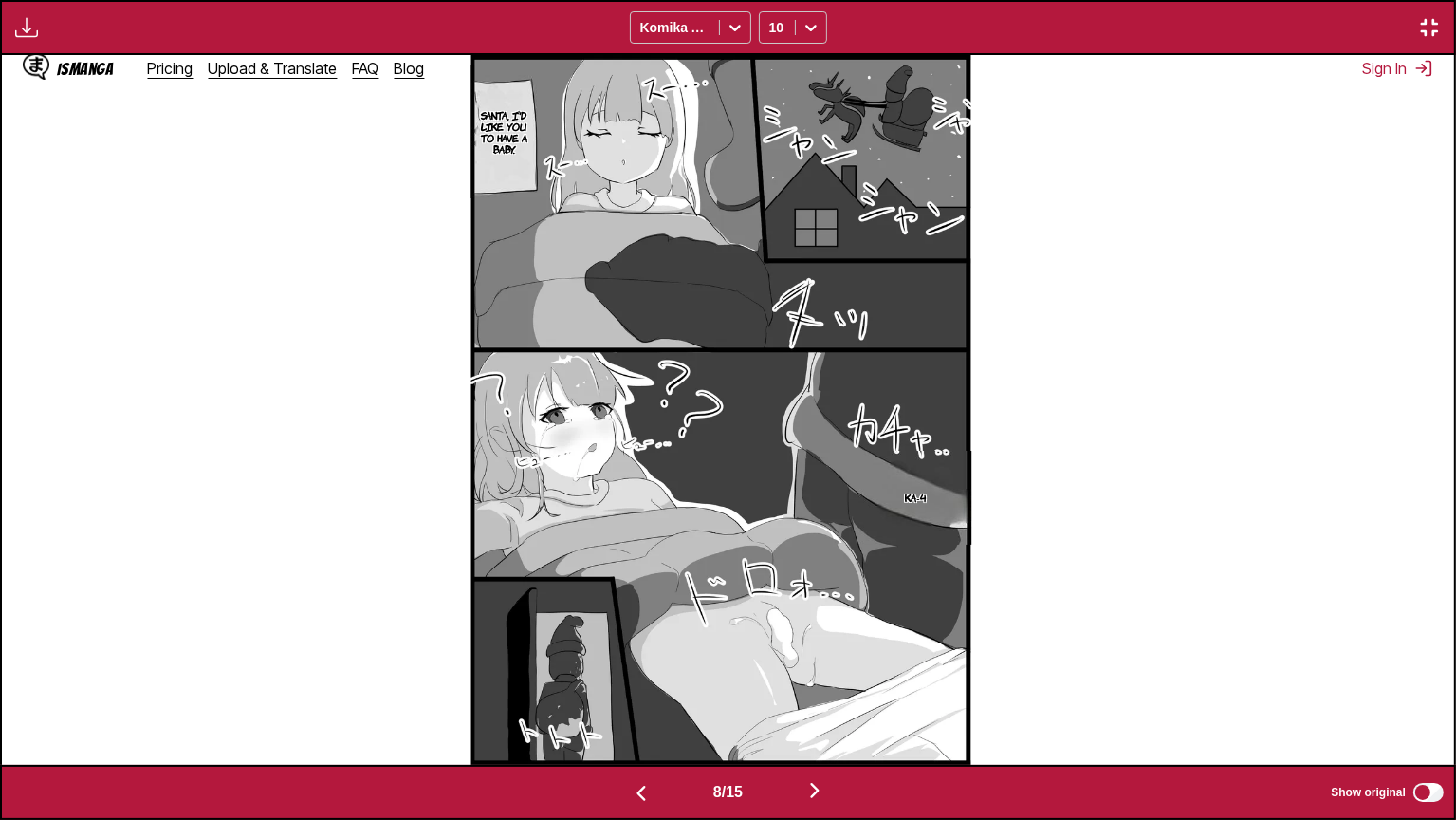 click on "Santa, i'd like you to have a baby." at bounding box center [505, 132] 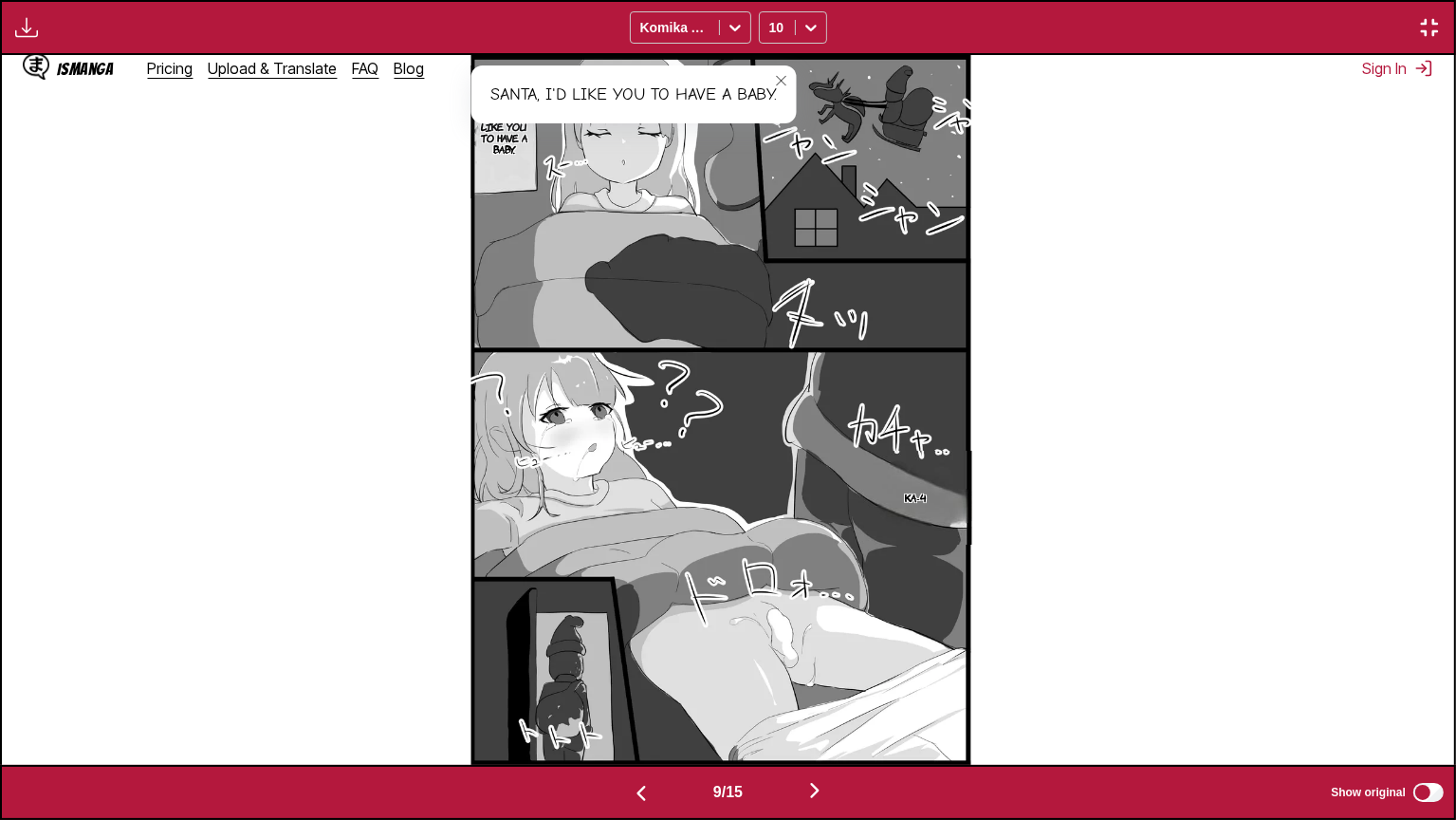 scroll, scrollTop: 0, scrollLeft: 11625, axis: horizontal 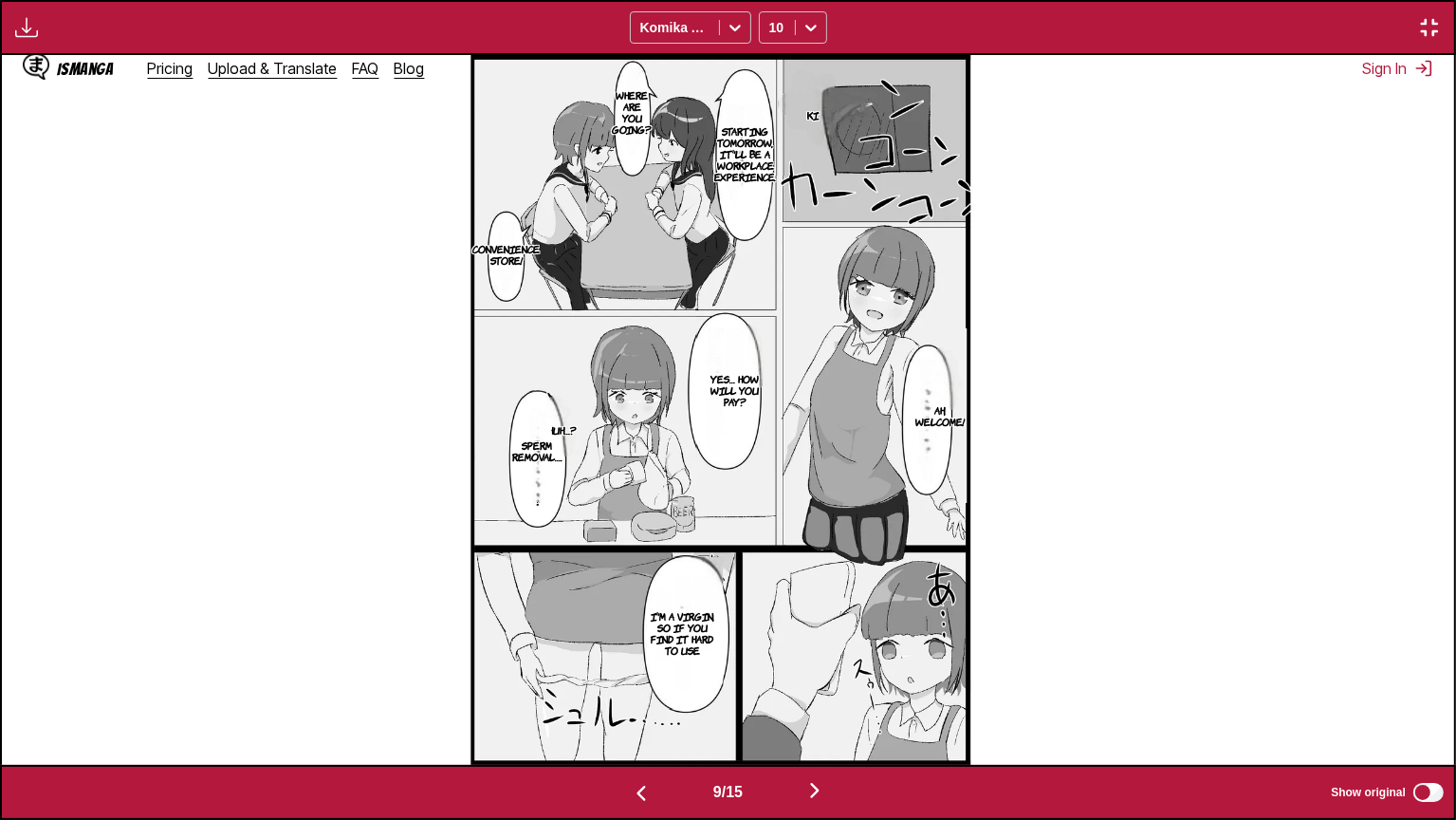click on "Ah, welcome!" at bounding box center (939, 416) 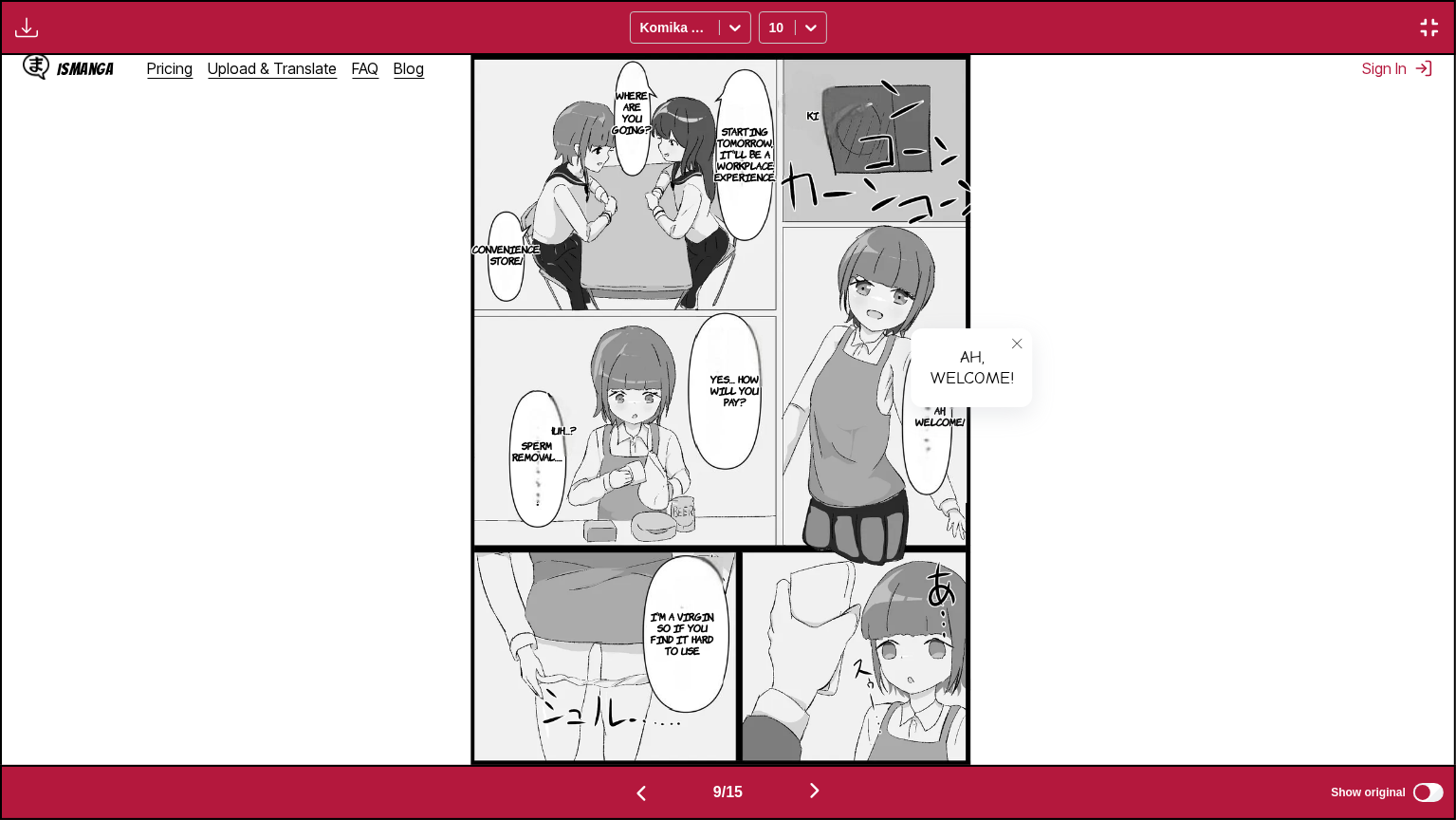 click on "Starting tomorrow, it'll be a workplace experience." at bounding box center [745, 154] 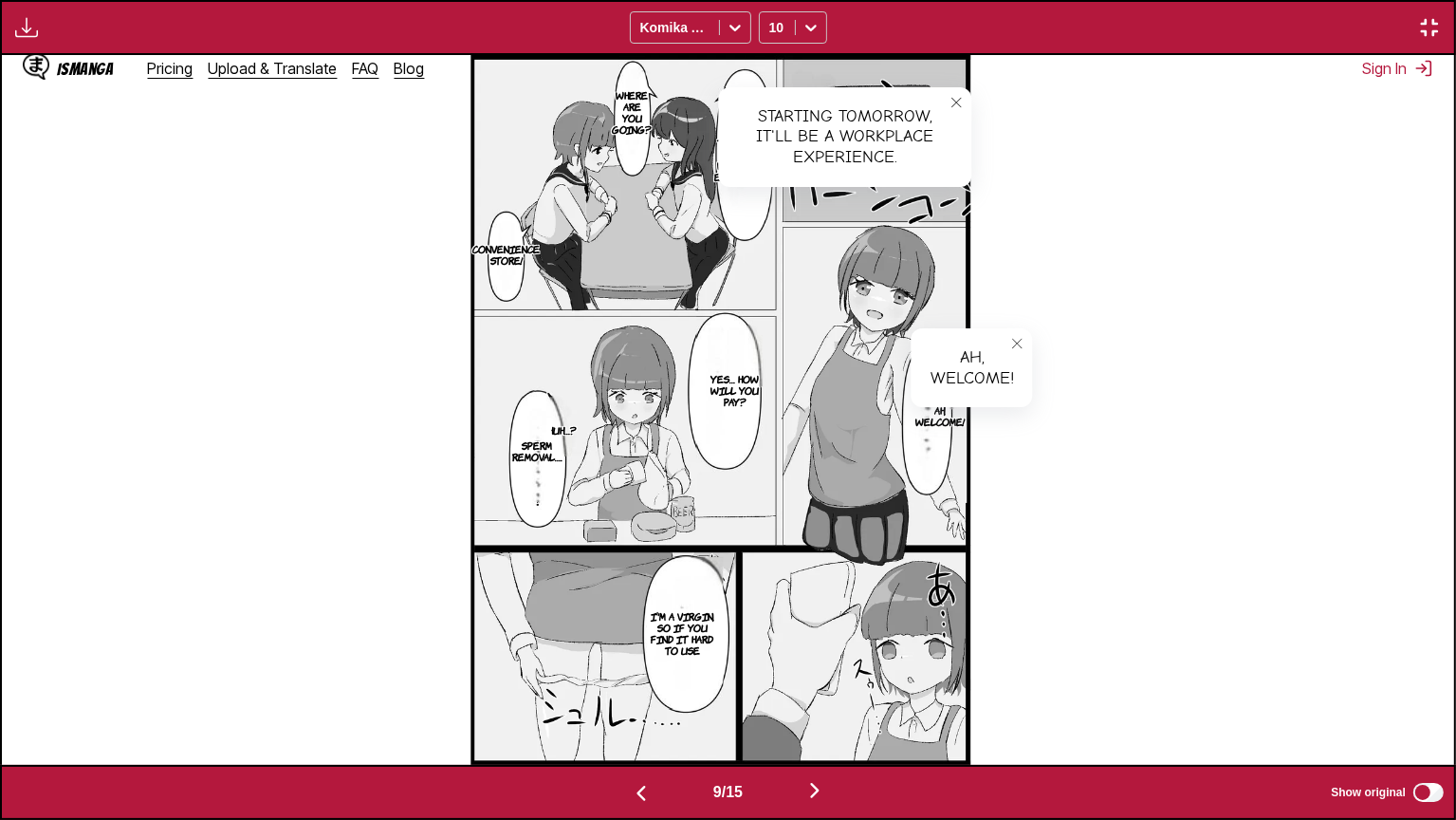 click on "Where are you going?" at bounding box center (632, 112) 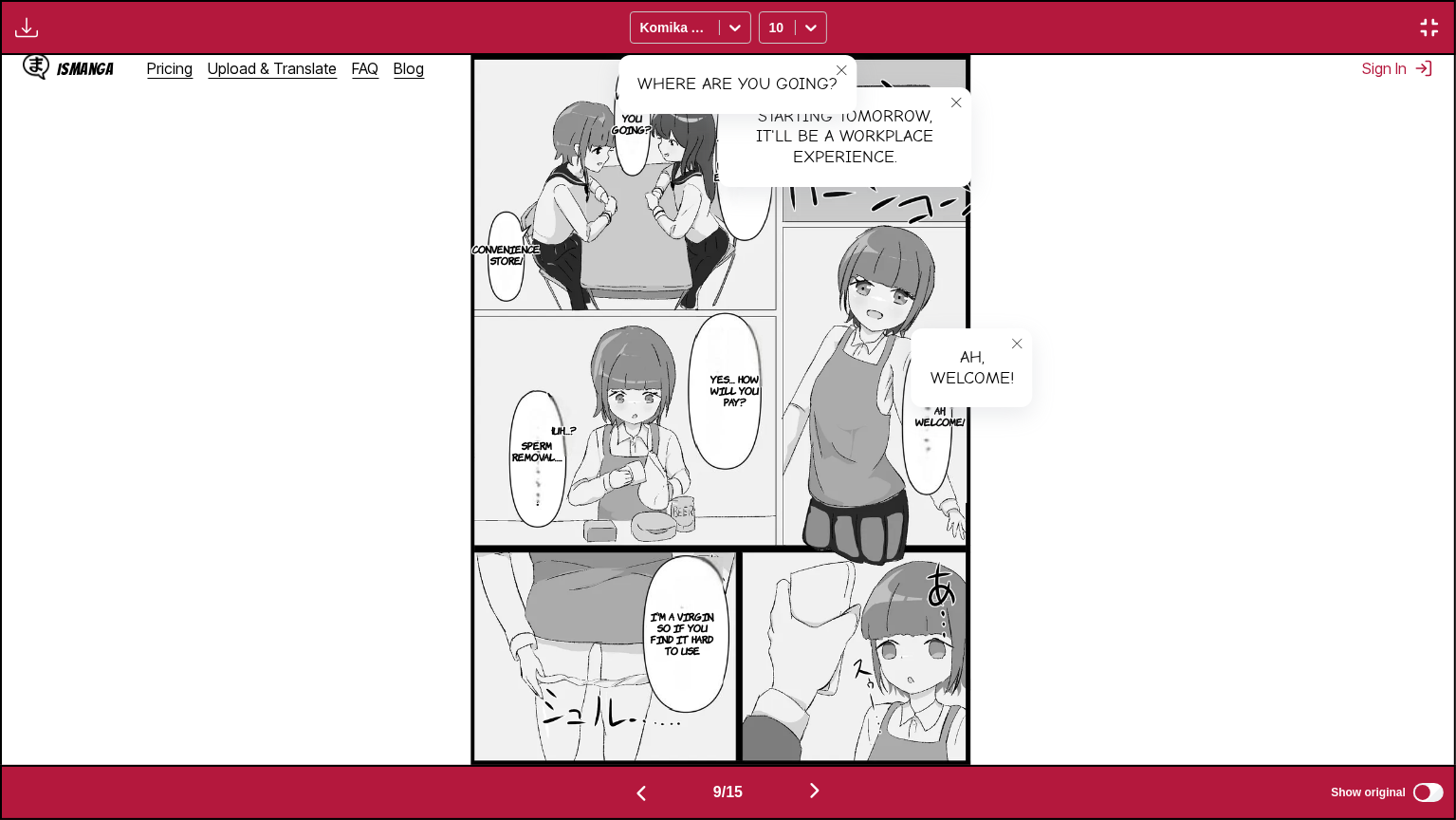 click on "Convenience store!" at bounding box center [506, 254] 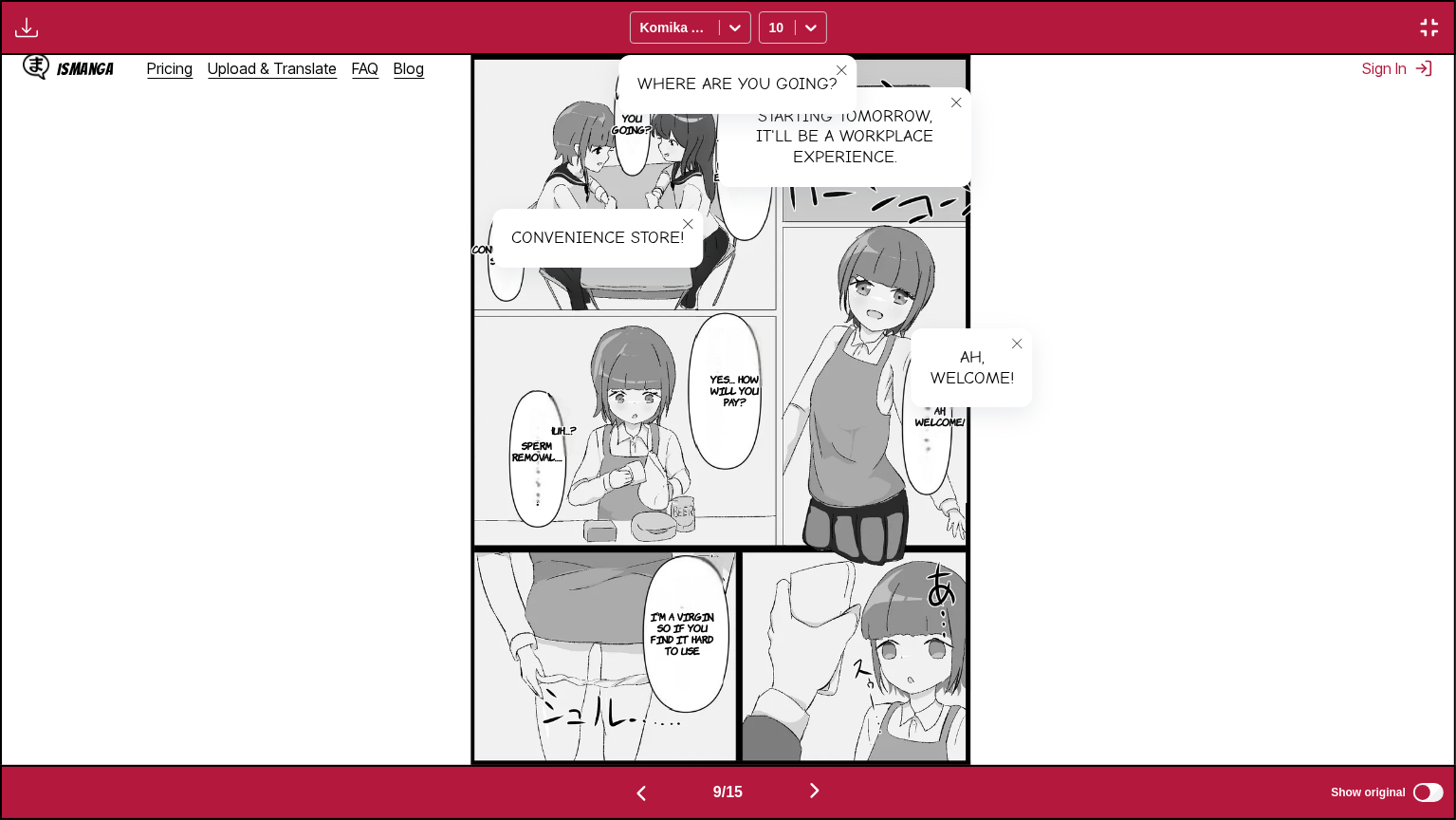 click on "Yes… How will you pay?" at bounding box center [735, 390] 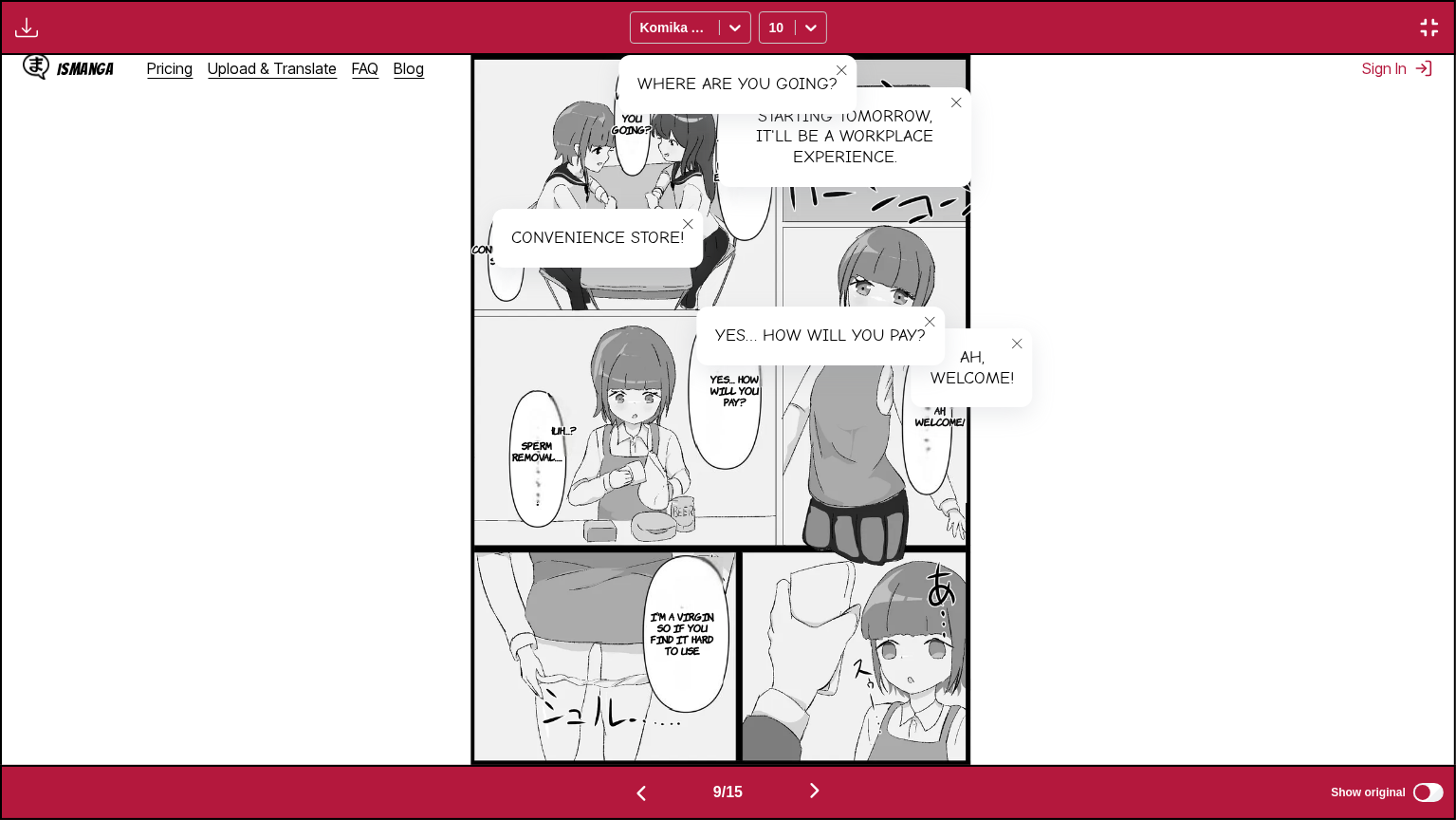 click on "Sperm removal…." at bounding box center [537, 451] 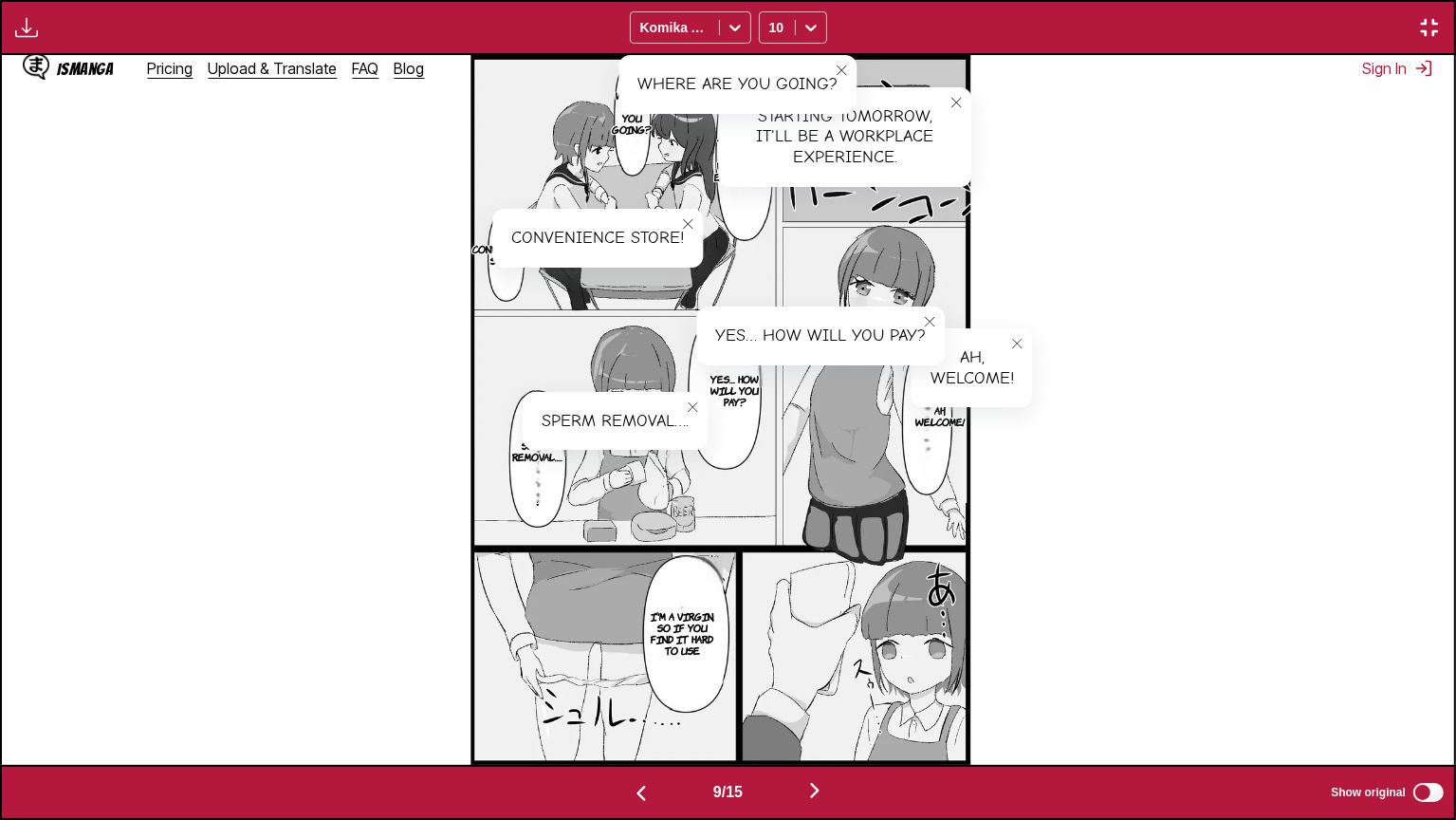 click on "I'm a virgin, so if you find it hard to use" at bounding box center [682, 633] 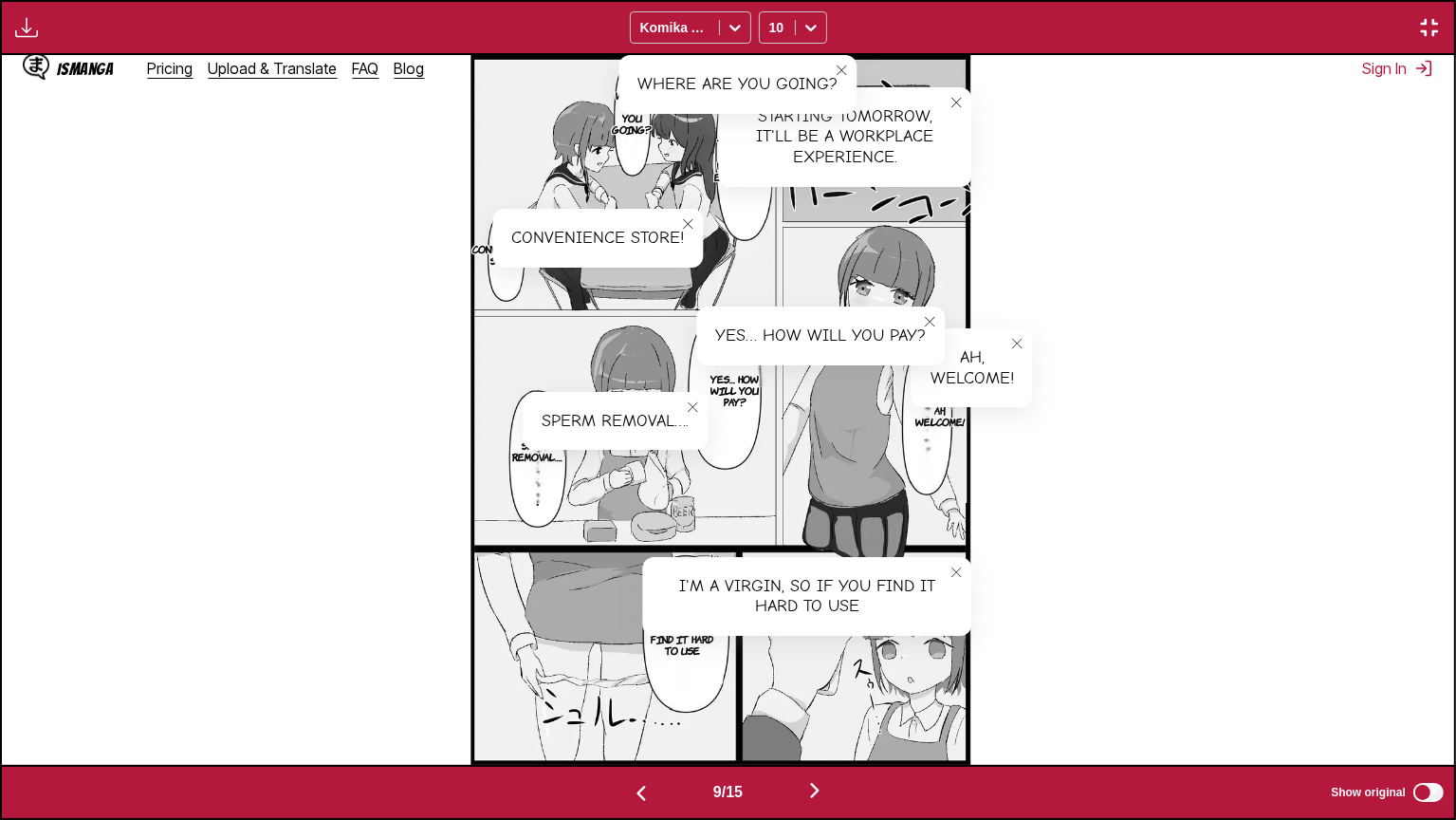 scroll, scrollTop: 0, scrollLeft: 13078, axis: horizontal 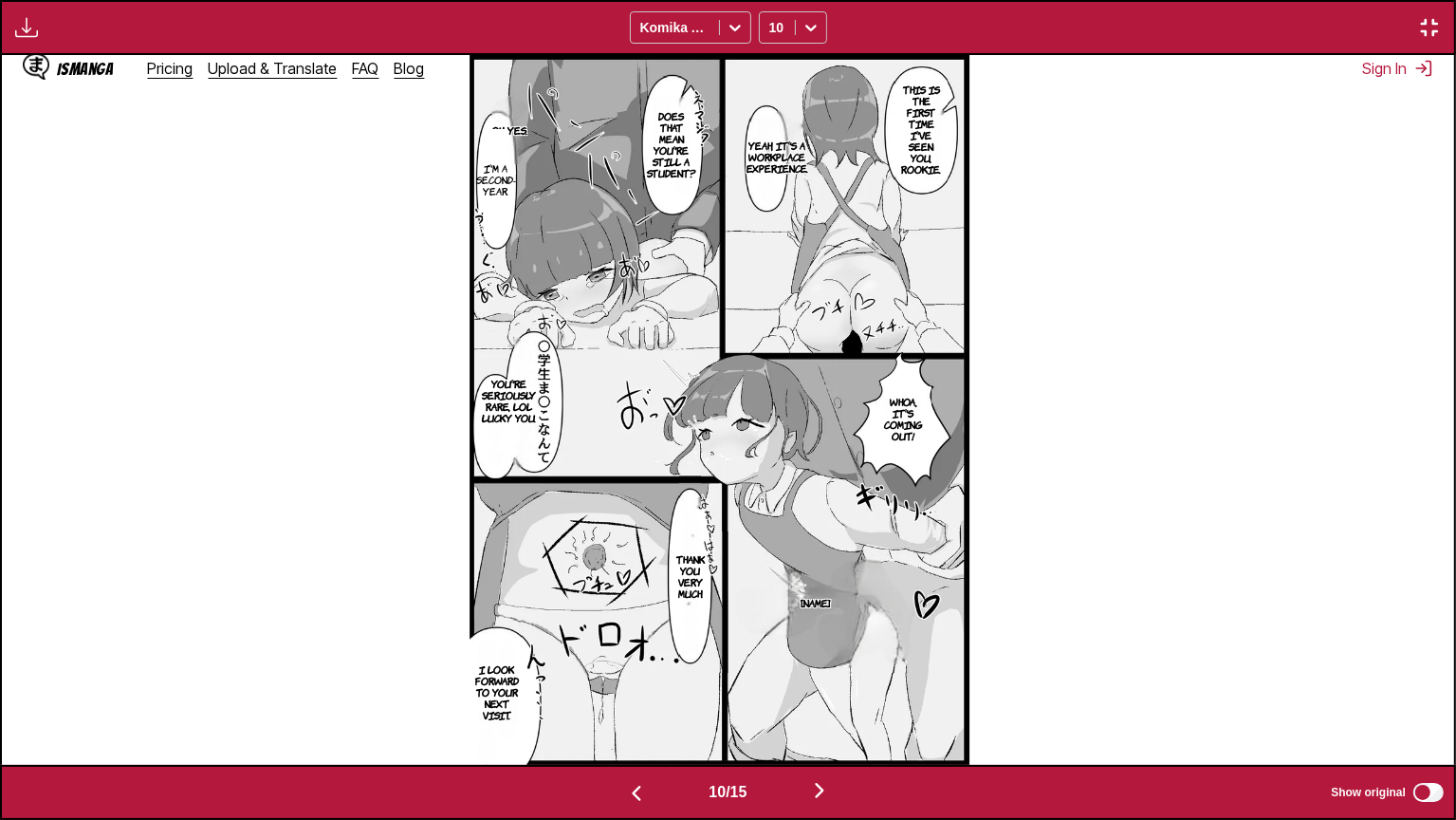click on "This is the first time I've seen you, rookie." at bounding box center [921, 129] 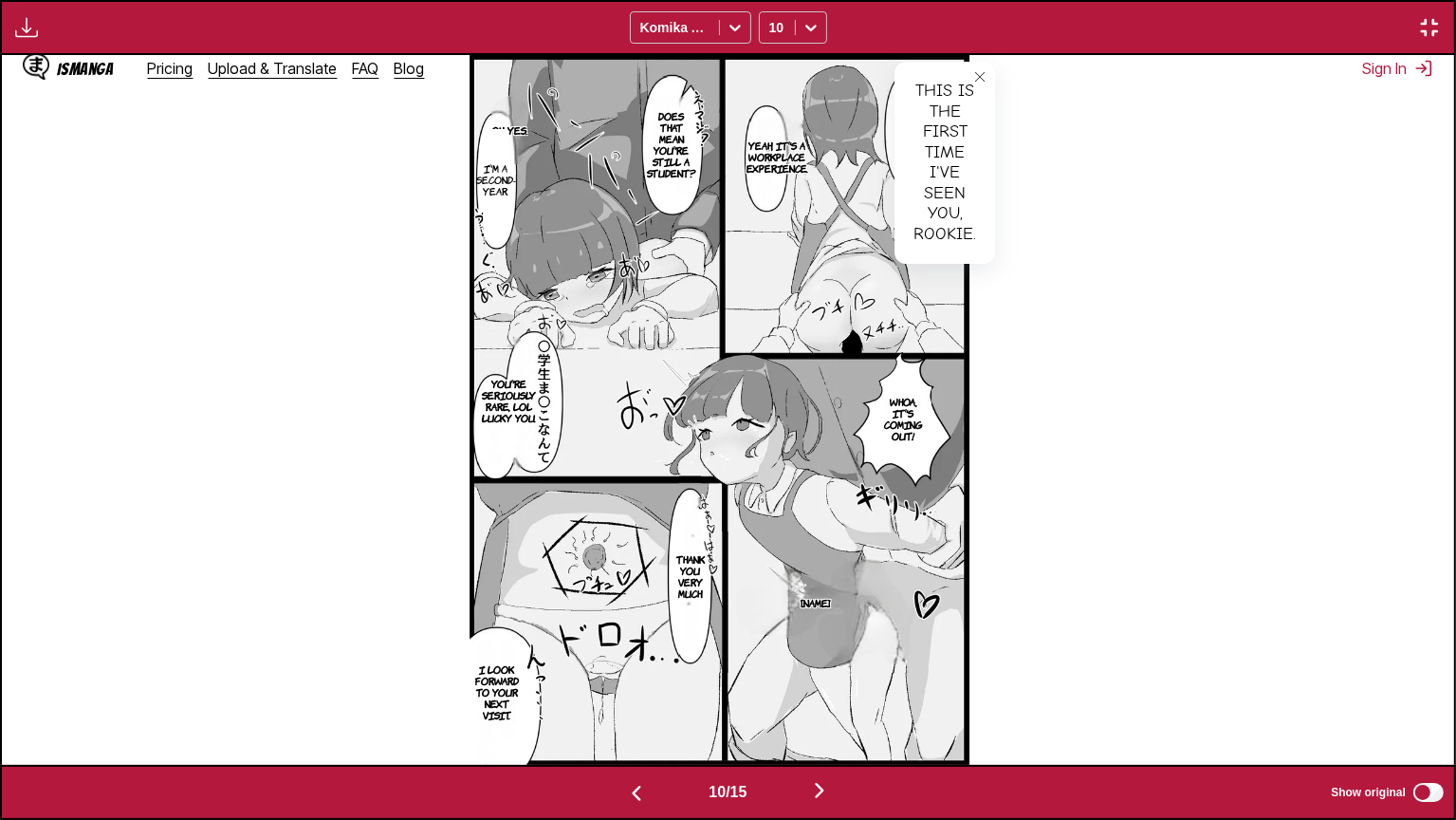 click on "Yeah, it's a workplace experience." at bounding box center (777, 157) 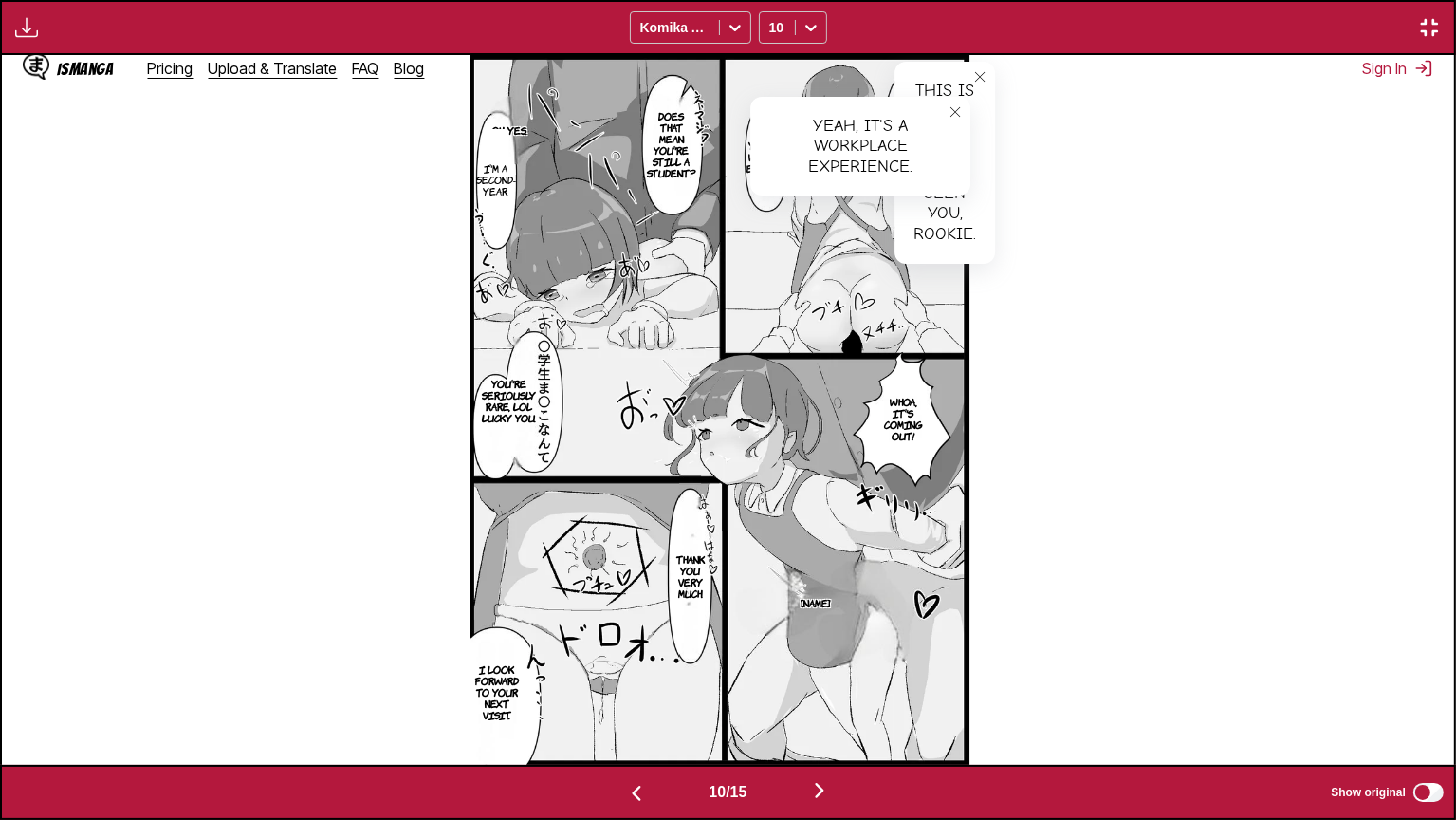 click on "Does that mean you're still a student?" at bounding box center (672, 144) 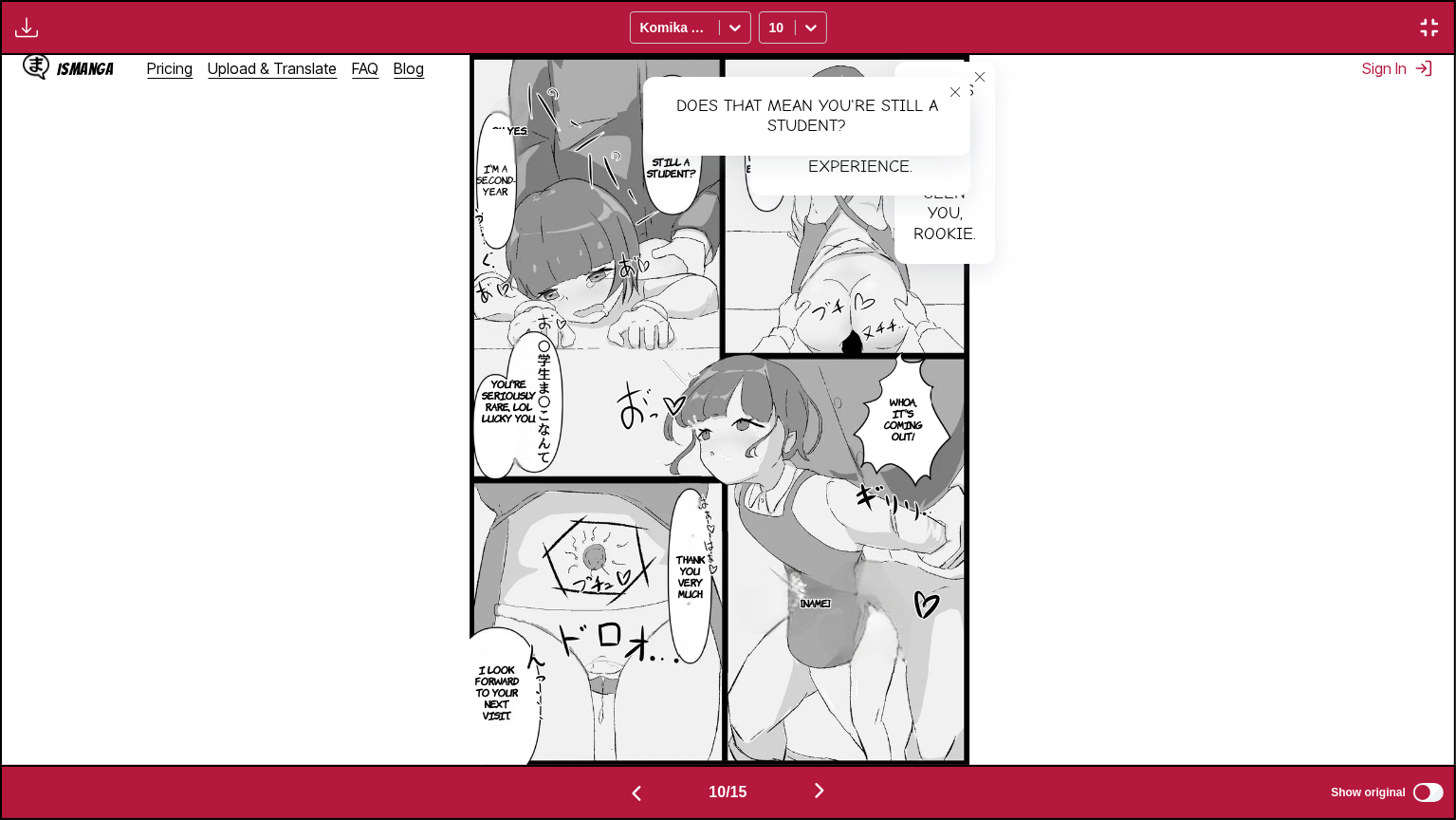 click on "I'm a second-year." at bounding box center (496, 179) 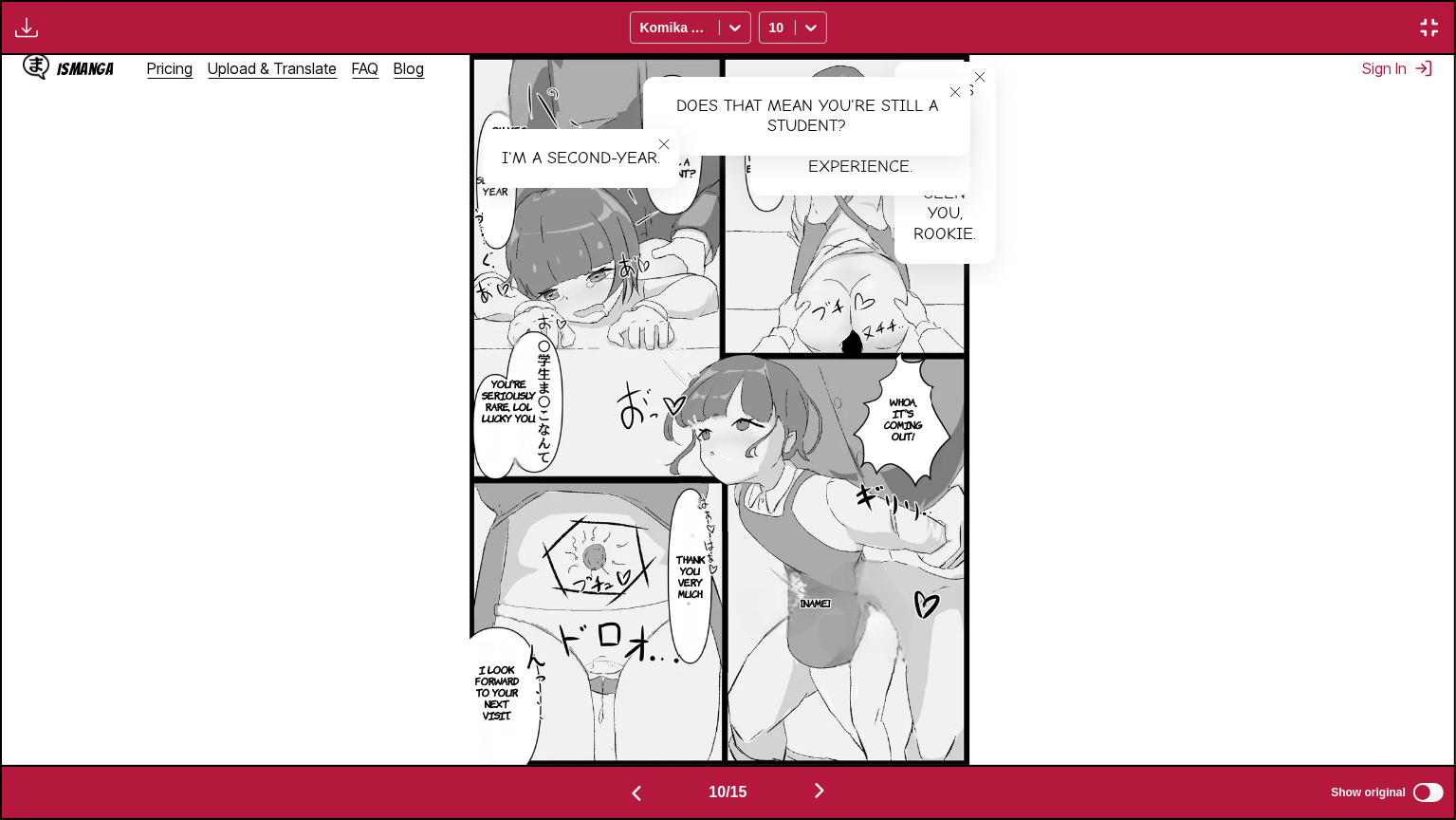 click on "You're seriously rare, lol Lucky you." at bounding box center [508, 401] 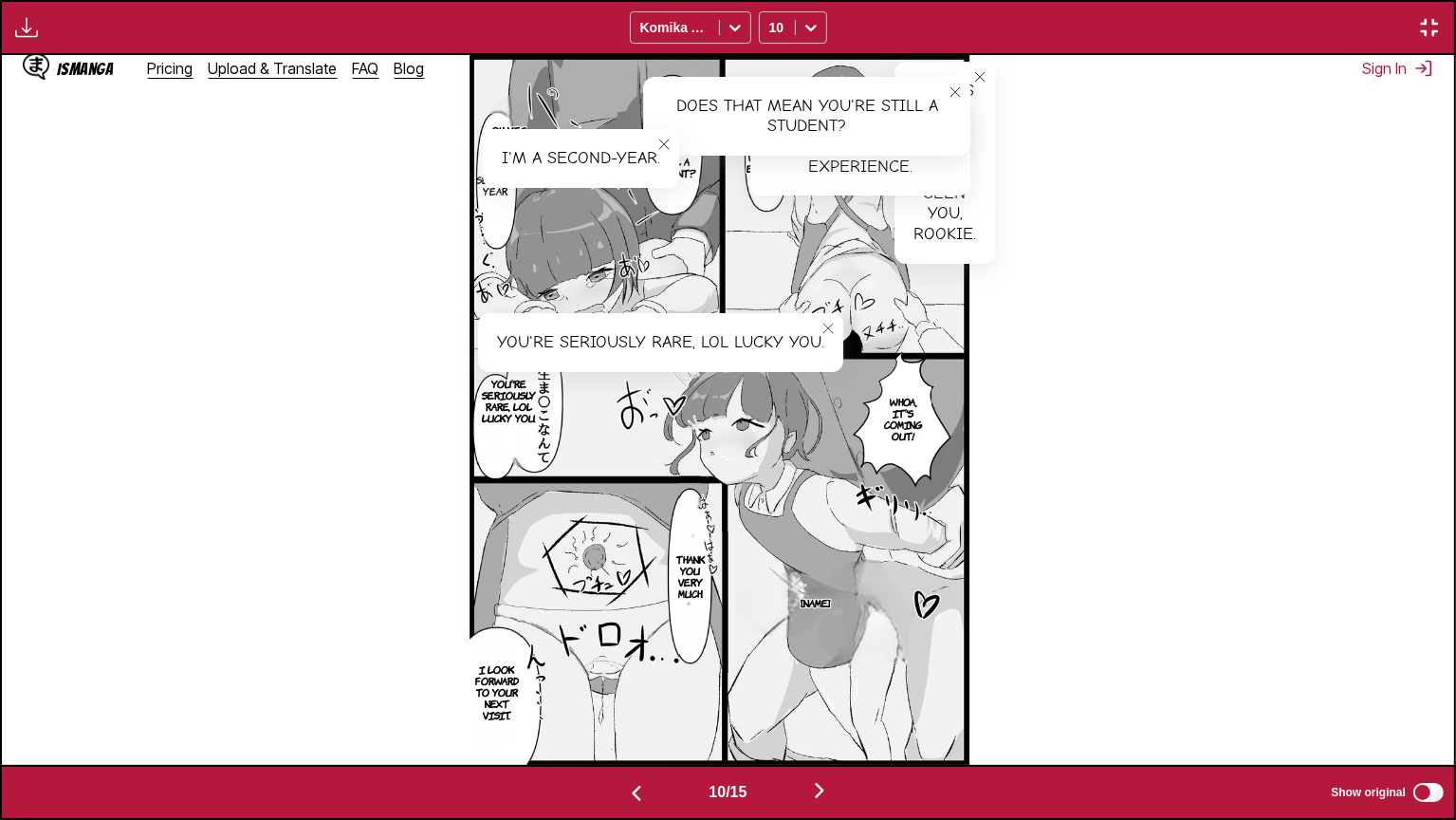 click on "Whoa, it's coming out!" at bounding box center (903, 419) 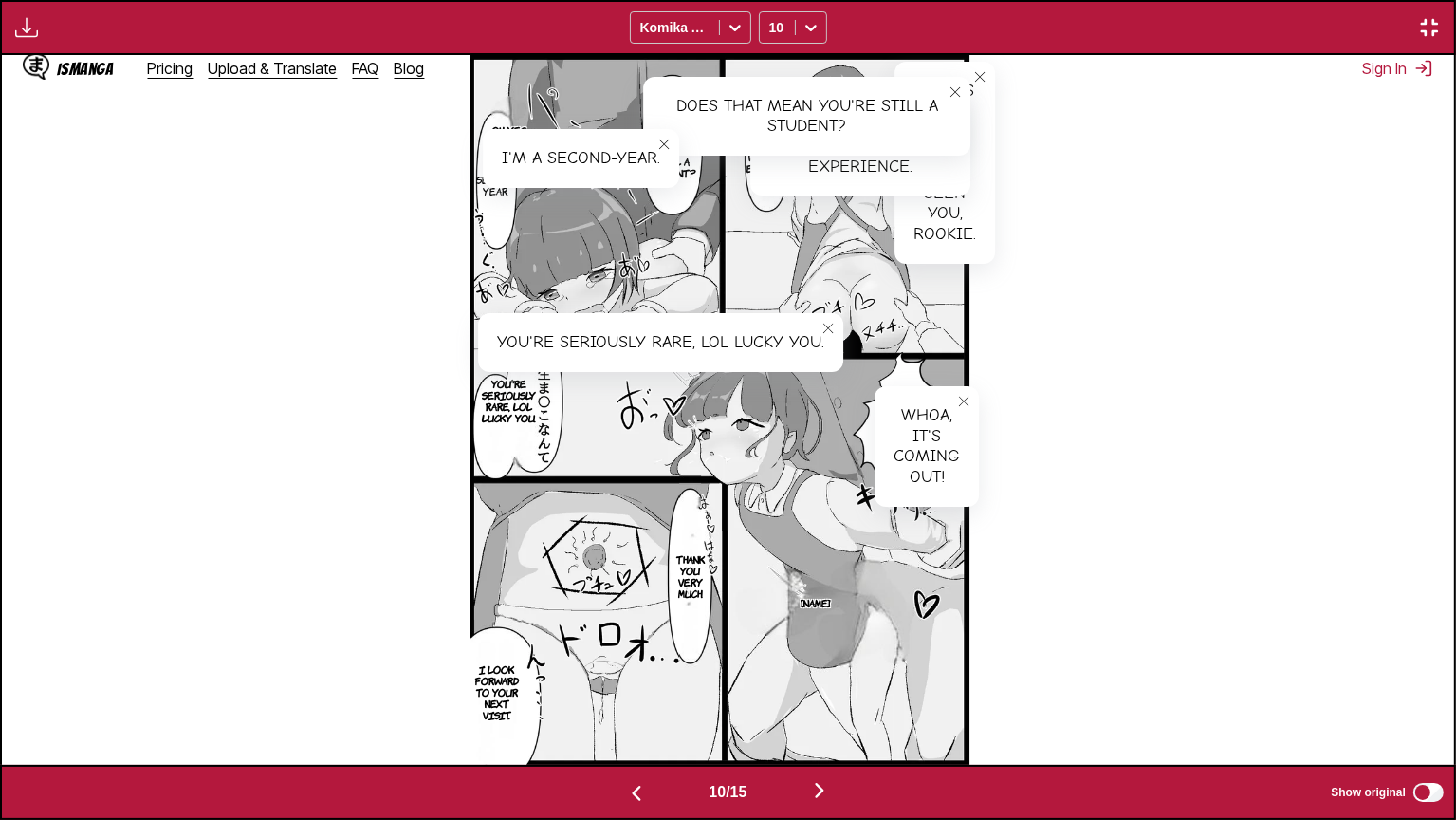 click on "Thank you very much." at bounding box center [691, 576] 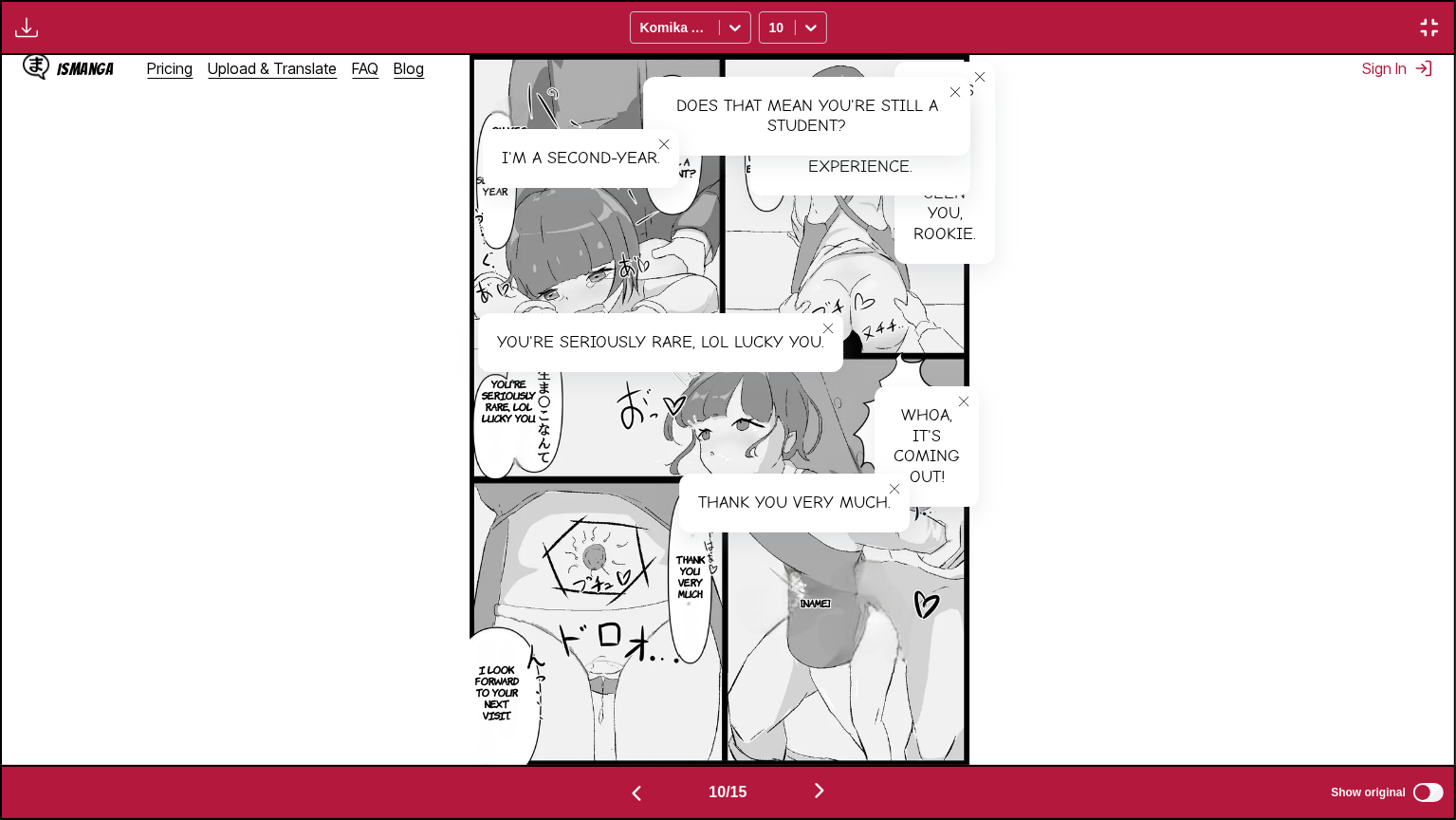 click on "I look forward to your next visit." at bounding box center [497, 692] 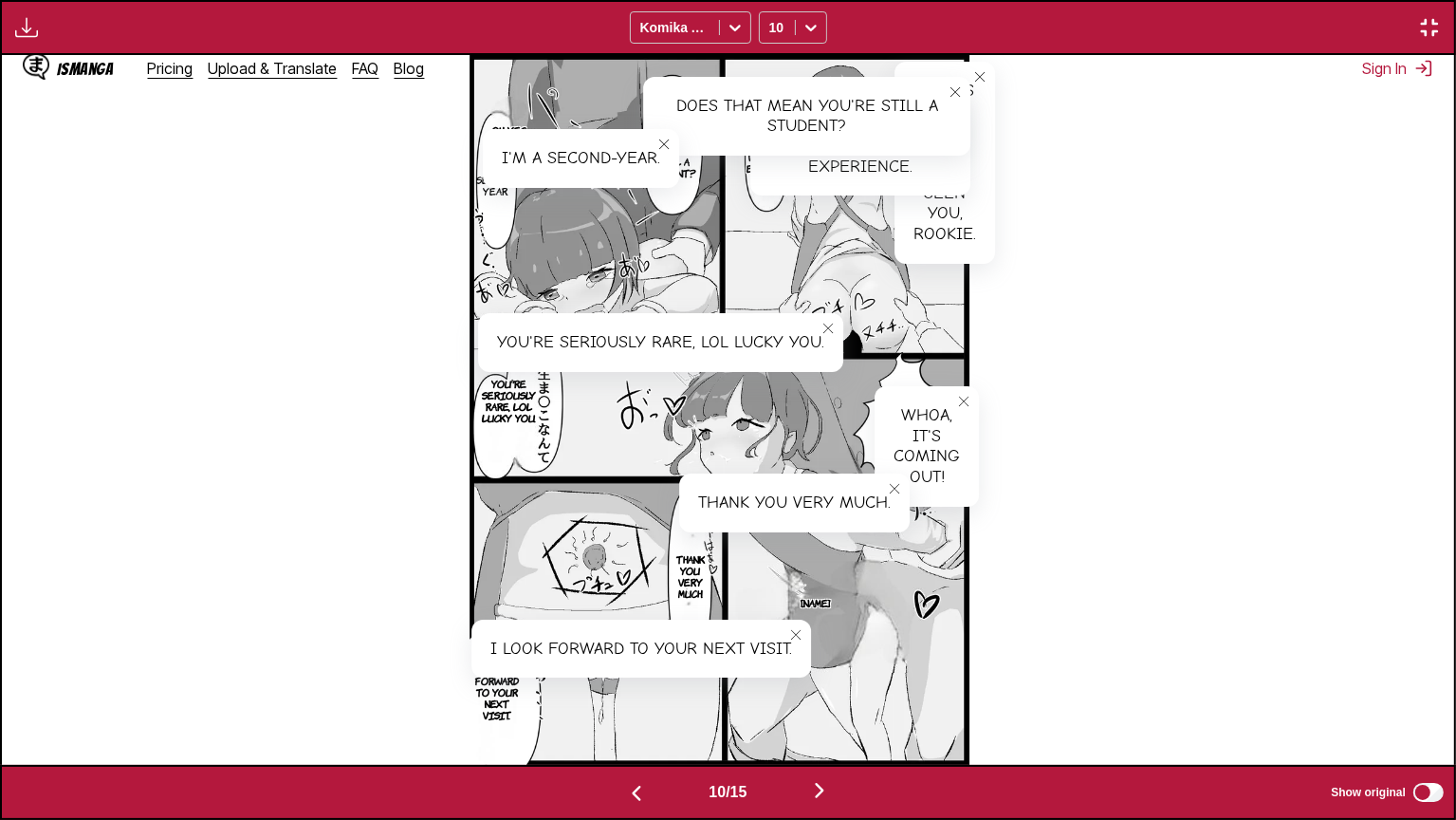 scroll, scrollTop: 0, scrollLeft: 14532, axis: horizontal 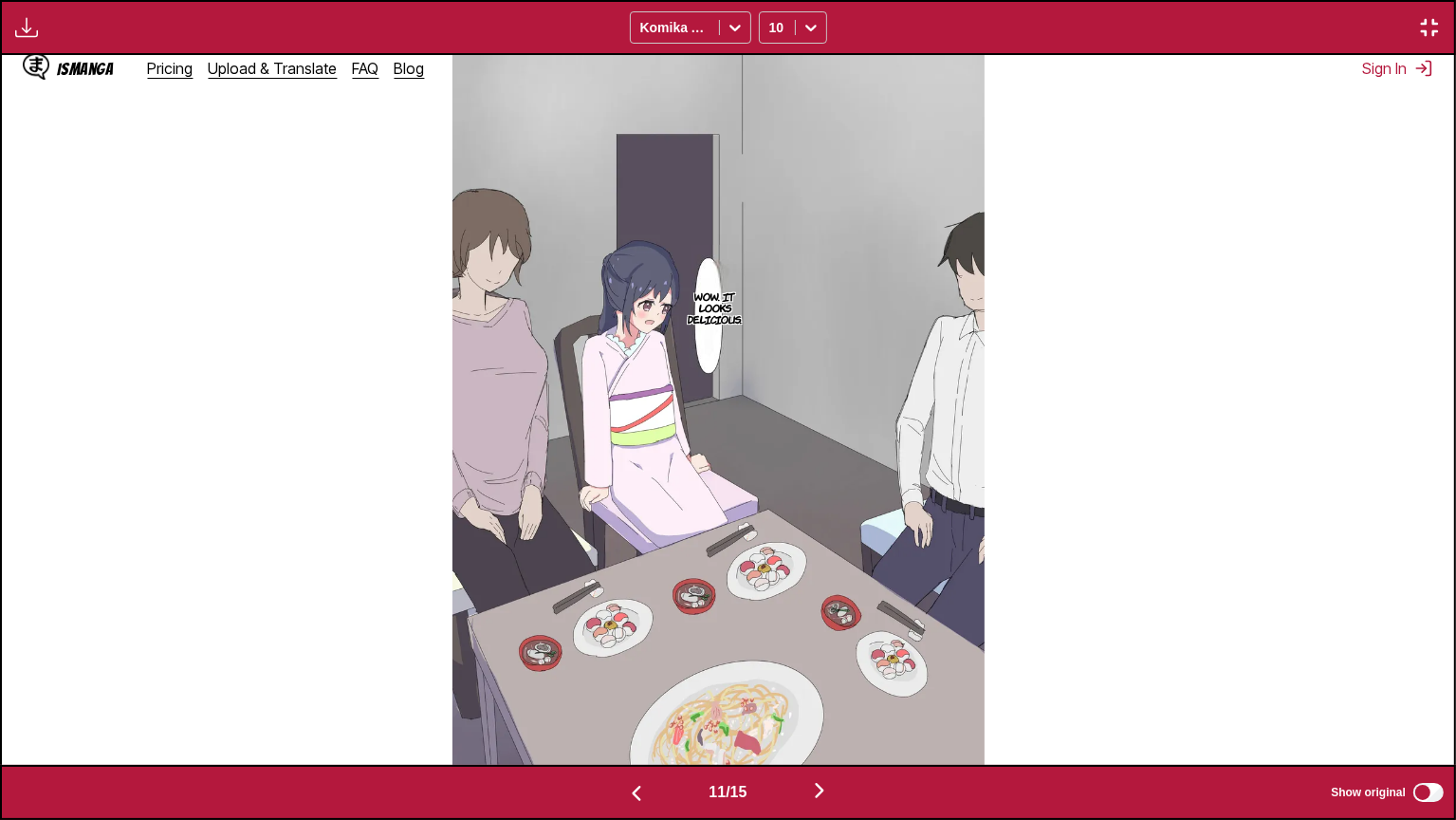 click on "Wow. It looks delicious." at bounding box center (715, 308) 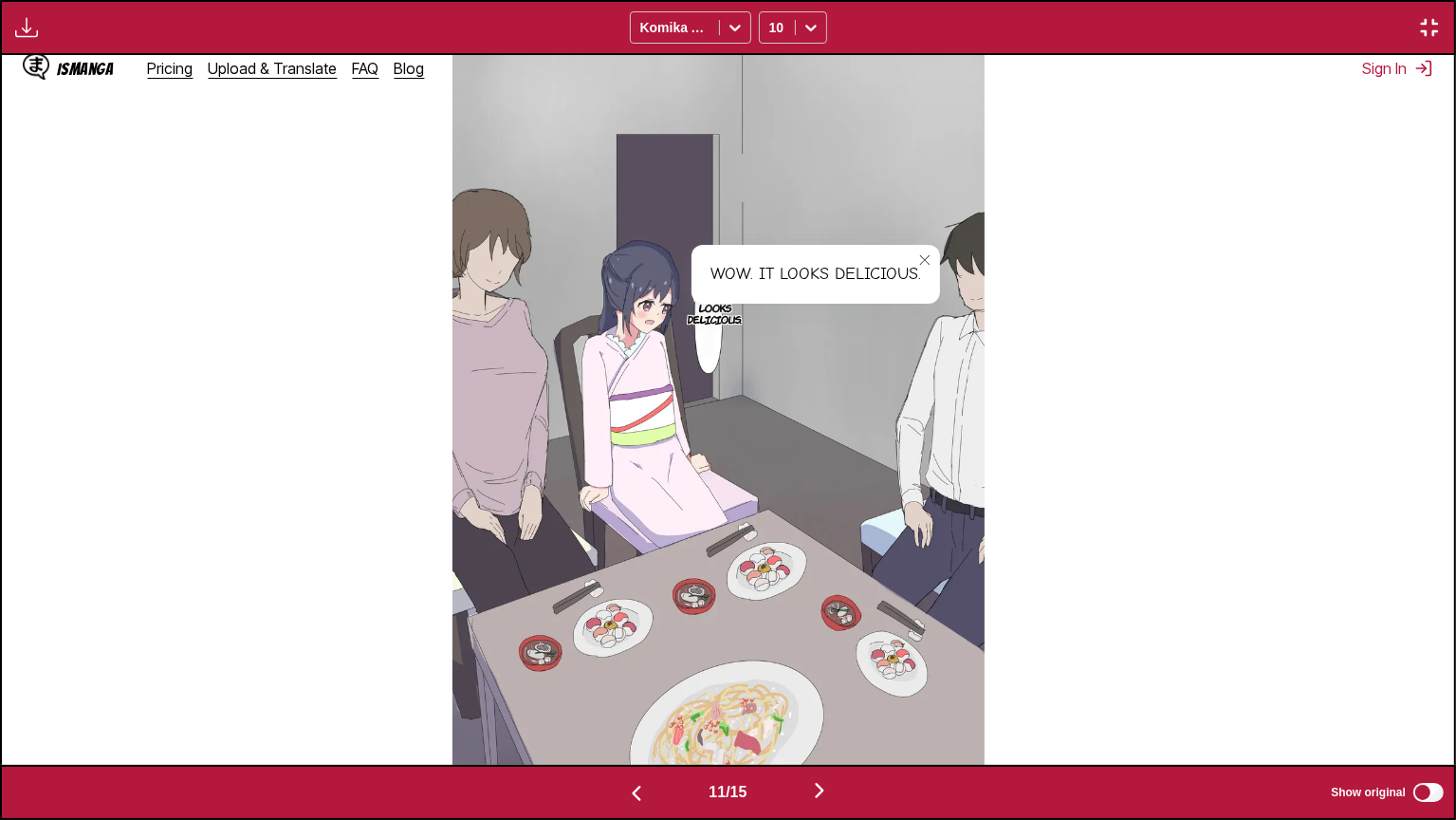 scroll, scrollTop: 0, scrollLeft: 15985, axis: horizontal 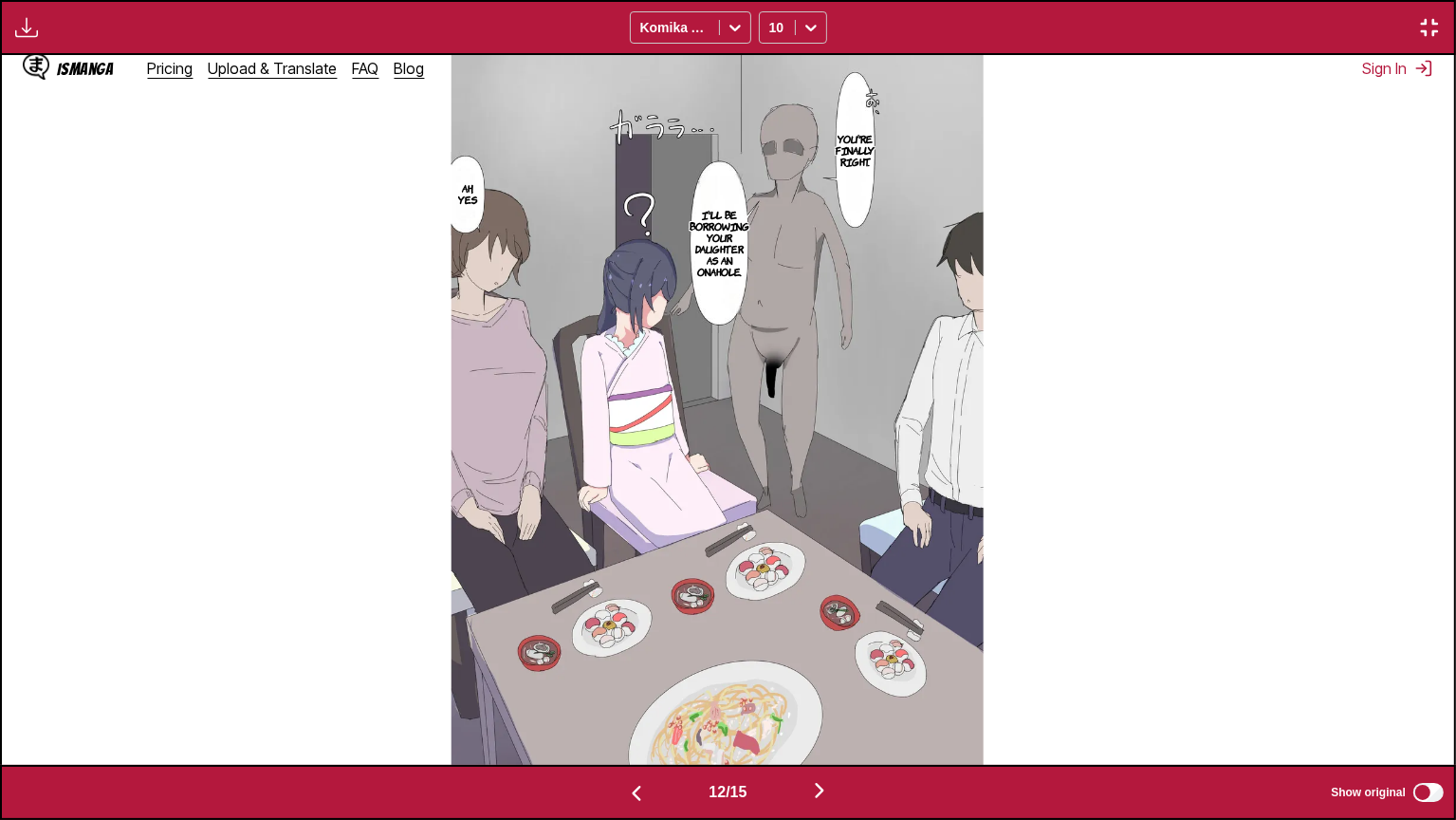 click on "You're finally right." at bounding box center (855, 150) 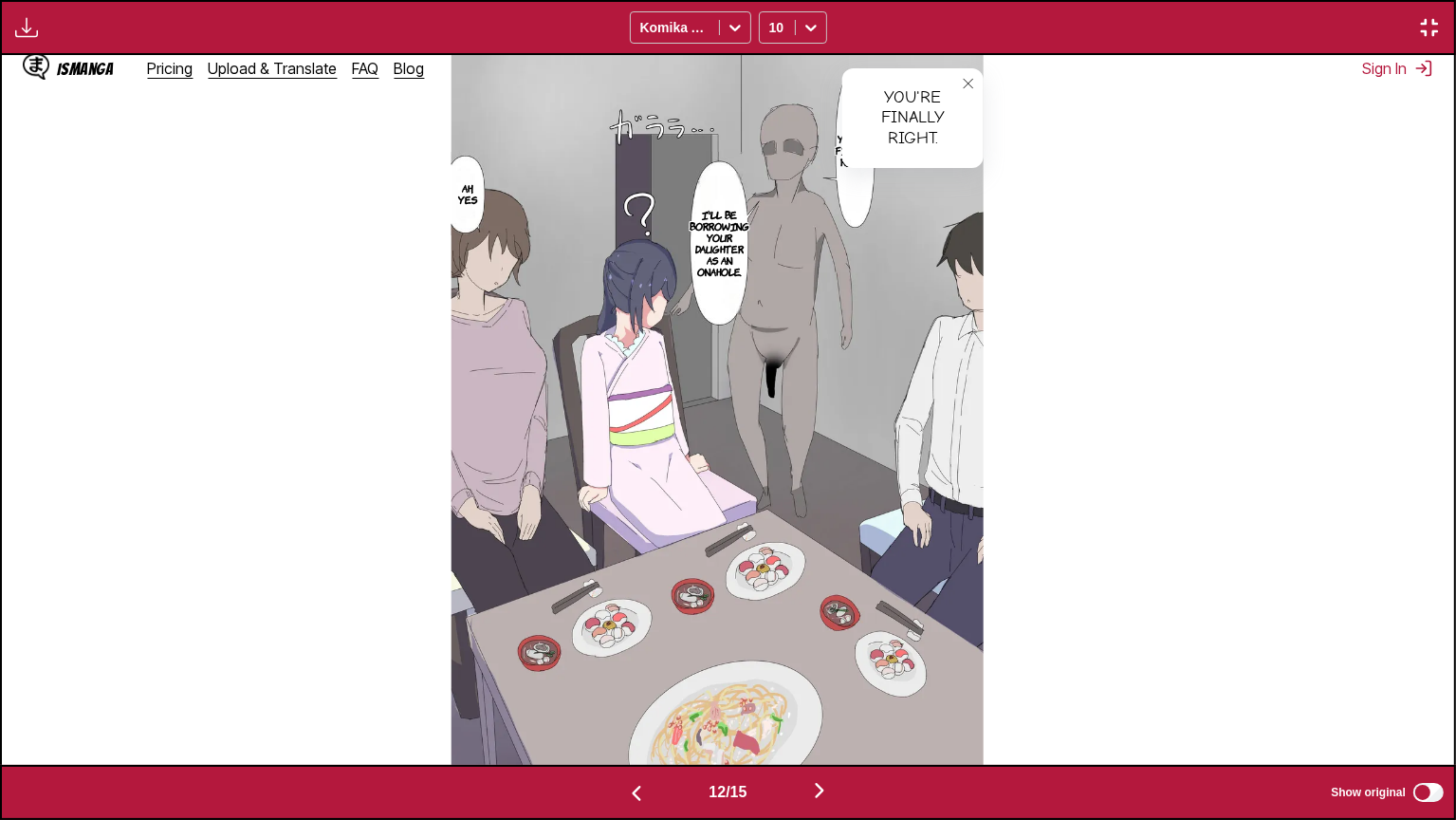 click on "I'll be borrowing your daughter as an onahole." at bounding box center (719, 243) 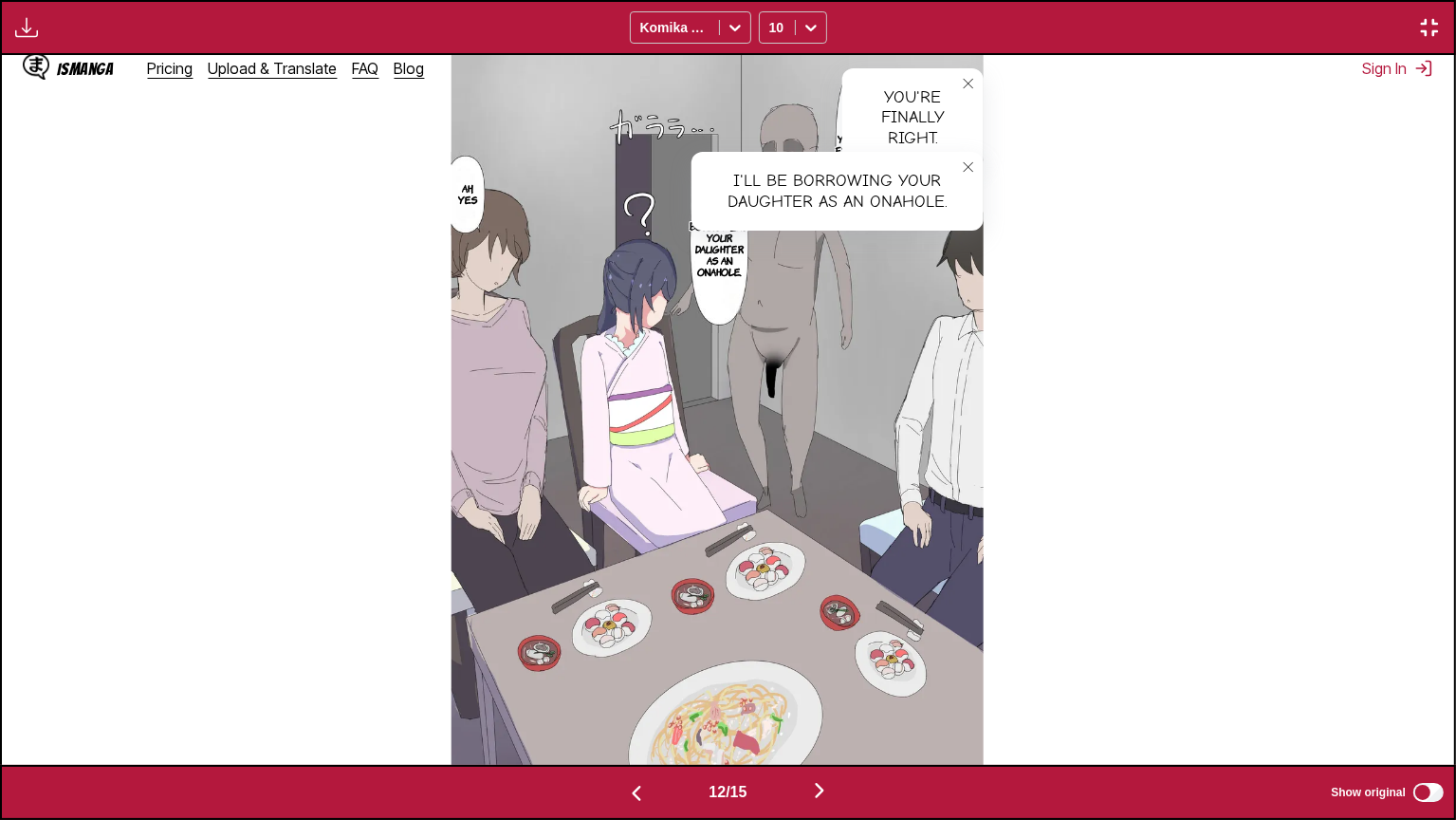 click on "Ah, yes" at bounding box center (468, 194) 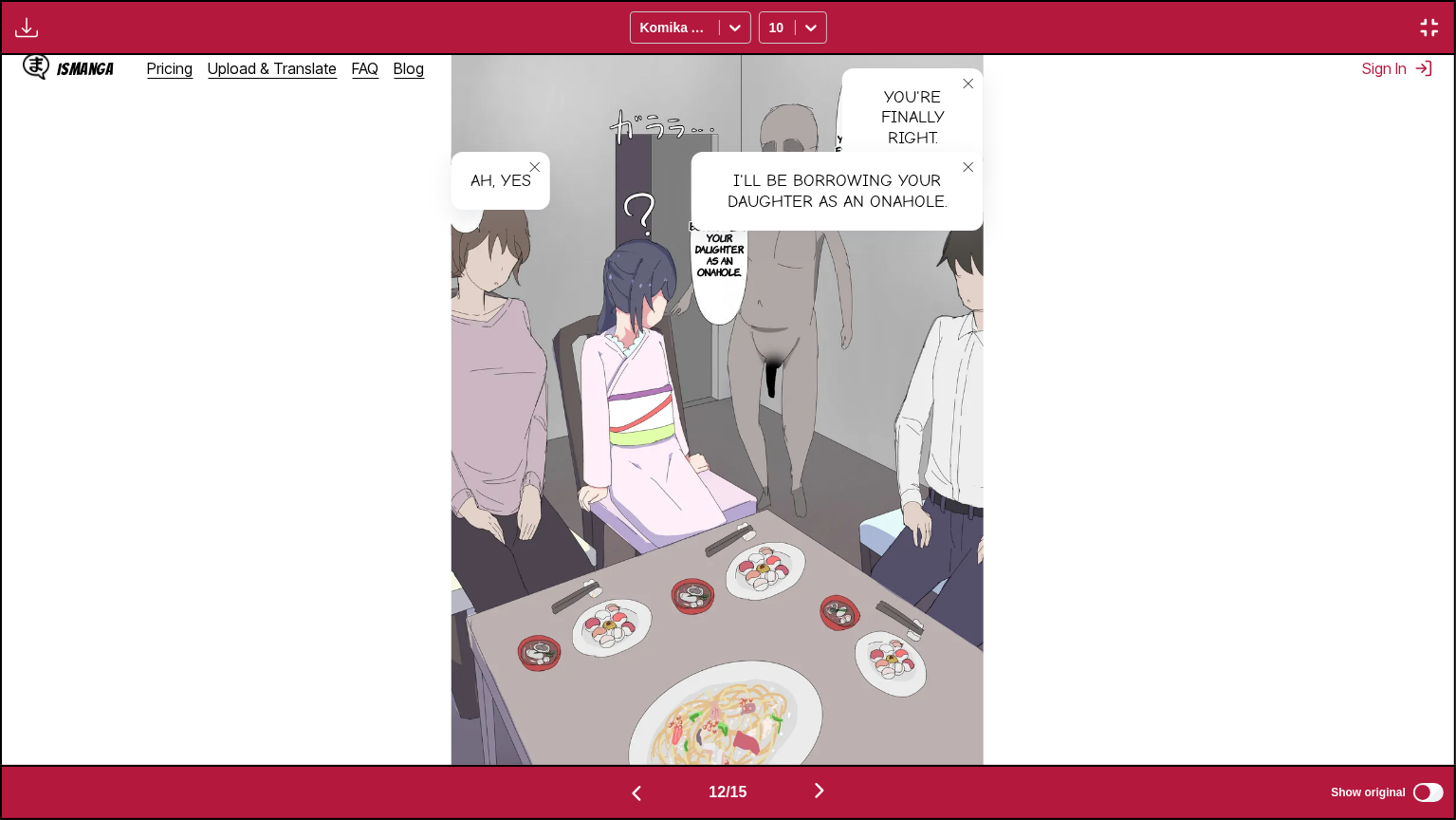 scroll, scrollTop: 0, scrollLeft: 17438, axis: horizontal 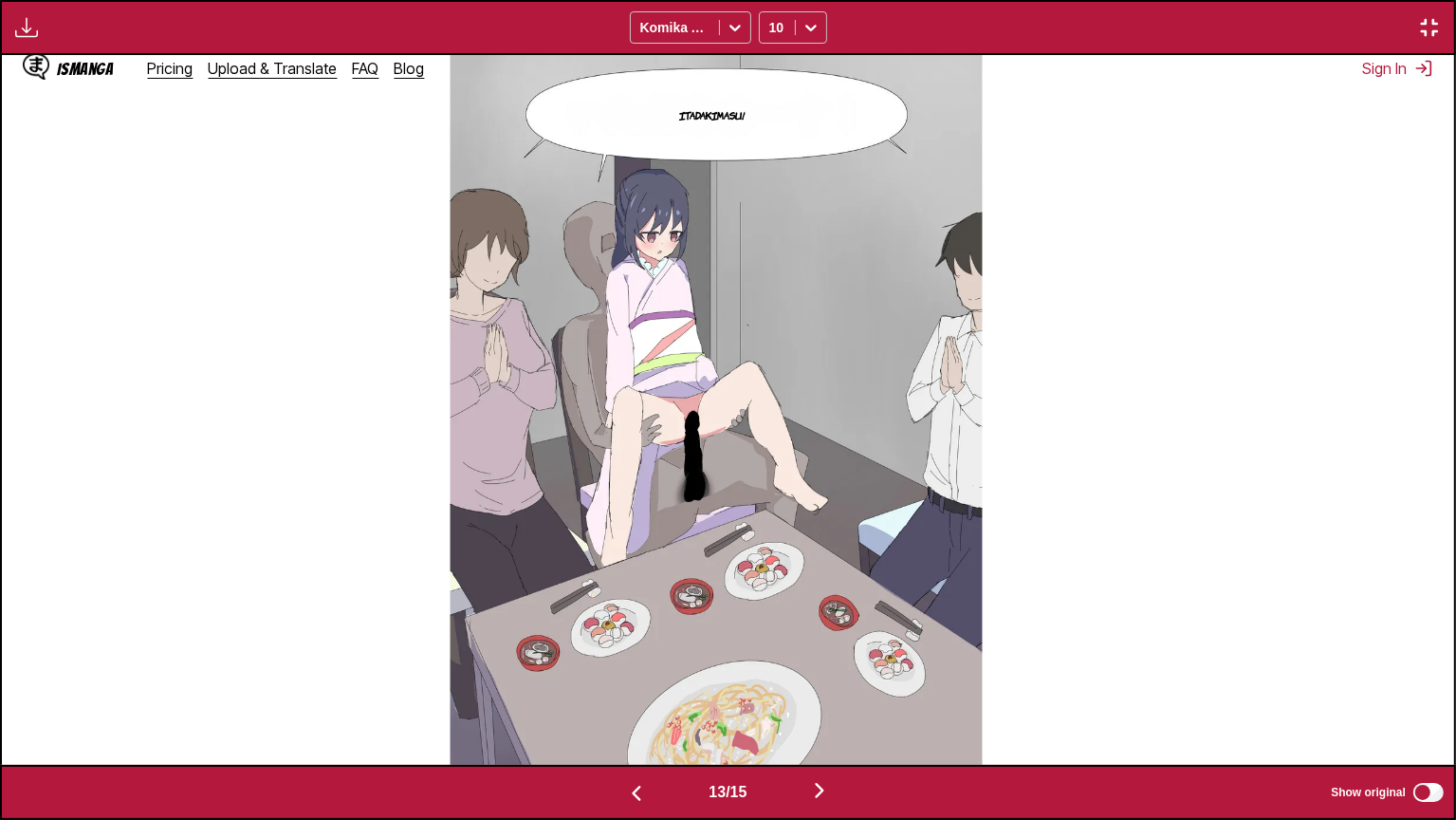 click on "Itadakimasu!" at bounding box center (712, 115) 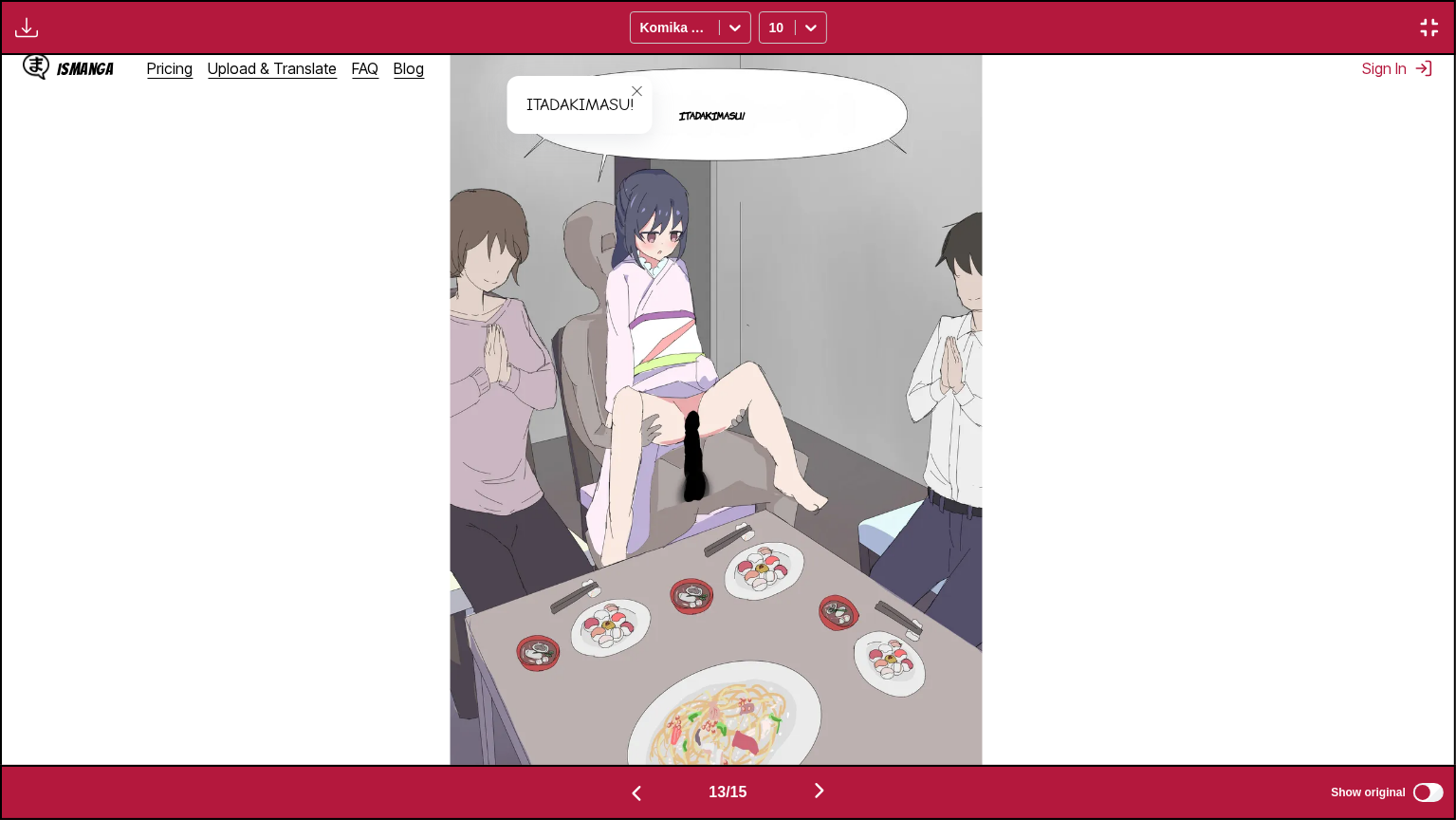 scroll, scrollTop: 0, scrollLeft: 18891, axis: horizontal 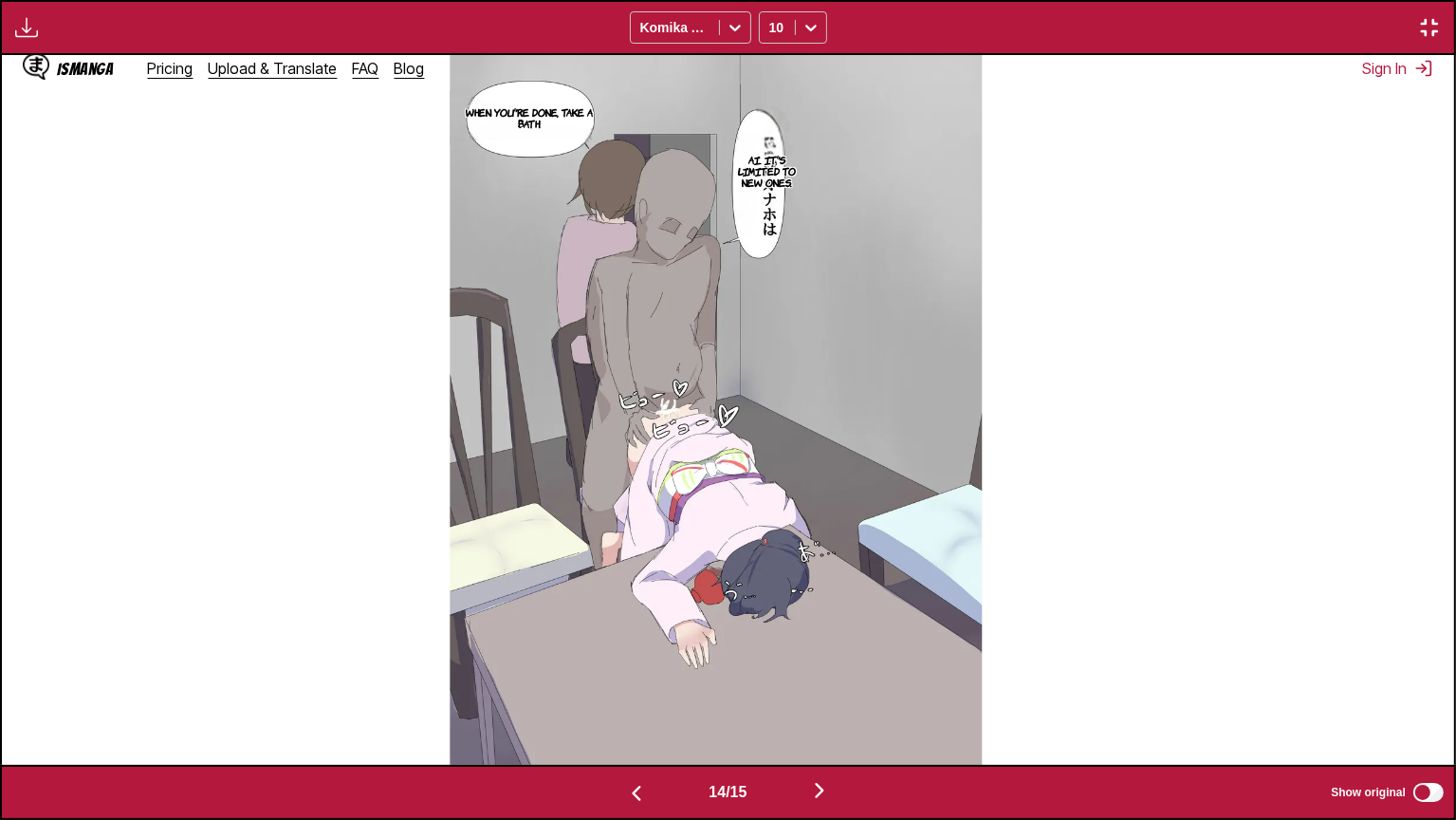 click on "Ai. It's limited to new ones." at bounding box center (766, 171) 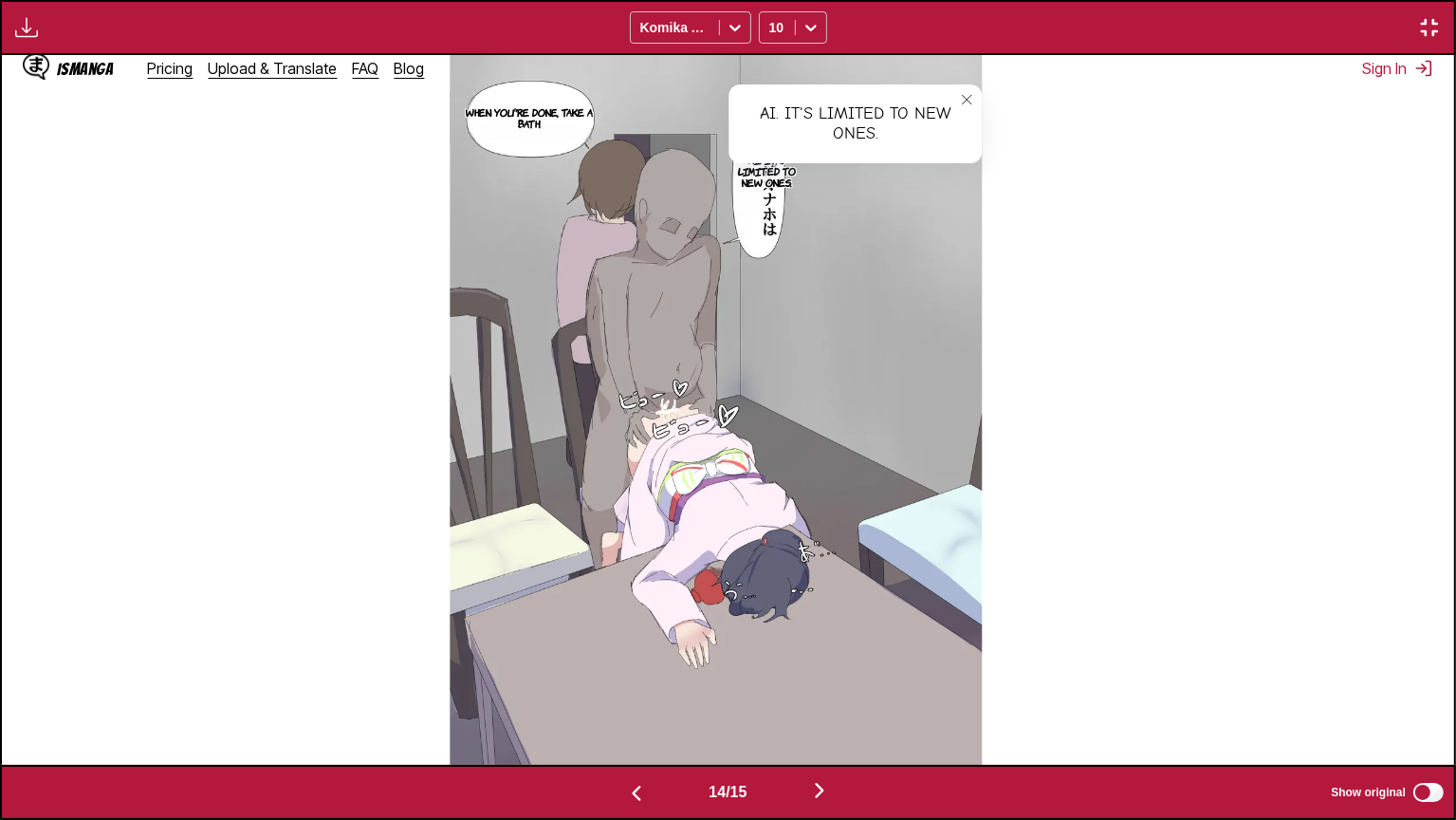 click at bounding box center (967, 100) 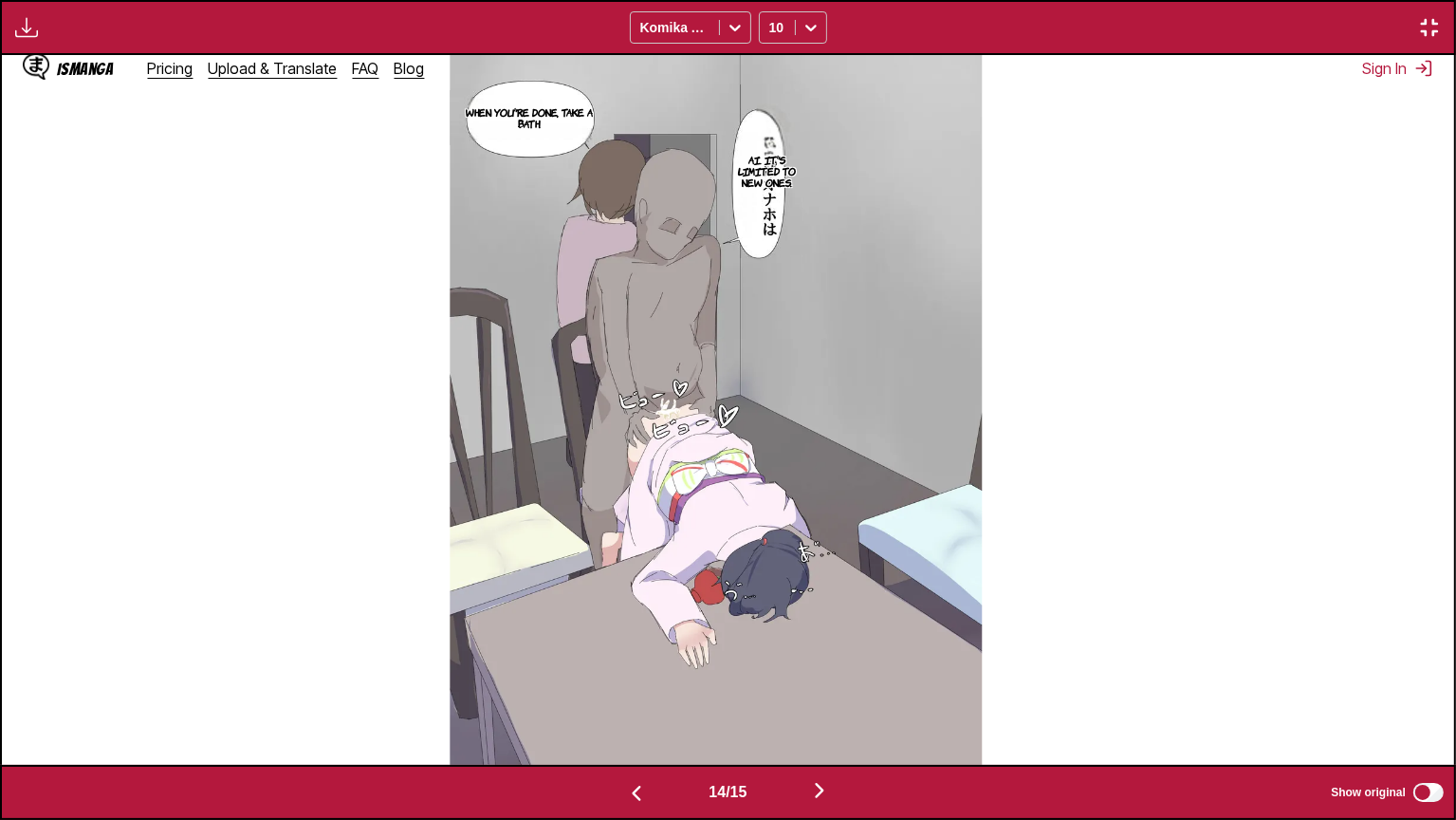 click on "Ai. It's limited to new ones." at bounding box center [766, 171] 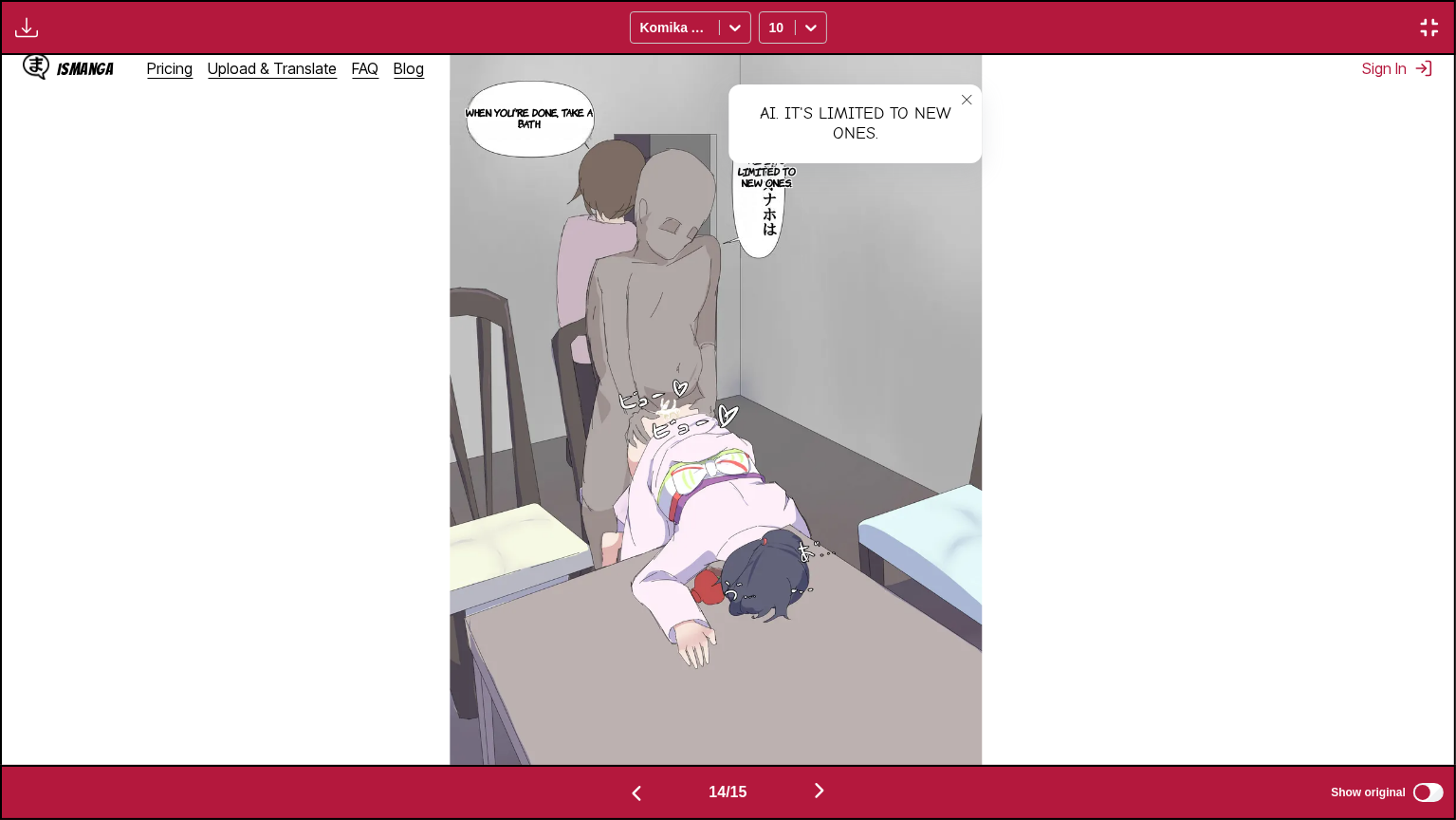 click on "When you're done, take a bath." at bounding box center [528, 118] 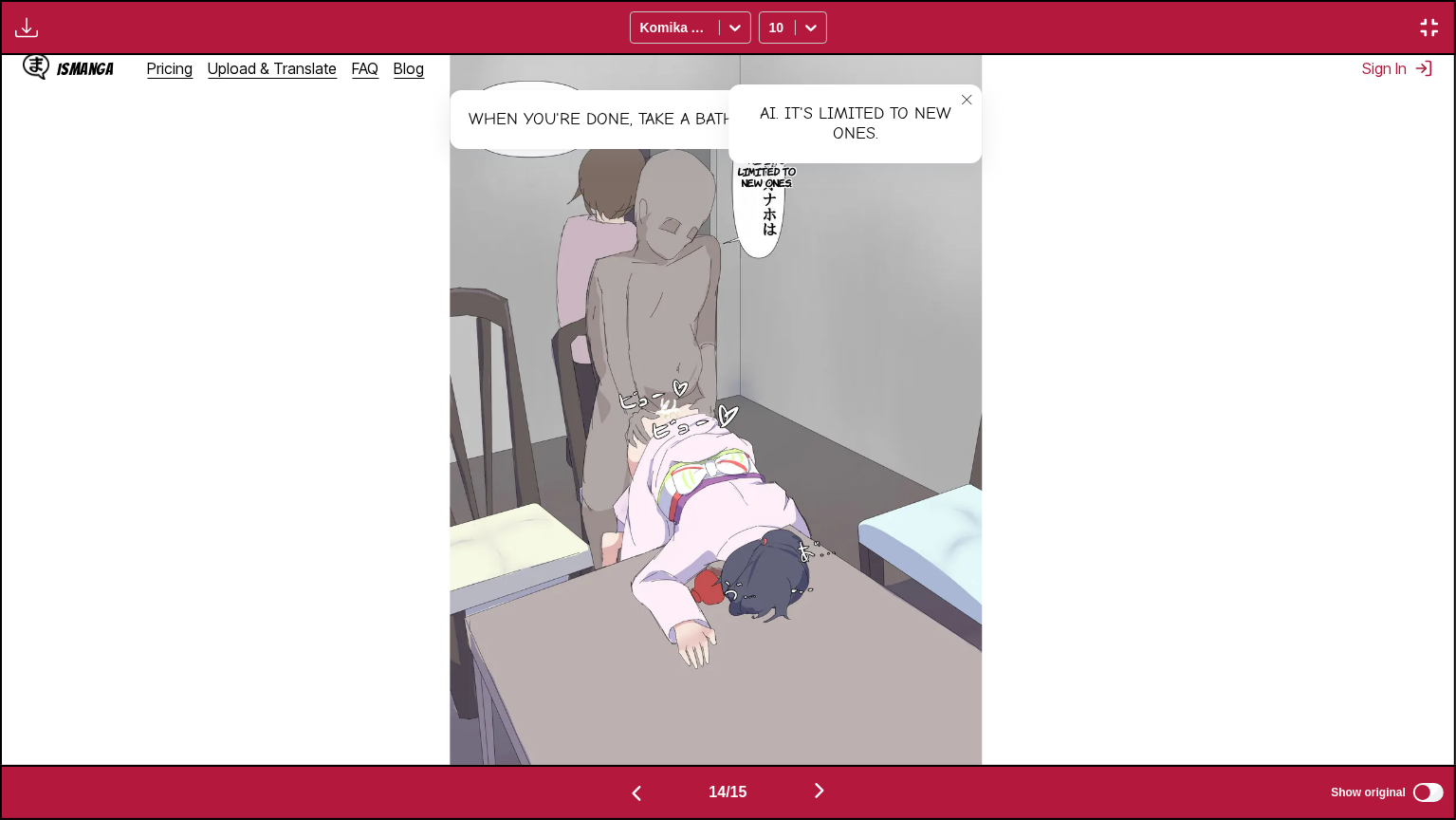 scroll, scrollTop: 0, scrollLeft: 20344, axis: horizontal 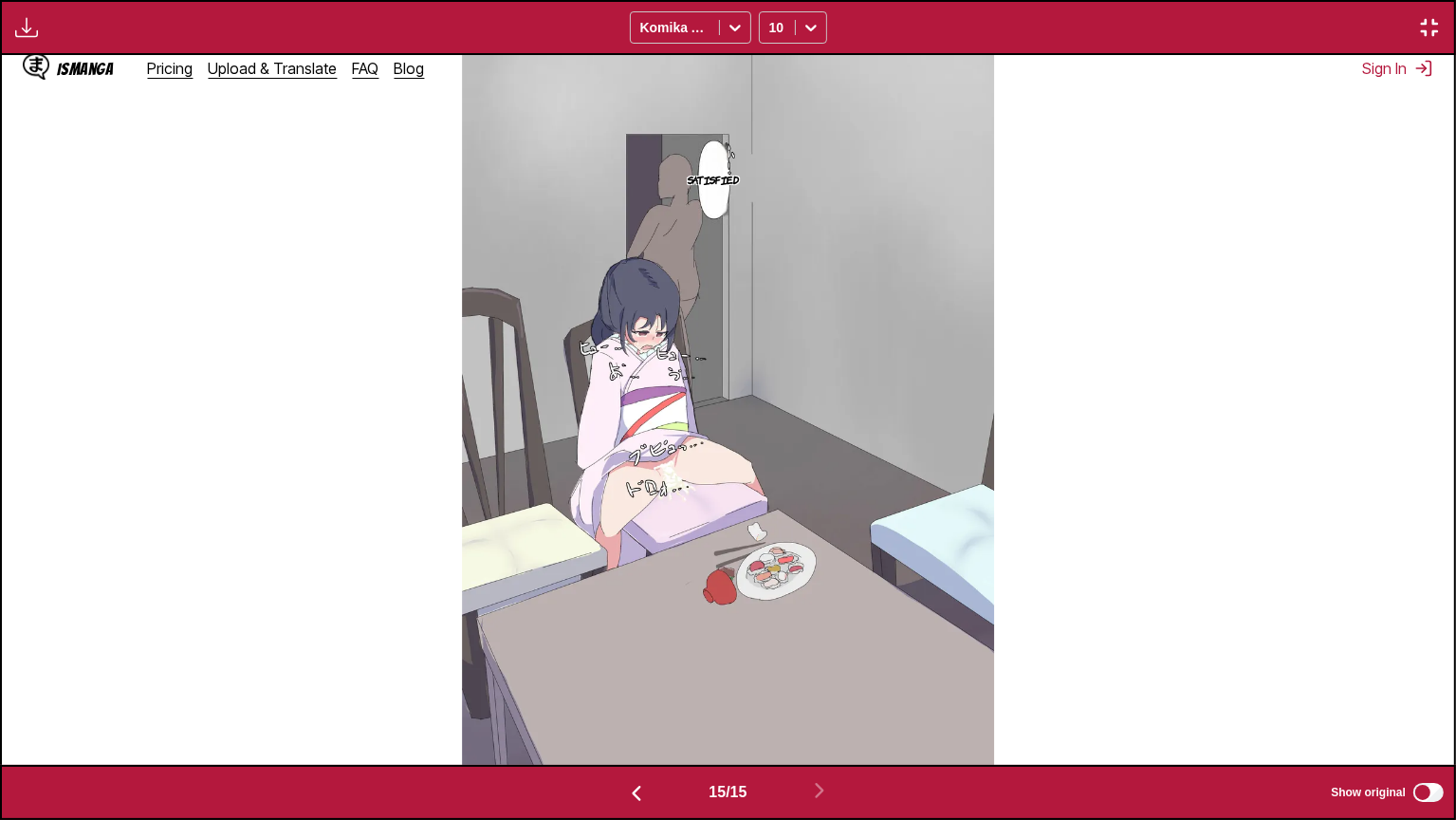 click on "Satisfied" at bounding box center (713, 179) 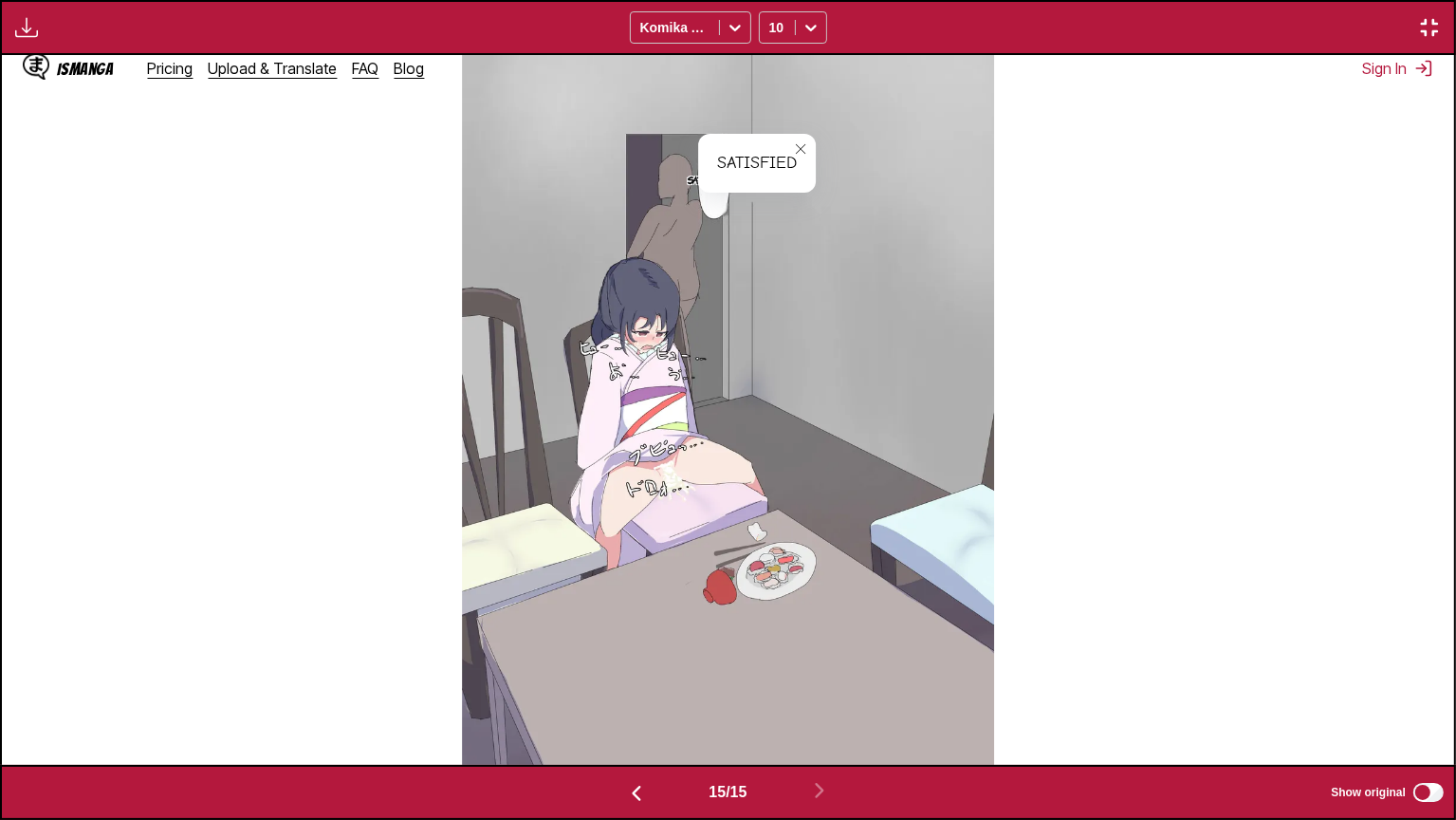 click at bounding box center (1429, 28) 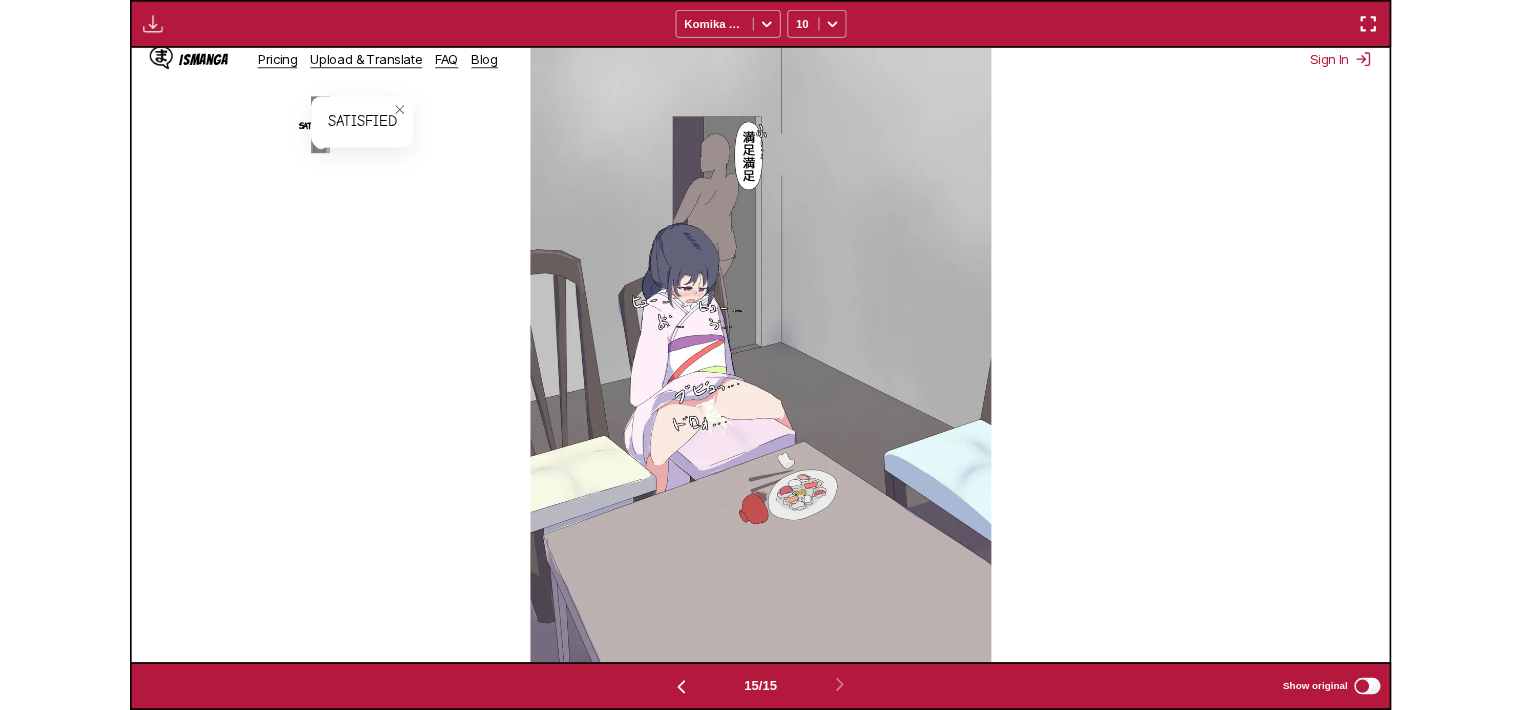 scroll, scrollTop: 521, scrollLeft: 0, axis: vertical 